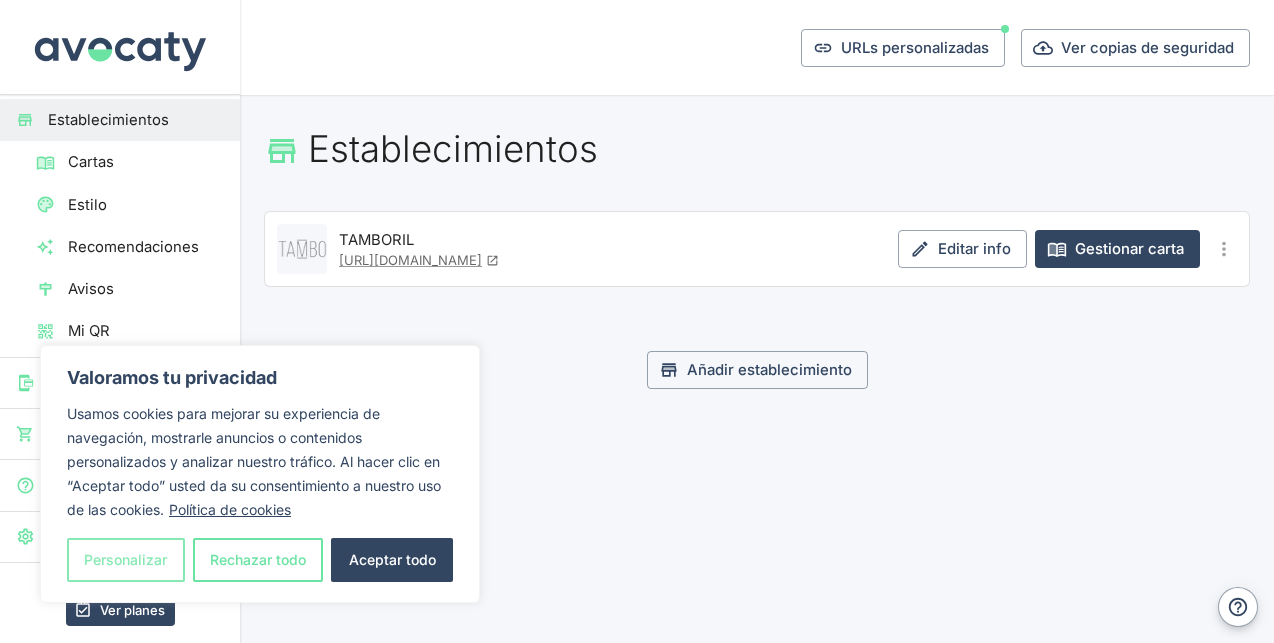 scroll, scrollTop: 0, scrollLeft: 0, axis: both 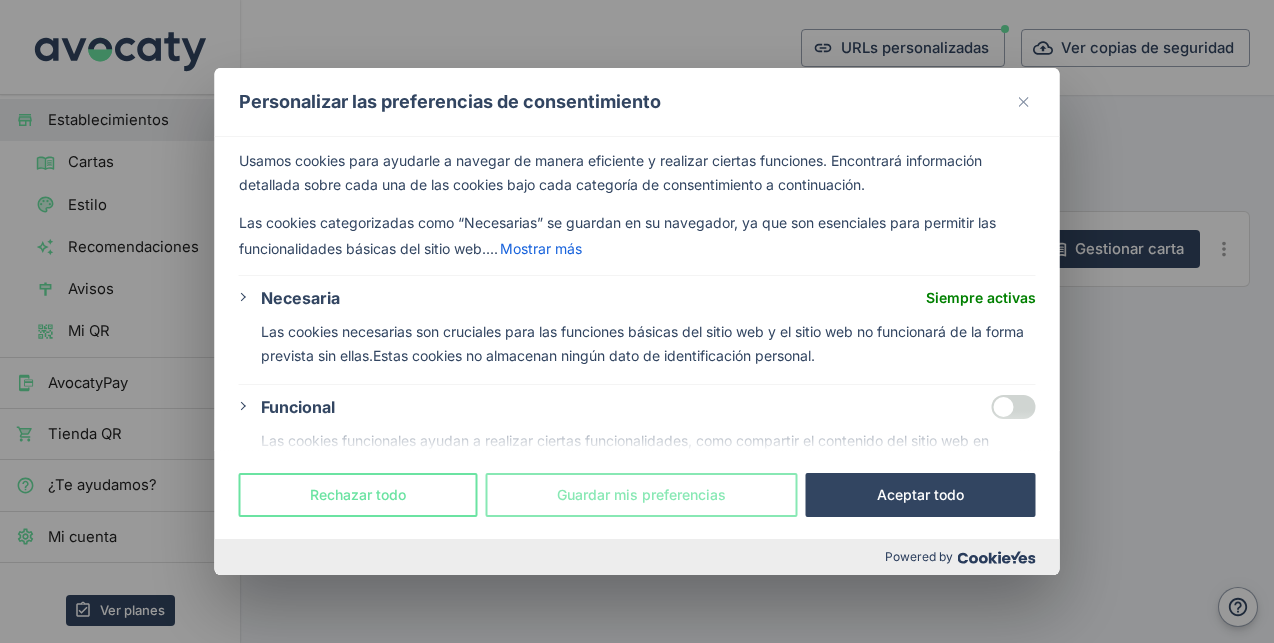 click on "Guardar mis preferencias" at bounding box center [642, 495] 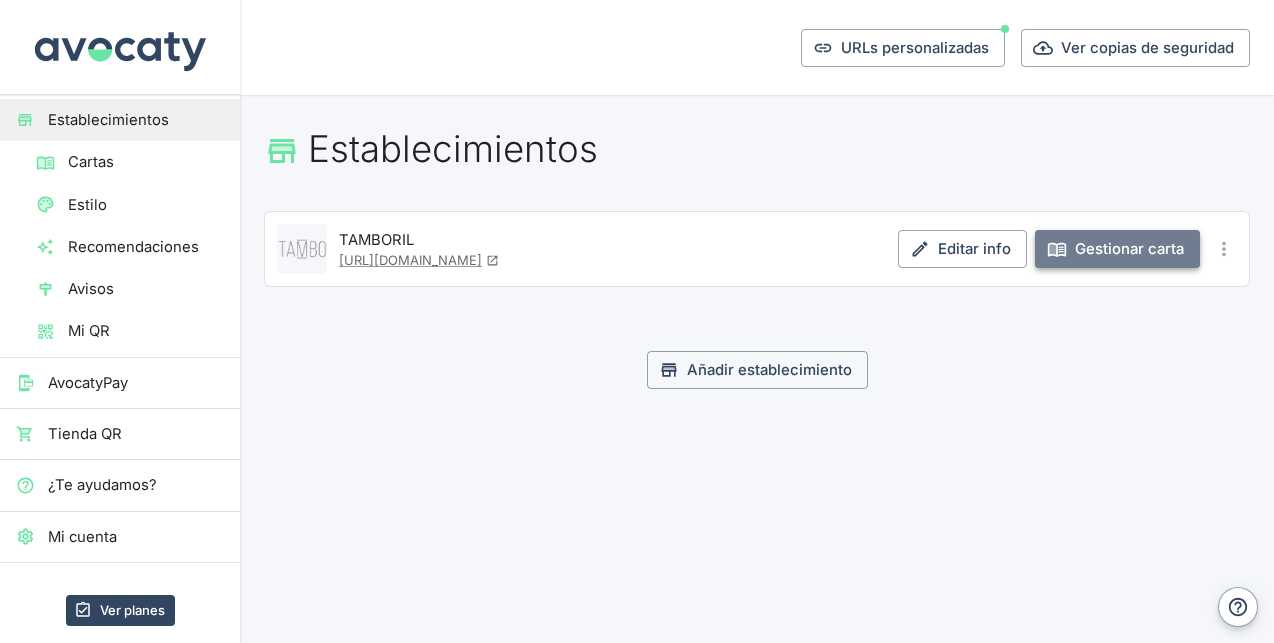 click on "Gestionar carta" at bounding box center [1117, 249] 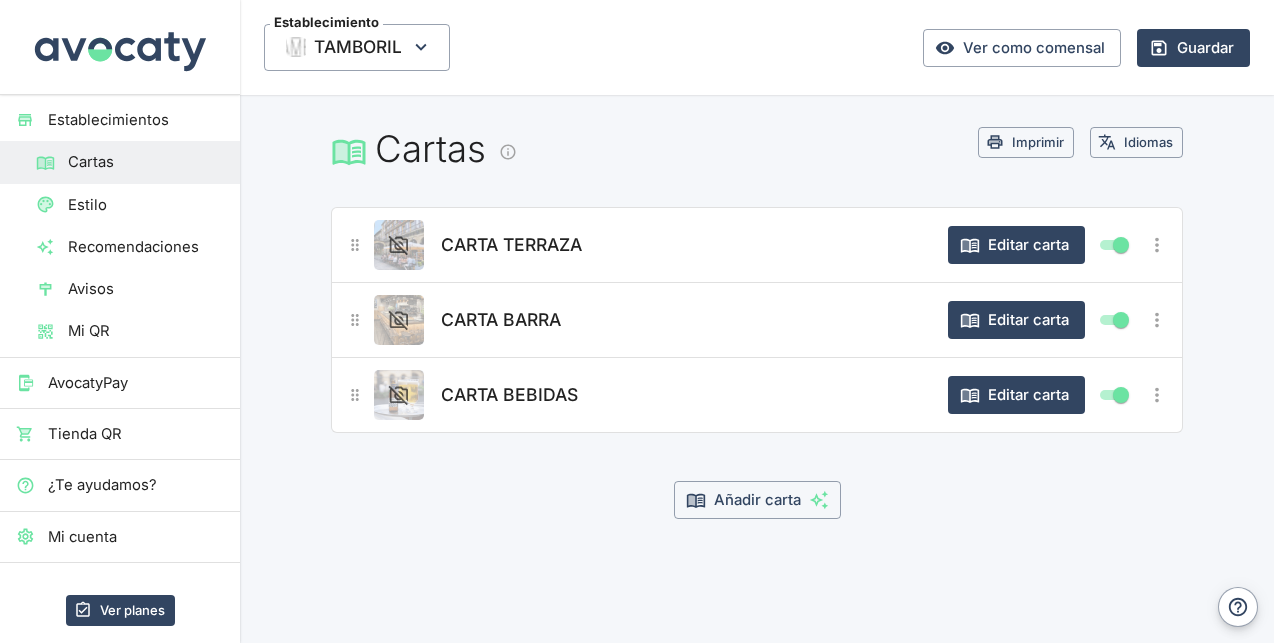 click on "CARTA BEBIDAS" at bounding box center [509, 395] 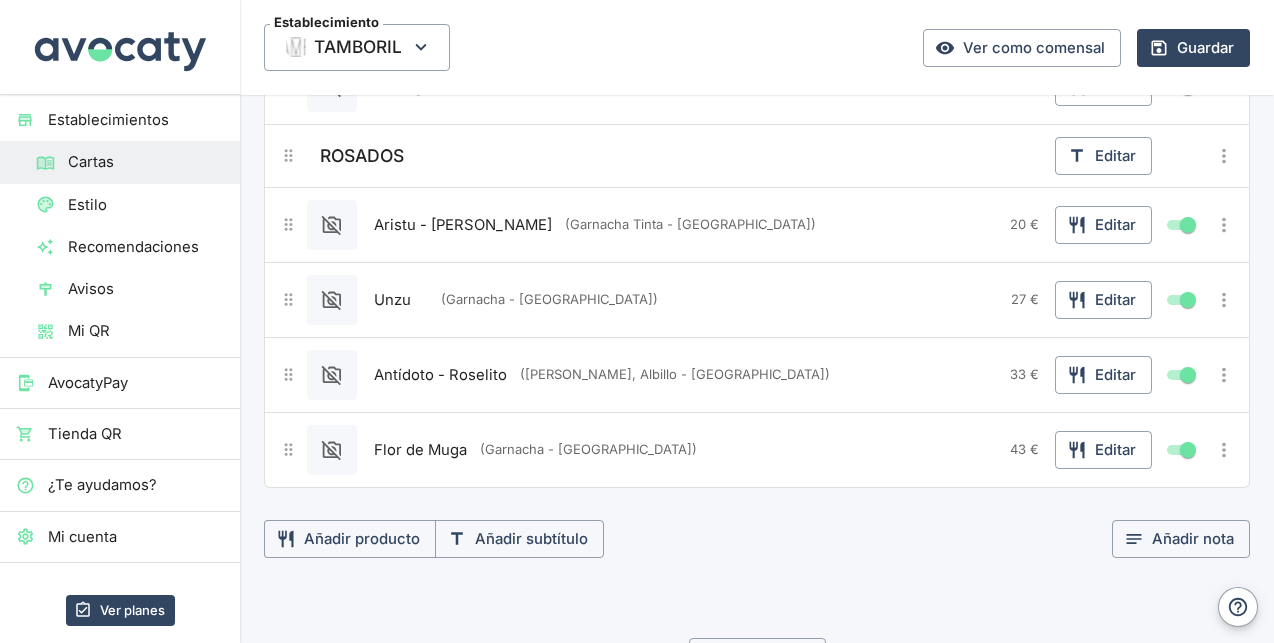 scroll, scrollTop: 2858, scrollLeft: 0, axis: vertical 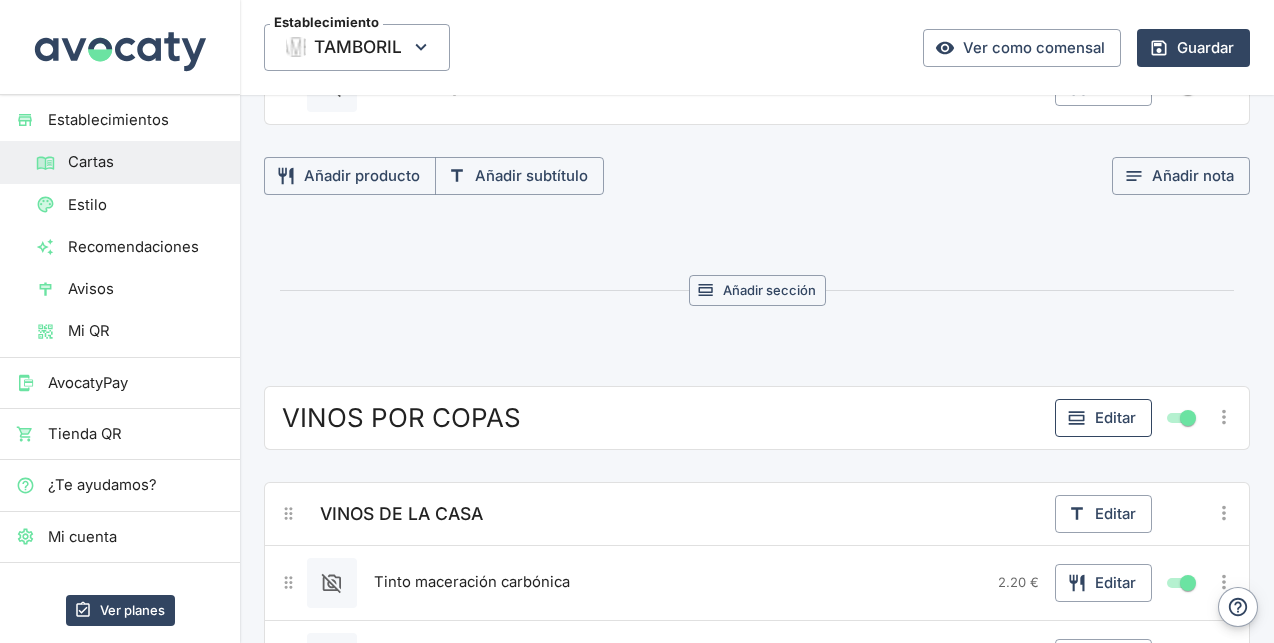 click on "Editar" at bounding box center [1103, 418] 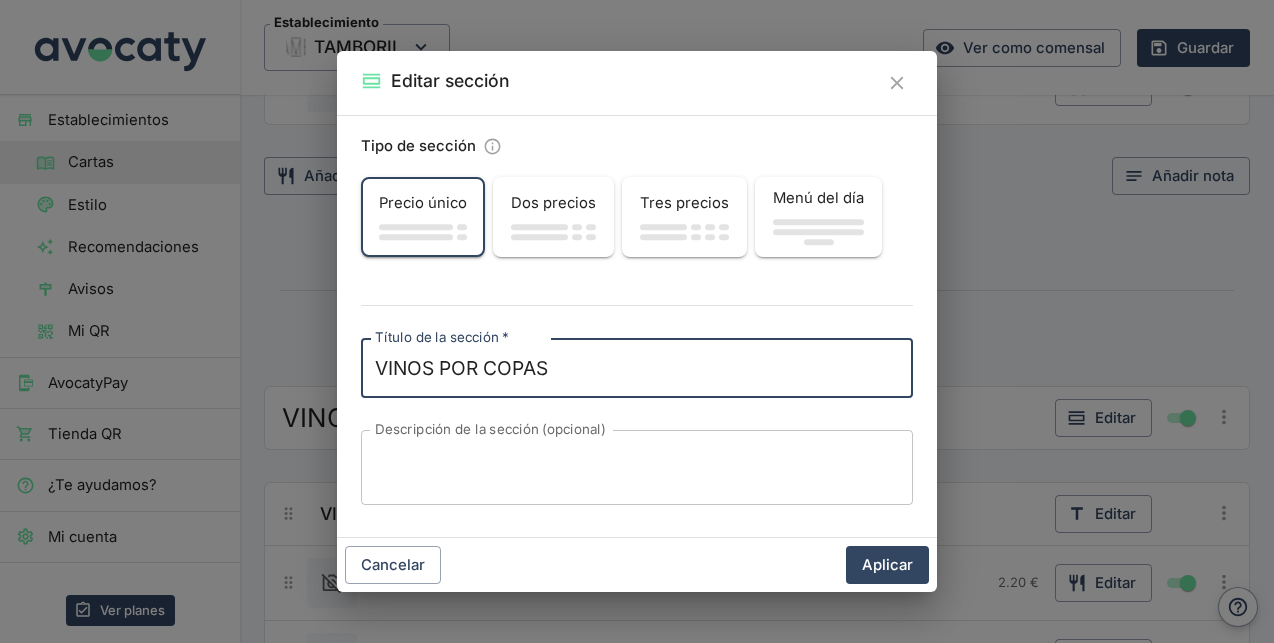 click 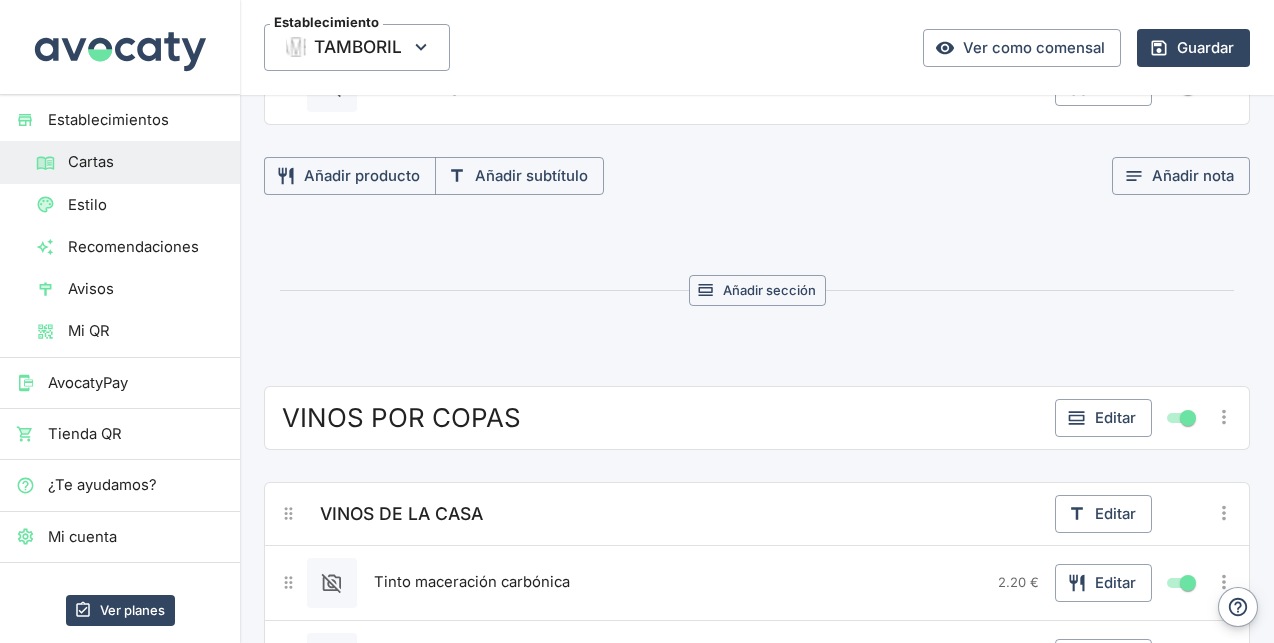 scroll, scrollTop: 63, scrollLeft: 0, axis: vertical 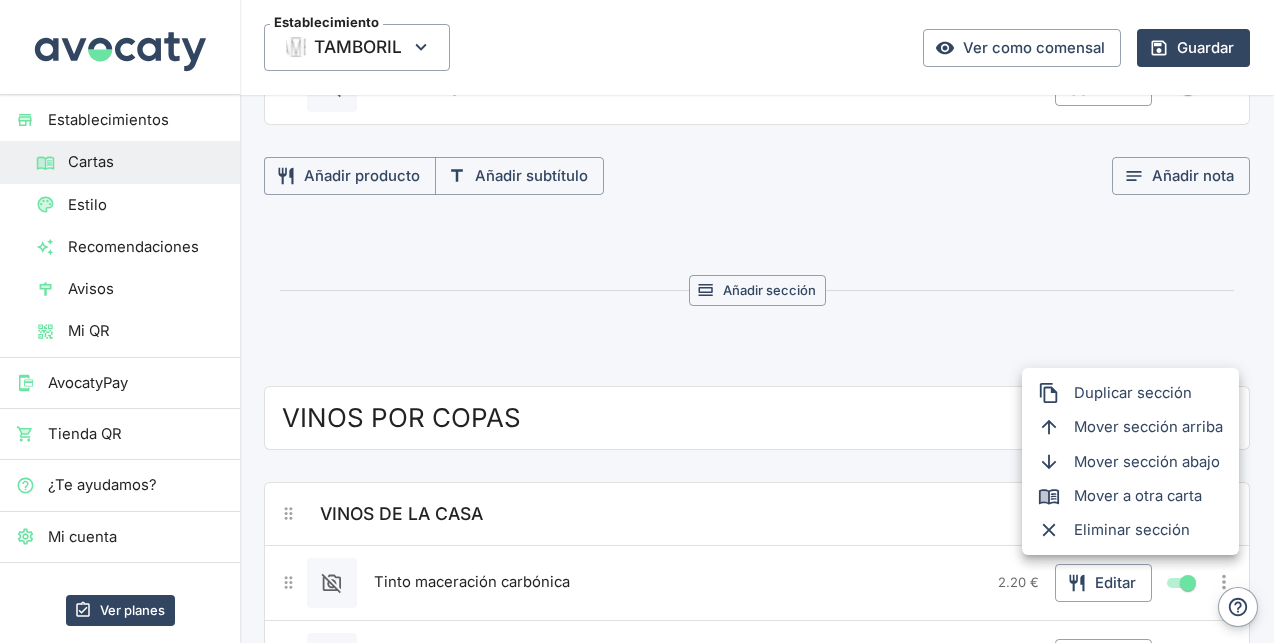 click on "Mover a otra carta" at bounding box center (1148, 496) 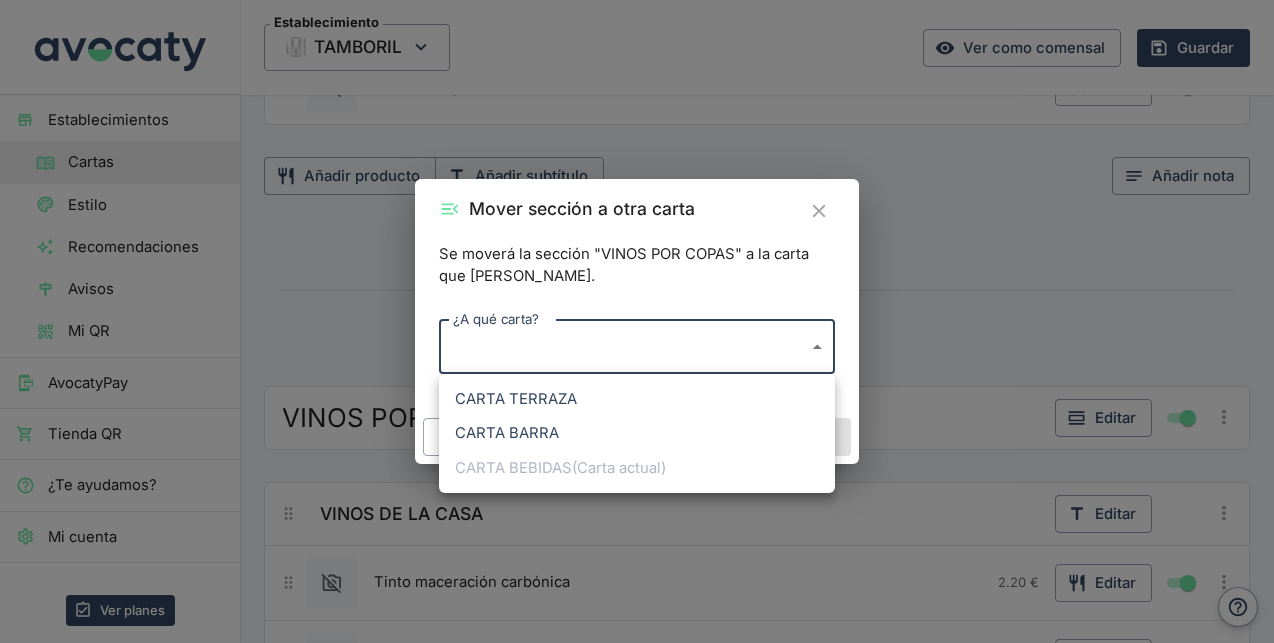 click on "Valoramos tu privacidad Usamos cookies para mejorar su experiencia de navegación, mostrarle anuncios o contenidos personalizados y analizar nuestro tráfico. Al hacer clic en “Aceptar todo” usted da su consentimiento a nuestro uso de las cookies.   Política de cookies Personalizar   Rechazar todo   Aceptar todo   Personalizar las preferencias de consentimiento   Usamos cookies para ayudarle a navegar de manera eficiente y realizar ciertas funciones. Encontrará información detallada sobre cada una de las cookies bajo cada categoría de consentimiento a continuación. Las cookies categorizadas como “Necesarias” se guardan en su navegador, ya que son esenciales para permitir las funcionalidades básicas del sitio web....  Mostrar más Necesaria Siempre activas Las cookies necesarias son cruciales para las funciones básicas del sitio web y el sitio web no funcionará de la forma prevista sin ellas.Estas cookies no almacenan ningún dato de identificación personal. Cookie cookieyes-consent 1 año m" at bounding box center [637, 321] 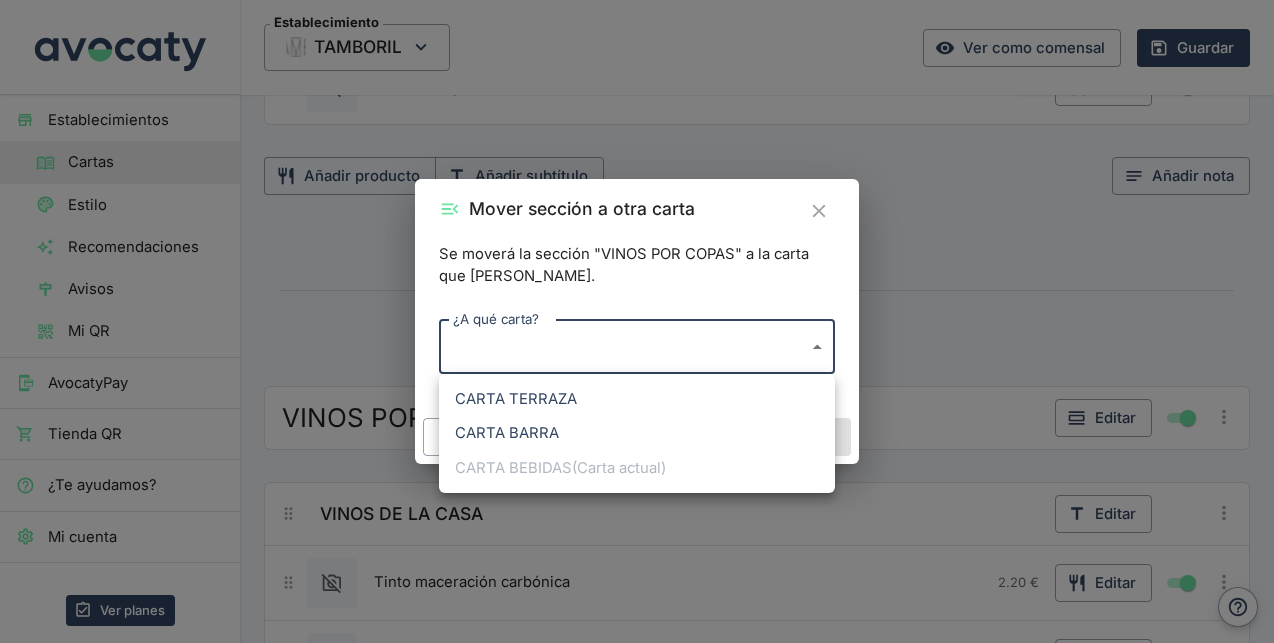 click on "CARTA TERRAZA" at bounding box center (637, 399) 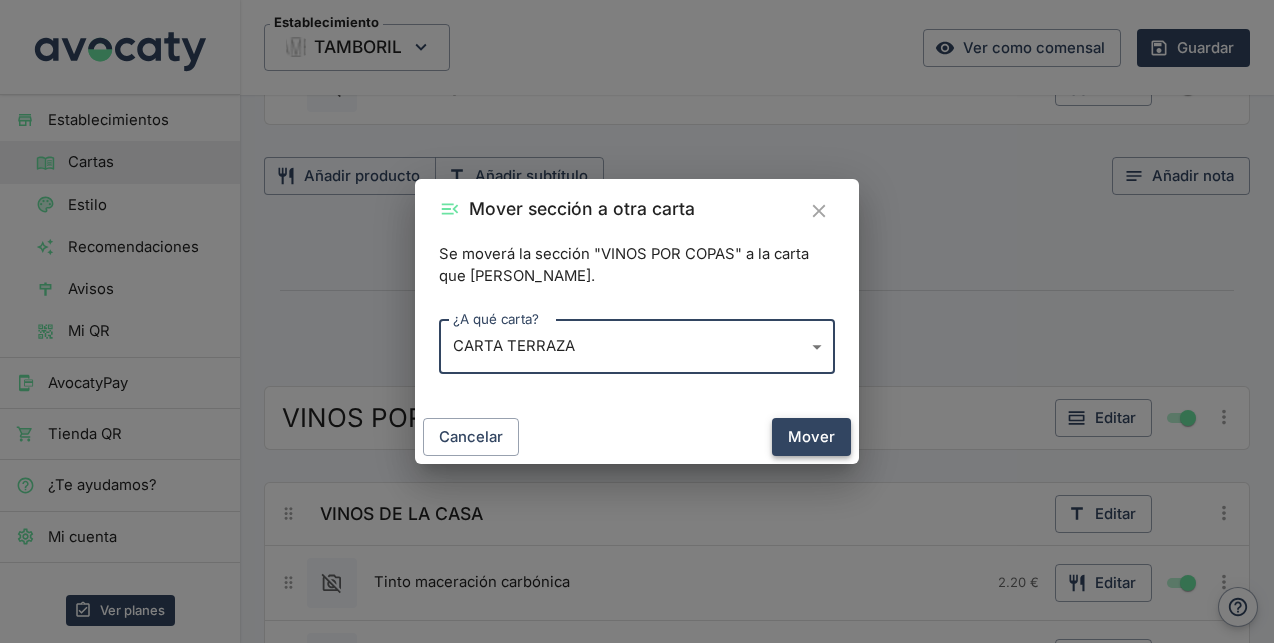 click on "Mover" at bounding box center (811, 437) 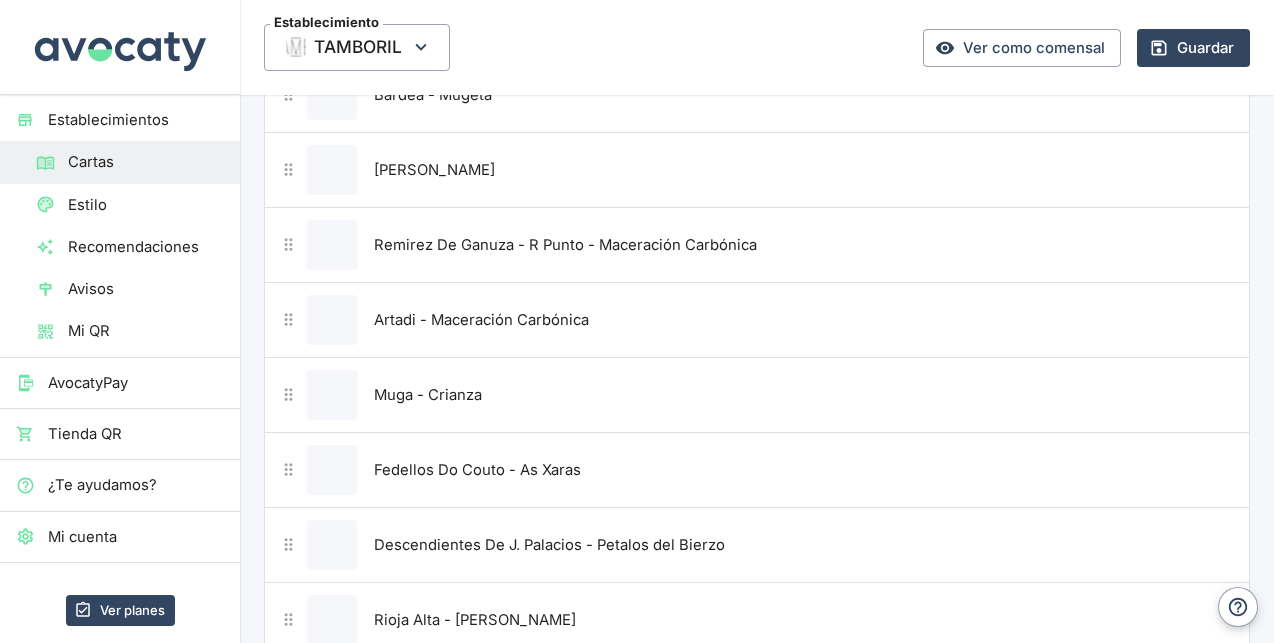 scroll, scrollTop: 0, scrollLeft: 0, axis: both 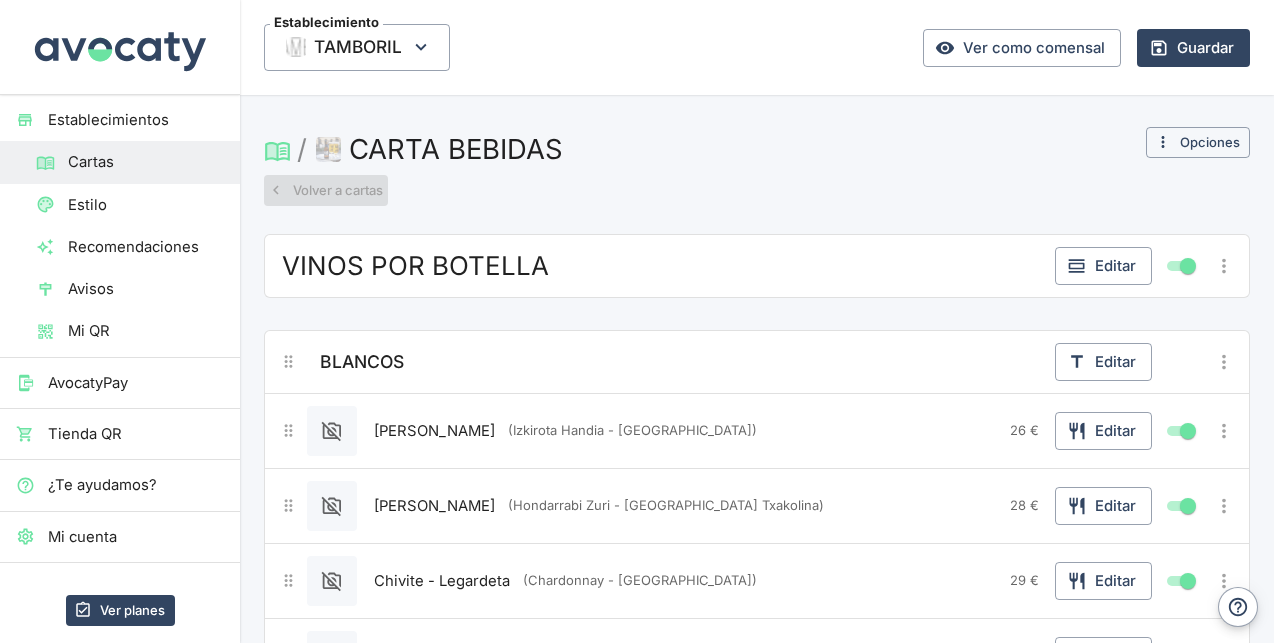 click on "Volver a cartas" at bounding box center [326, 190] 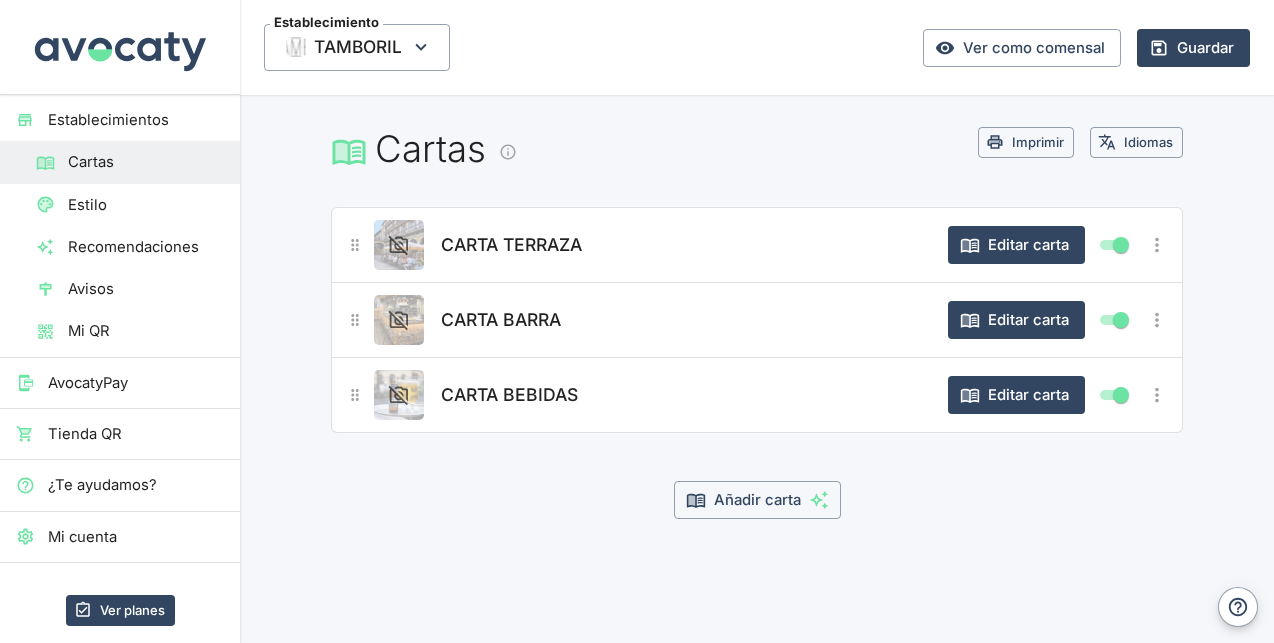 click on "CARTA TERRAZA" at bounding box center (511, 245) 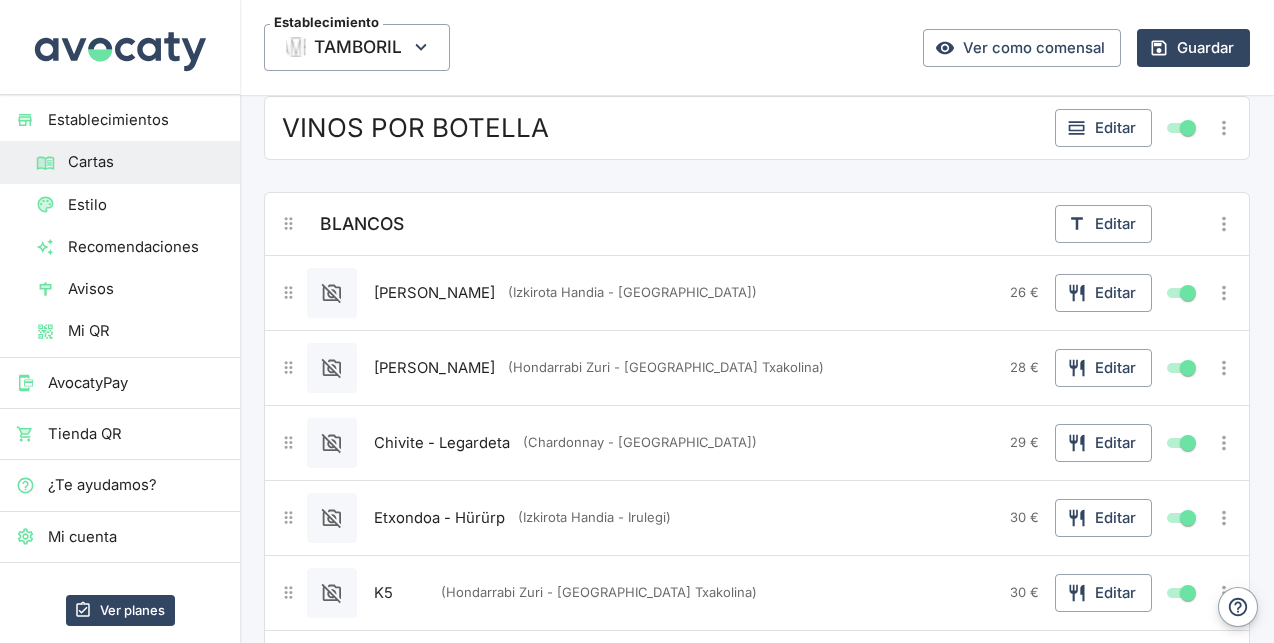 scroll, scrollTop: 4526, scrollLeft: 0, axis: vertical 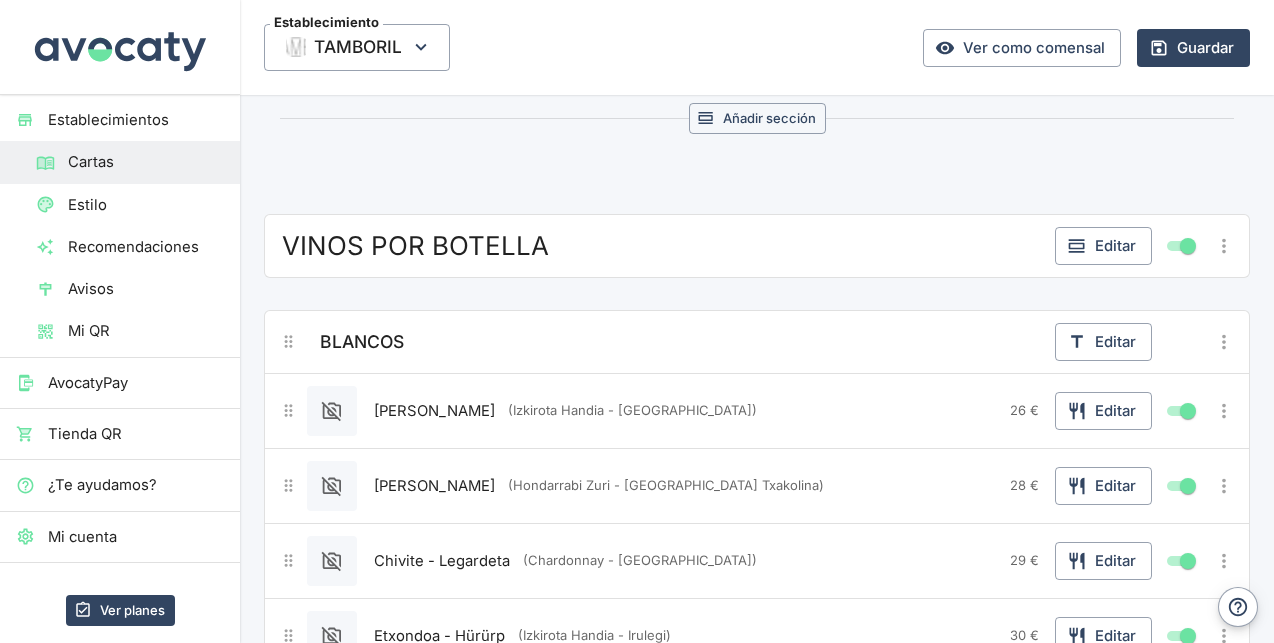 click 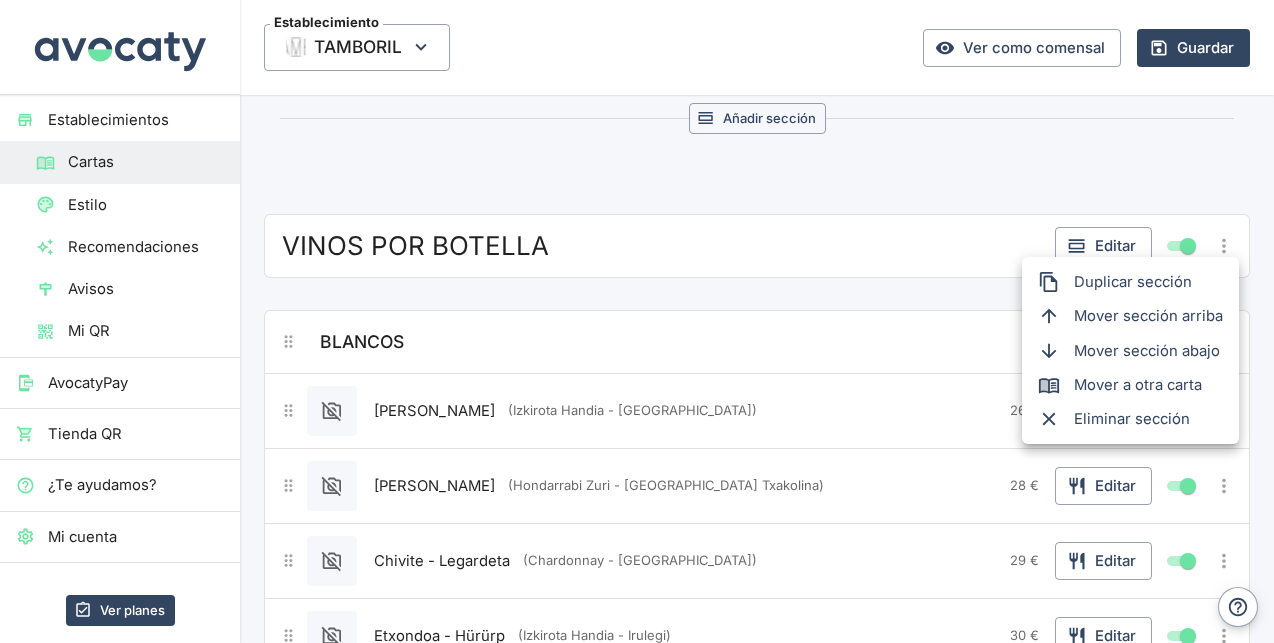 click on "Mover a otra carta" at bounding box center [1148, 385] 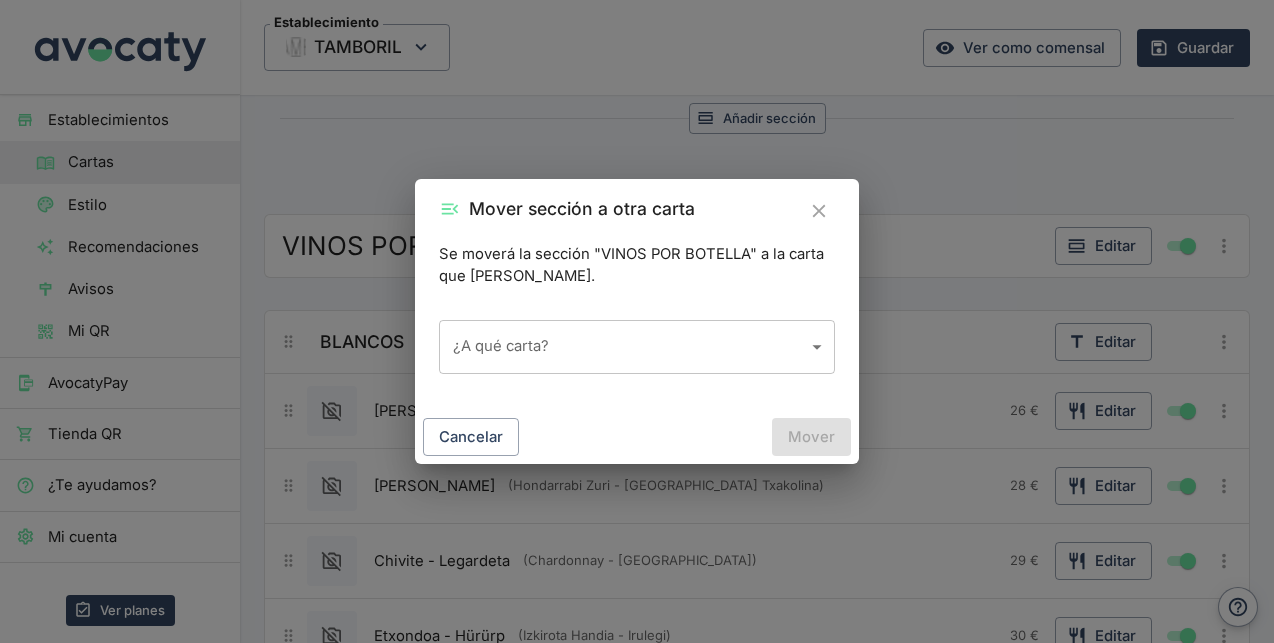 click on "Valoramos tu privacidad Usamos cookies para mejorar su experiencia de navegación, mostrarle anuncios o contenidos personalizados y analizar nuestro tráfico. Al hacer clic en “Aceptar todo” usted da su consentimiento a nuestro uso de las cookies.   Política de cookies Personalizar   Rechazar todo   Aceptar todo   Personalizar las preferencias de consentimiento   Usamos cookies para ayudarle a navegar de manera eficiente y realizar ciertas funciones. Encontrará información detallada sobre cada una de las cookies bajo cada categoría de consentimiento a continuación. Las cookies categorizadas como “Necesarias” se guardan en su navegador, ya que son esenciales para permitir las funcionalidades básicas del sitio web....  Mostrar más Necesaria Siempre activas Las cookies necesarias son cruciales para las funciones básicas del sitio web y el sitio web no funcionará de la forma prevista sin ellas.Estas cookies no almacenan ningún dato de identificación personal. Cookie cookieyes-consent 1 año m" at bounding box center [637, 321] 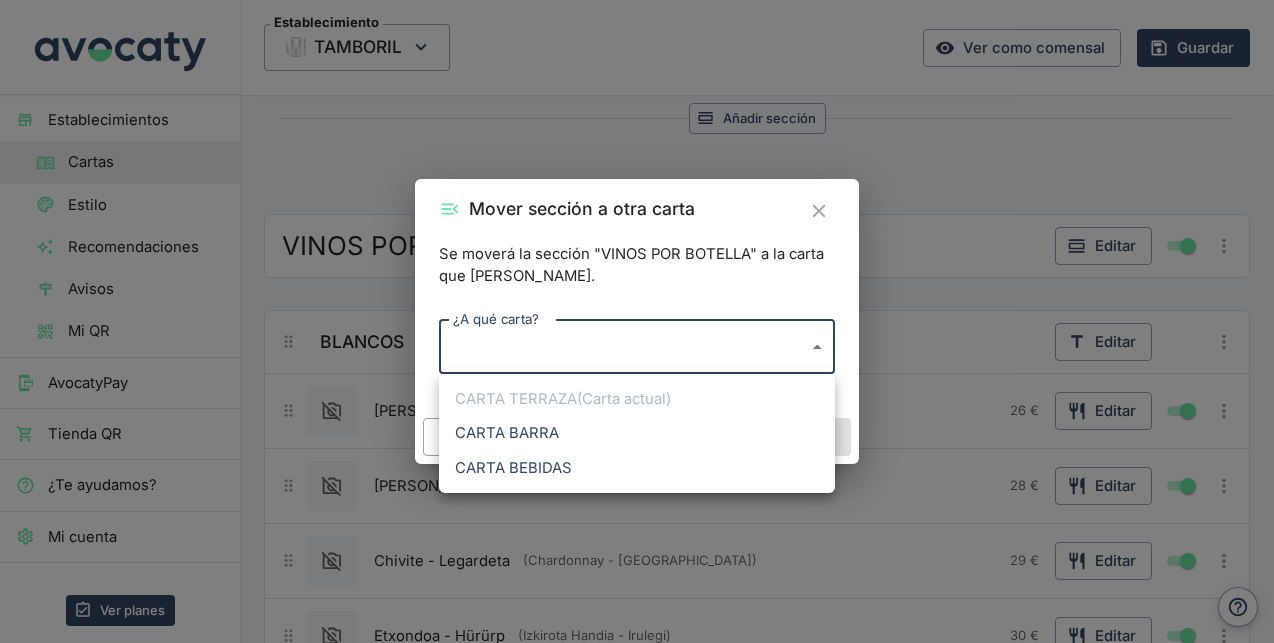 click on "CARTA BEBIDAS" at bounding box center (637, 468) 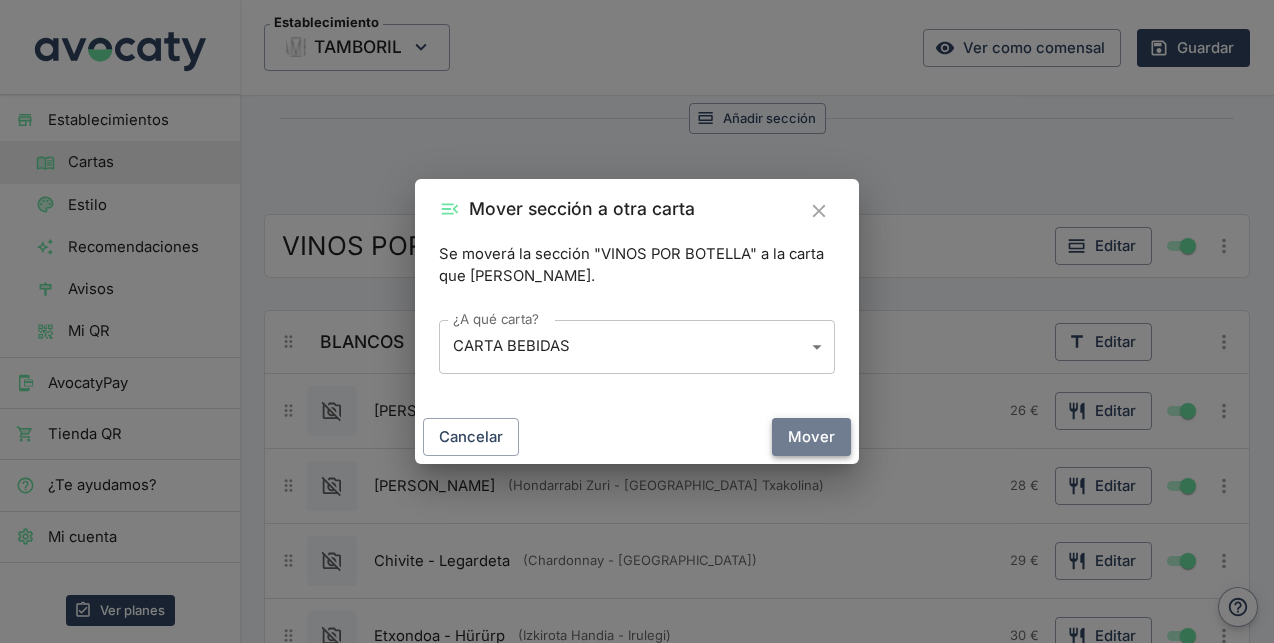 click on "Mover" at bounding box center (811, 437) 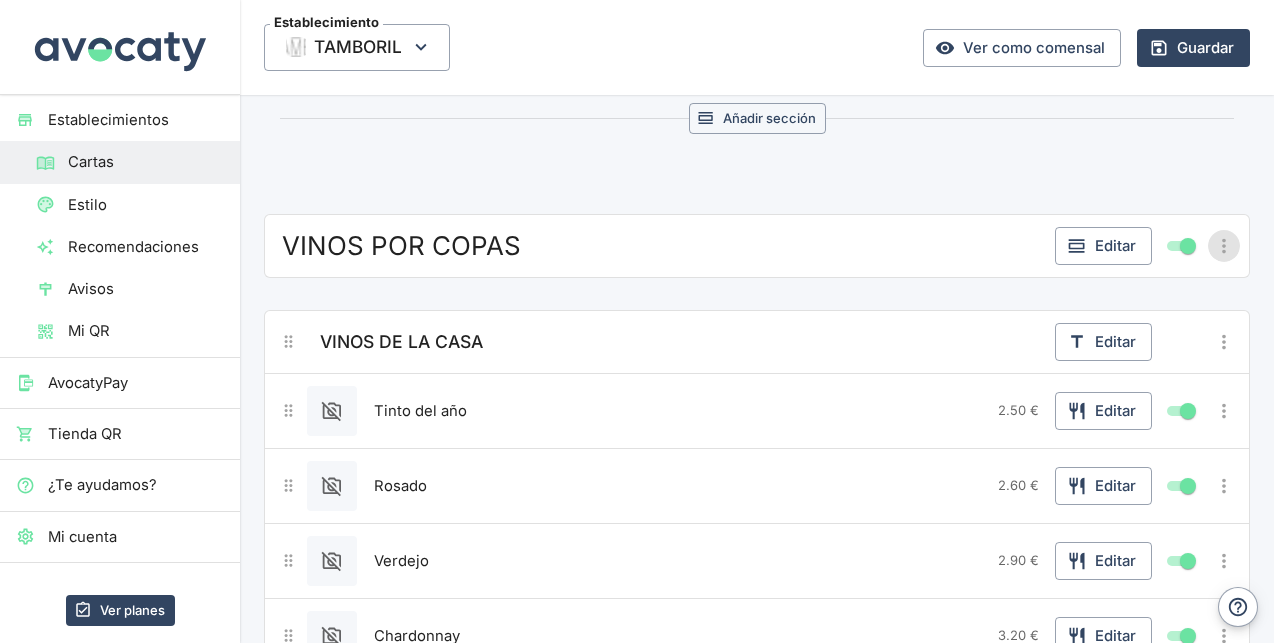 click 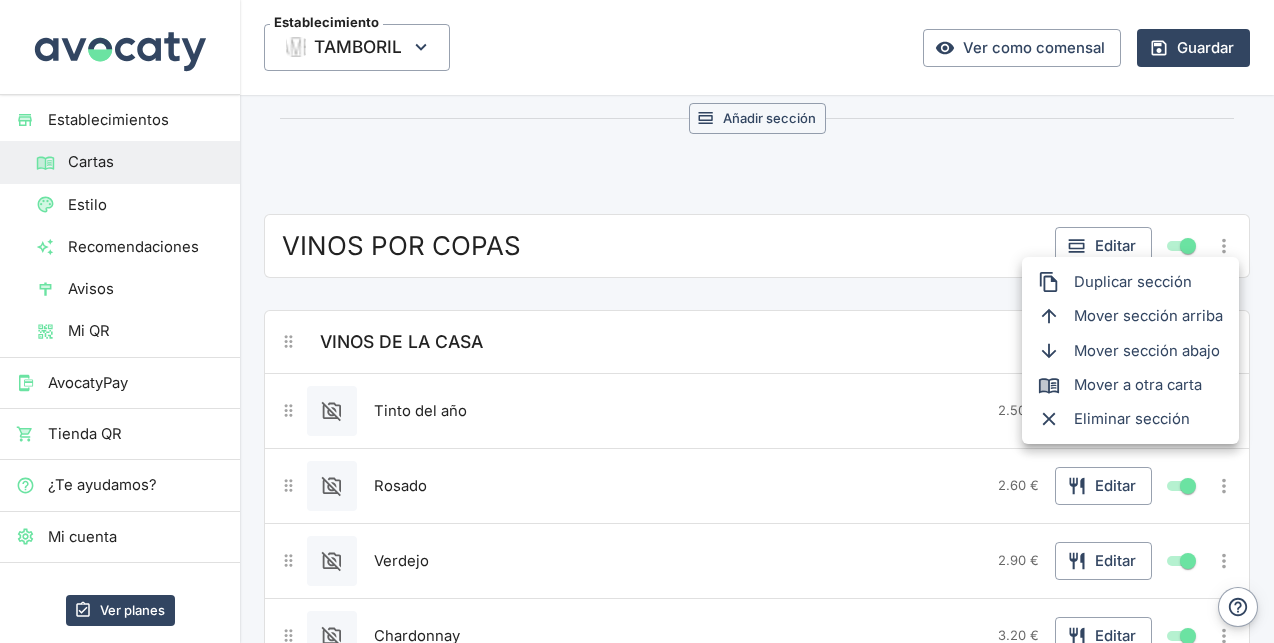 click on "Mover a otra carta" at bounding box center [1148, 385] 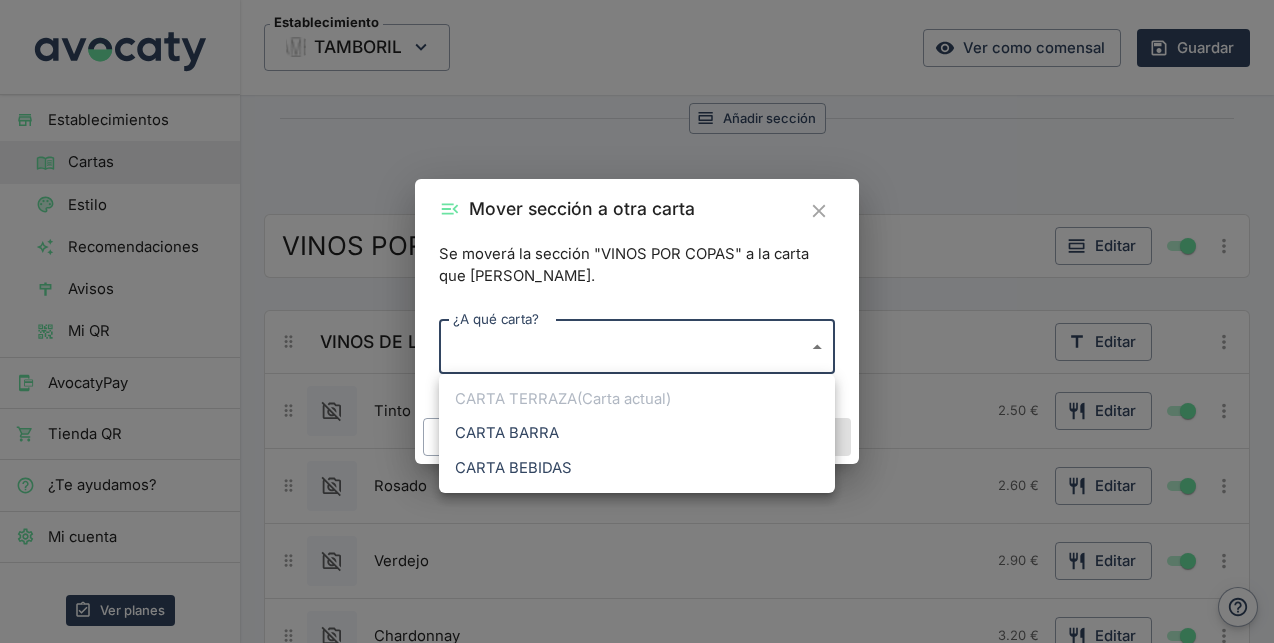click on "Valoramos tu privacidad Usamos cookies para mejorar su experiencia de navegación, mostrarle anuncios o contenidos personalizados y analizar nuestro tráfico. Al hacer clic en “Aceptar todo” usted da su consentimiento a nuestro uso de las cookies.   Política de cookies Personalizar   Rechazar todo   Aceptar todo   Personalizar las preferencias de consentimiento   Usamos cookies para ayudarle a navegar de manera eficiente y realizar ciertas funciones. Encontrará información detallada sobre cada una de las cookies bajo cada categoría de consentimiento a continuación. Las cookies categorizadas como “Necesarias” se guardan en su navegador, ya que son esenciales para permitir las funcionalidades básicas del sitio web....  Mostrar más Necesaria Siempre activas Las cookies necesarias son cruciales para las funciones básicas del sitio web y el sitio web no funcionará de la forma prevista sin ellas.Estas cookies no almacenan ningún dato de identificación personal. Cookie cookieyes-consent 1 año m" at bounding box center [637, 321] 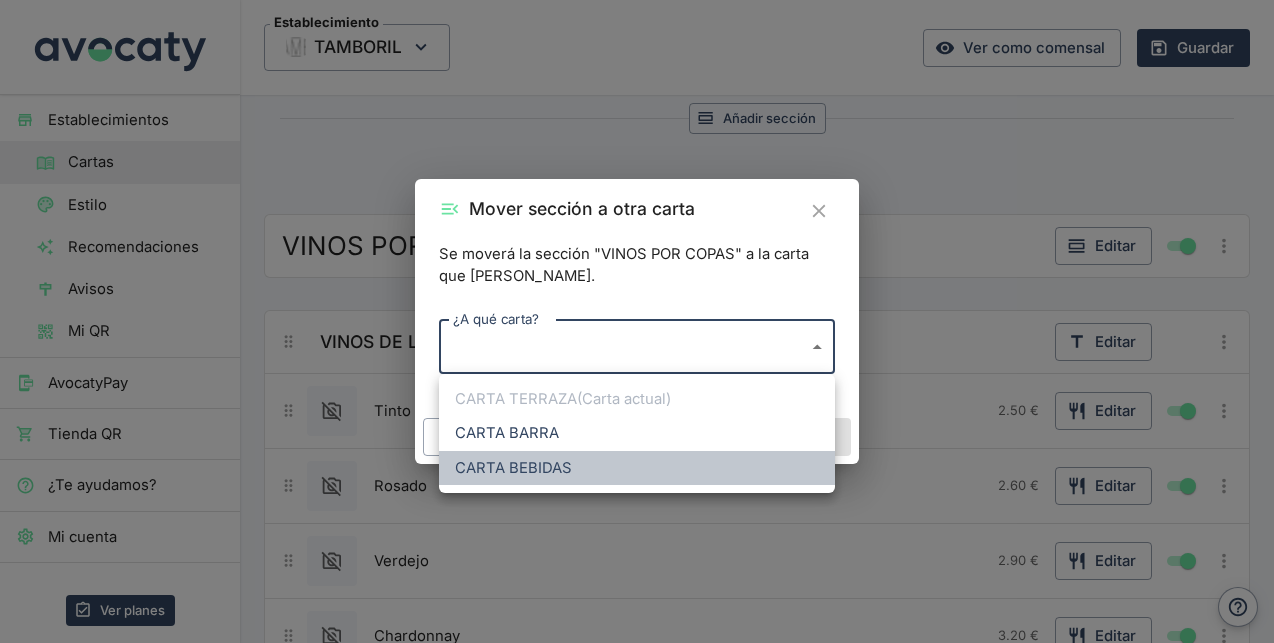 click on "CARTA BEBIDAS" at bounding box center (637, 468) 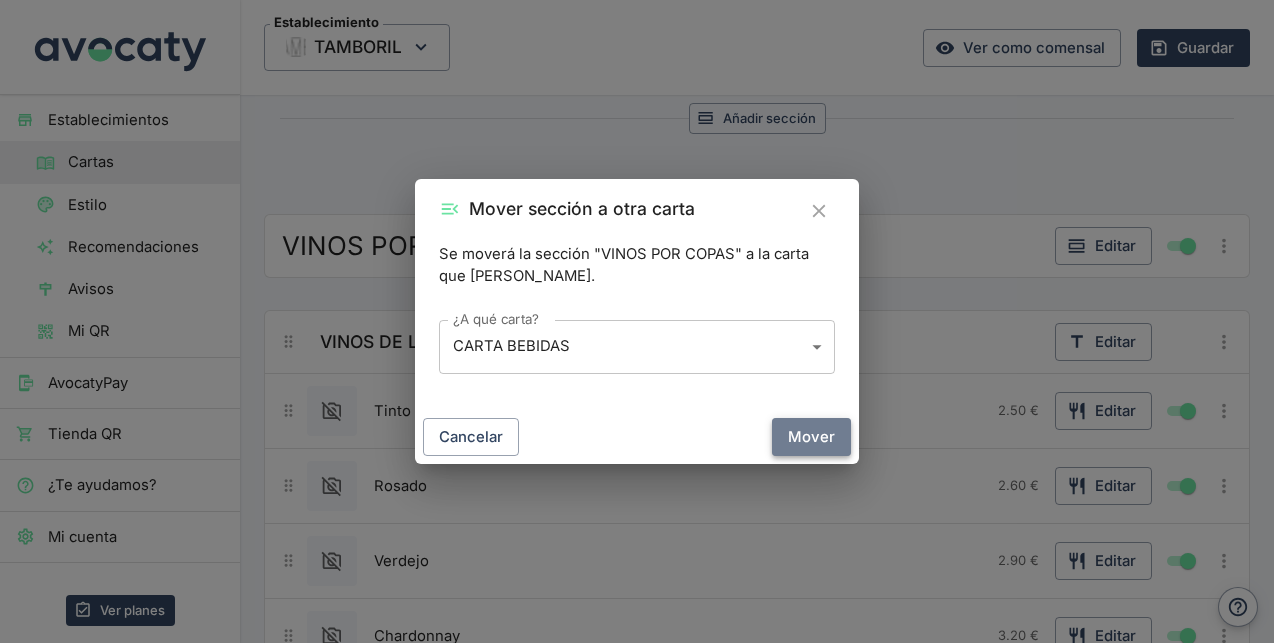 click on "Mover" at bounding box center (811, 437) 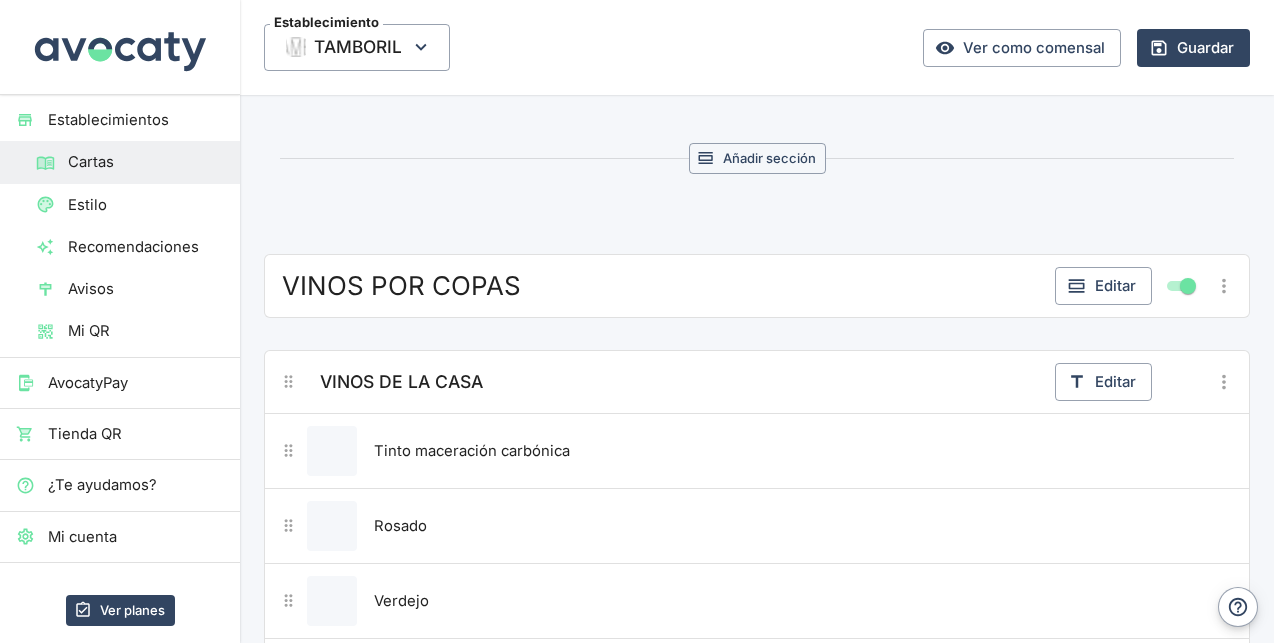 scroll, scrollTop: 4489, scrollLeft: 0, axis: vertical 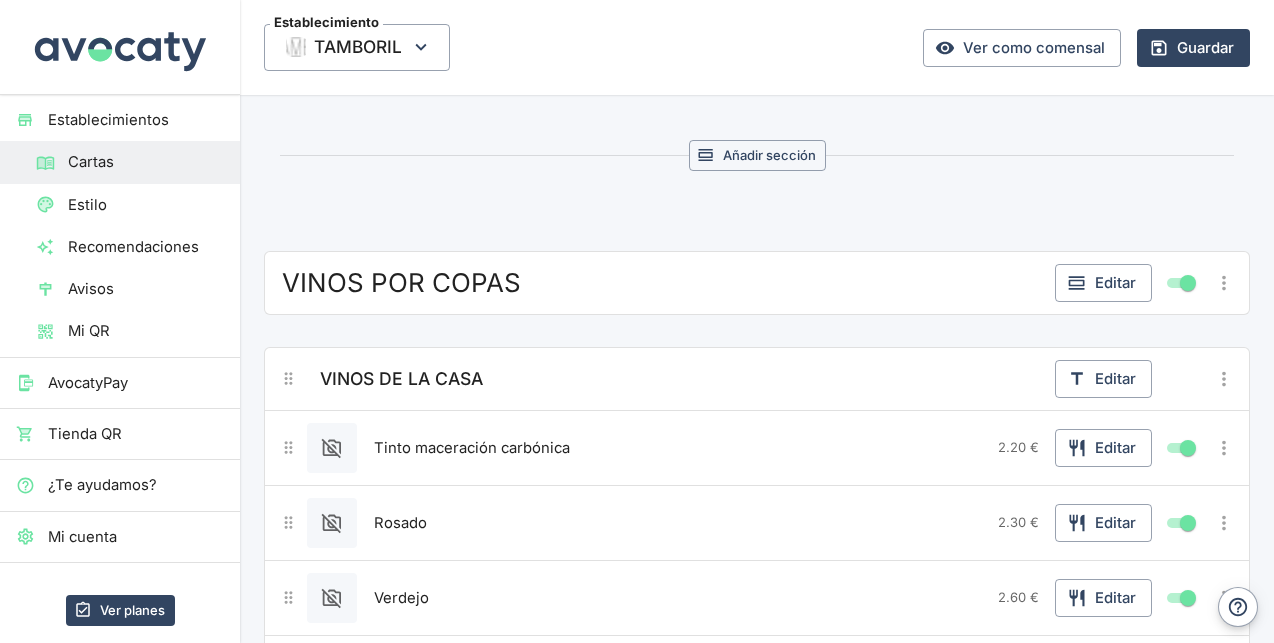 click 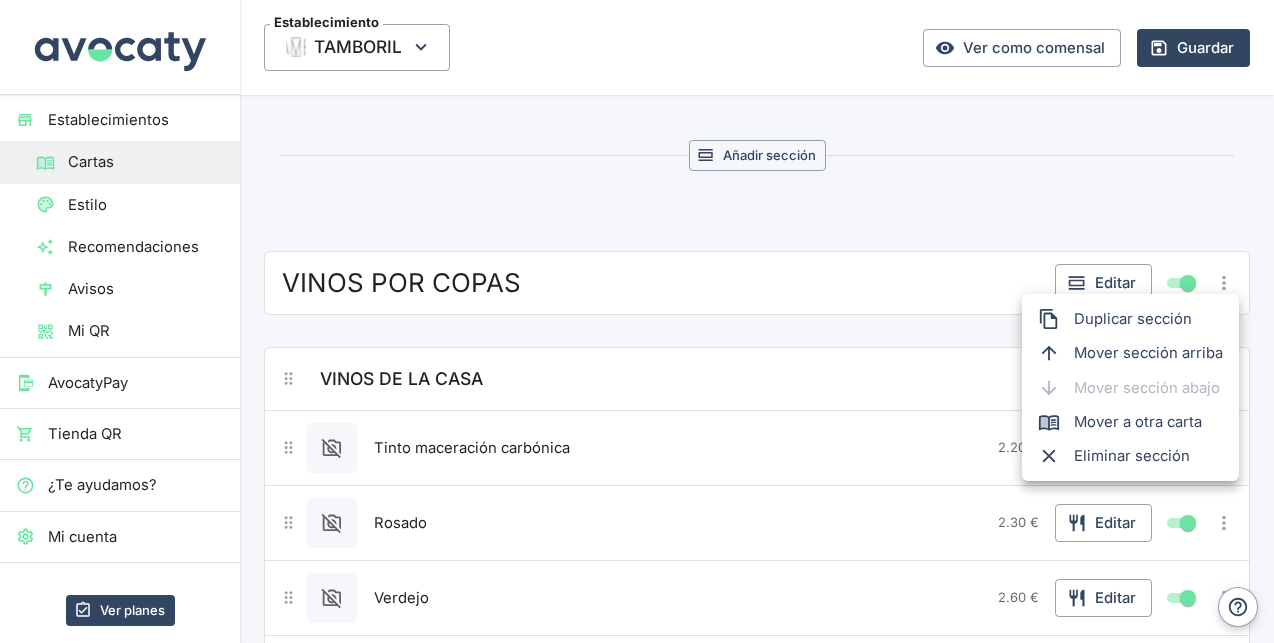 click on "Mover a otra carta" at bounding box center [1148, 422] 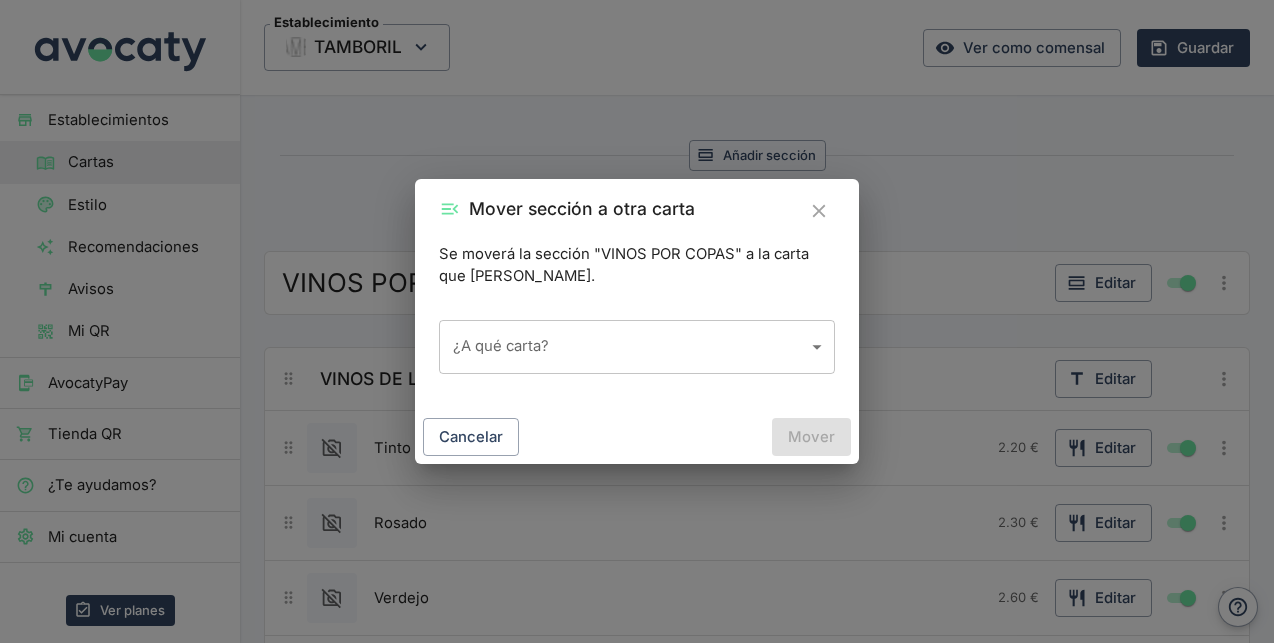 click on "Valoramos tu privacidad Usamos cookies para mejorar su experiencia de navegación, mostrarle anuncios o contenidos personalizados y analizar nuestro tráfico. Al hacer clic en “Aceptar todo” usted da su consentimiento a nuestro uso de las cookies.   Política de cookies Personalizar   Rechazar todo   Aceptar todo   Personalizar las preferencias de consentimiento   Usamos cookies para ayudarle a navegar de manera eficiente y realizar ciertas funciones. Encontrará información detallada sobre cada una de las cookies bajo cada categoría de consentimiento a continuación. Las cookies categorizadas como “Necesarias” se guardan en su navegador, ya que son esenciales para permitir las funcionalidades básicas del sitio web....  Mostrar más Necesaria Siempre activas Las cookies necesarias son cruciales para las funciones básicas del sitio web y el sitio web no funcionará de la forma prevista sin ellas.Estas cookies no almacenan ningún dato de identificación personal. Cookie cookieyes-consent 1 año m" at bounding box center [637, 321] 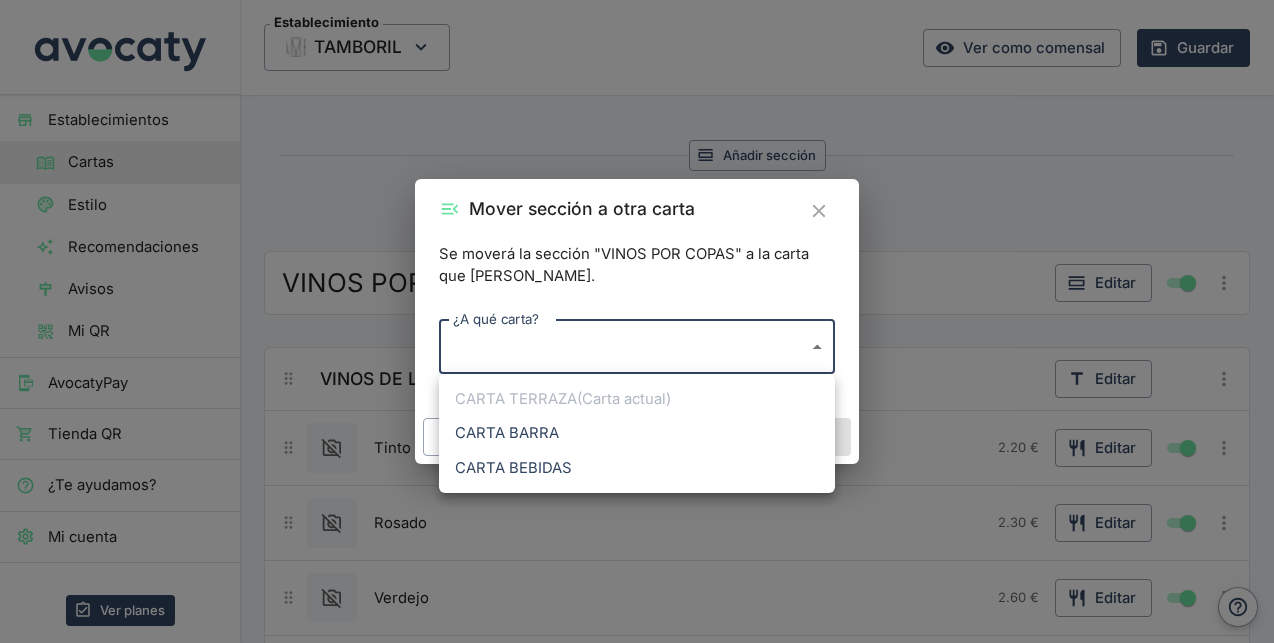 click on "CARTA BEBIDAS" at bounding box center (637, 468) 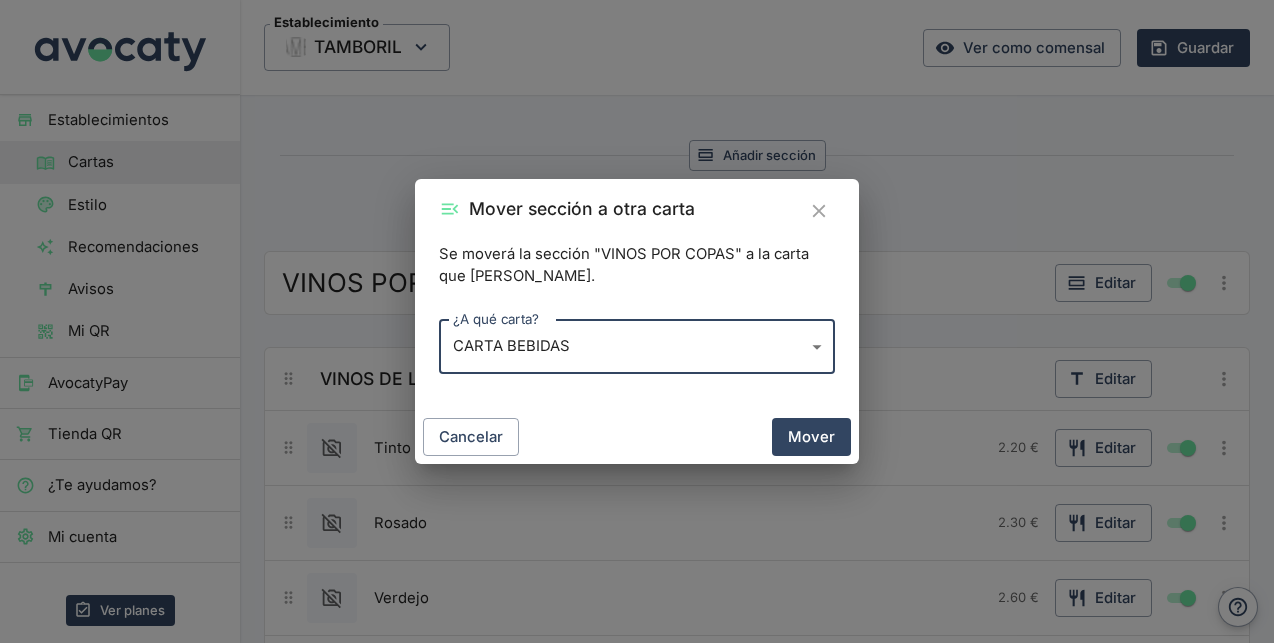 type on "odUgDyxAW50KXrJ0KfZ4" 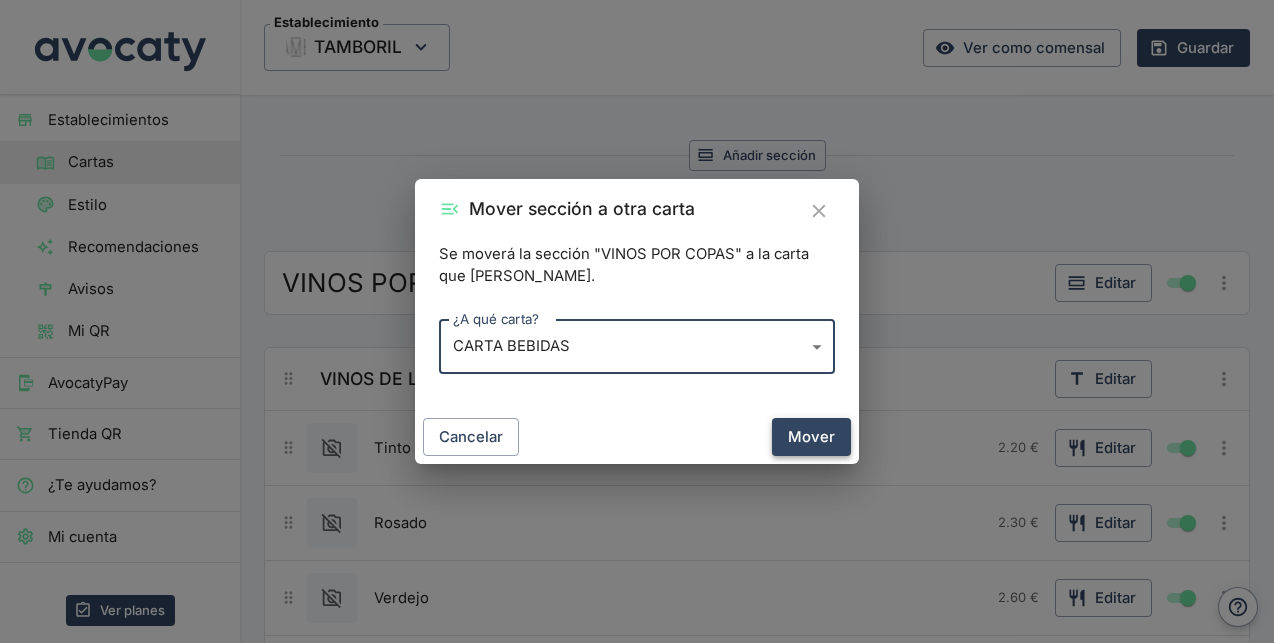 click on "Mover" at bounding box center (811, 437) 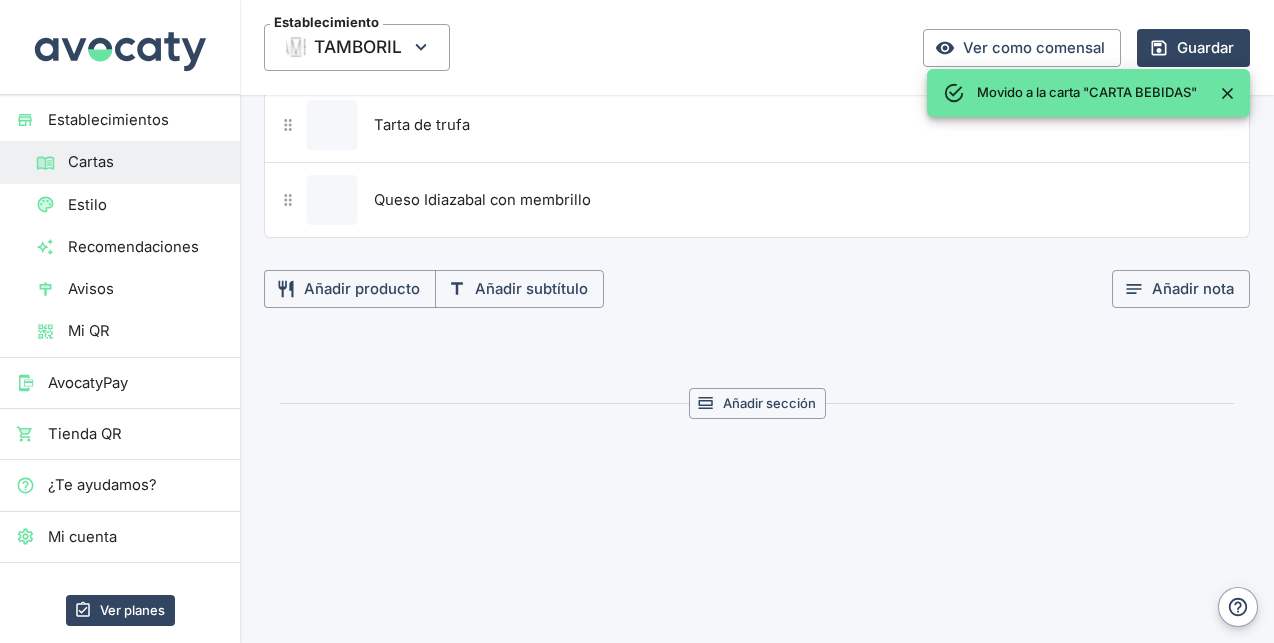 scroll, scrollTop: 4173, scrollLeft: 0, axis: vertical 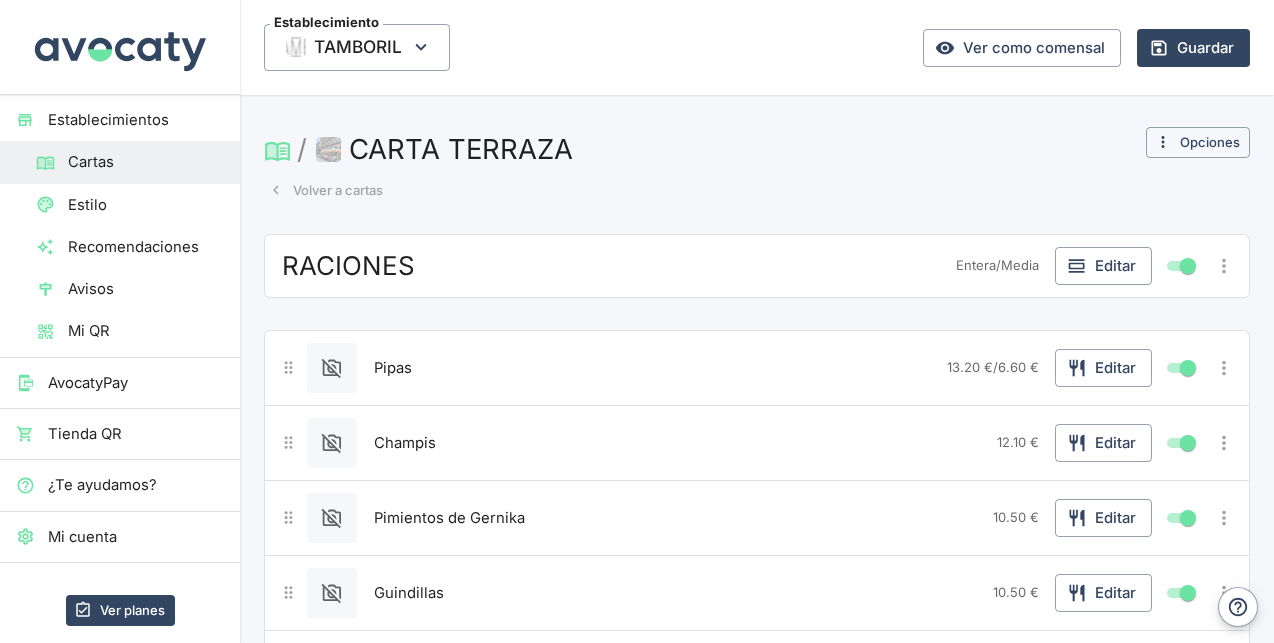 click on "CARTA TERRAZA" at bounding box center [446, 149] 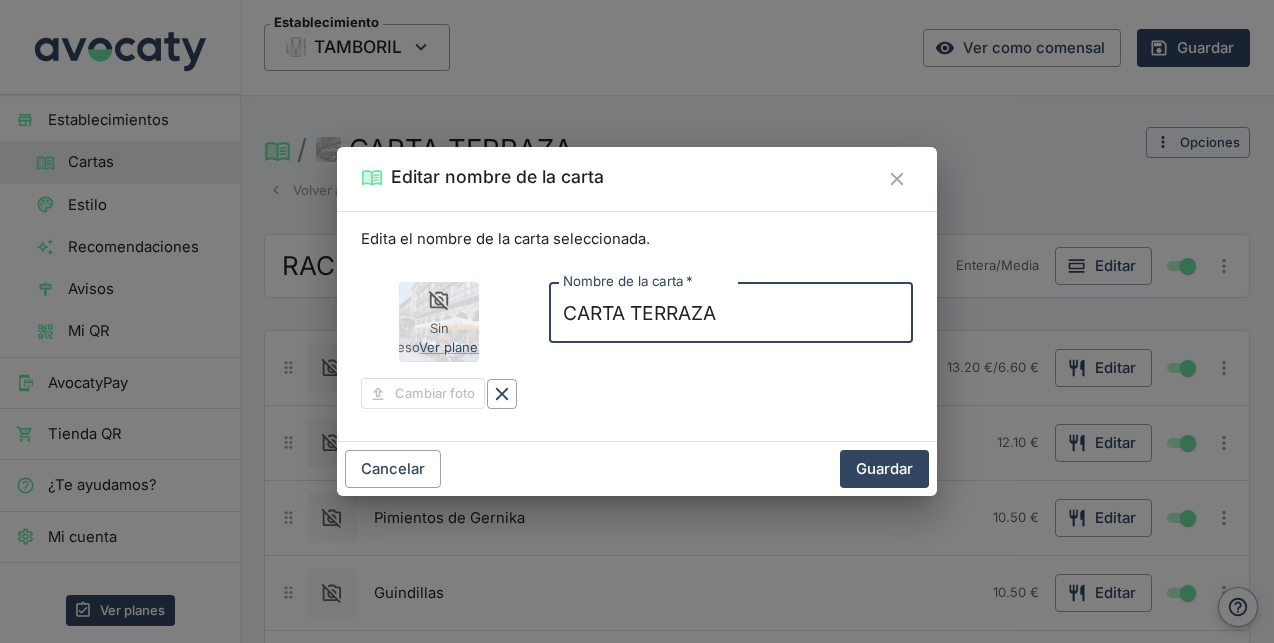 click 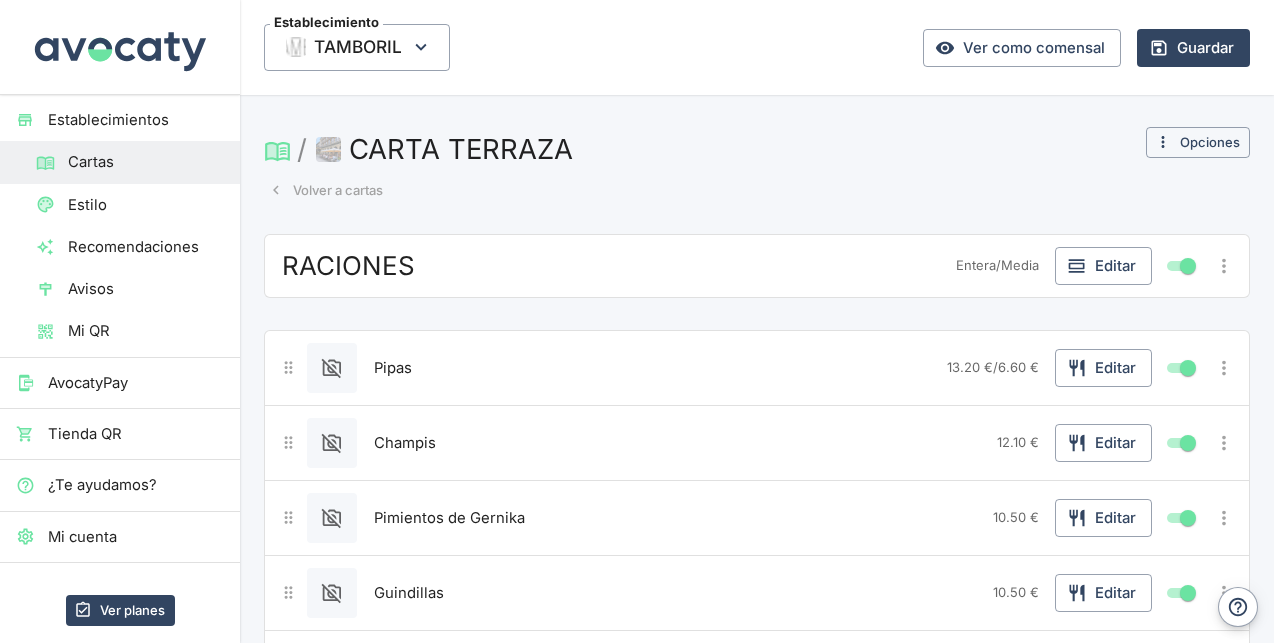 scroll, scrollTop: 63, scrollLeft: 0, axis: vertical 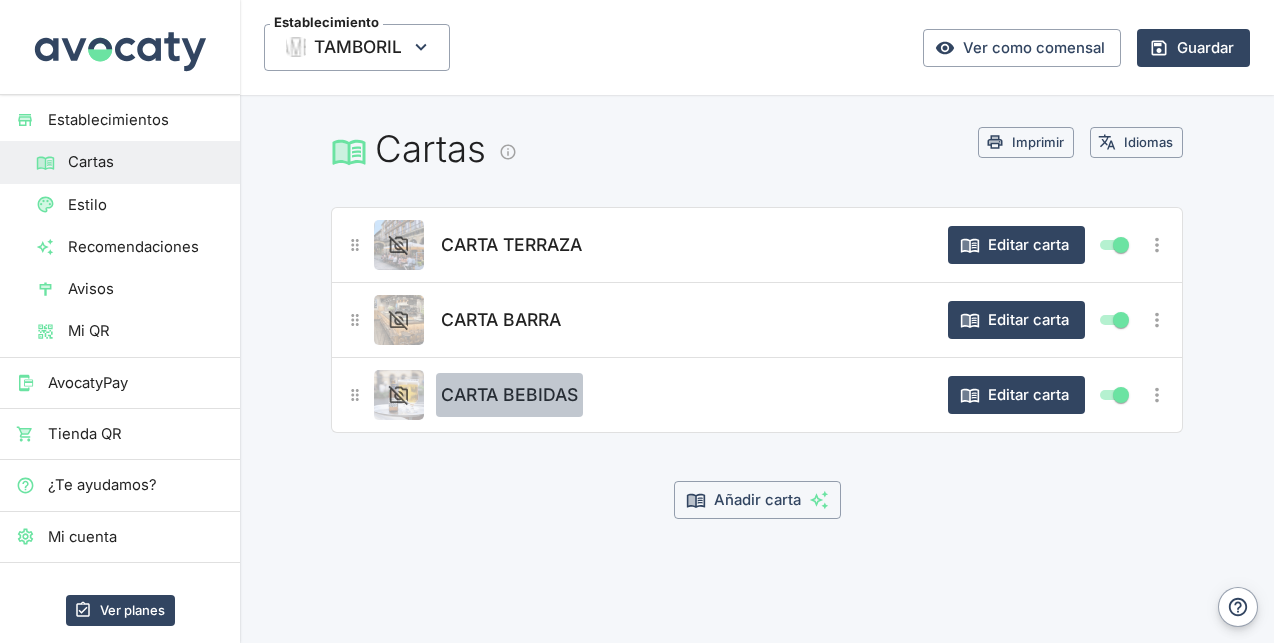 click on "CARTA BEBIDAS" at bounding box center [509, 395] 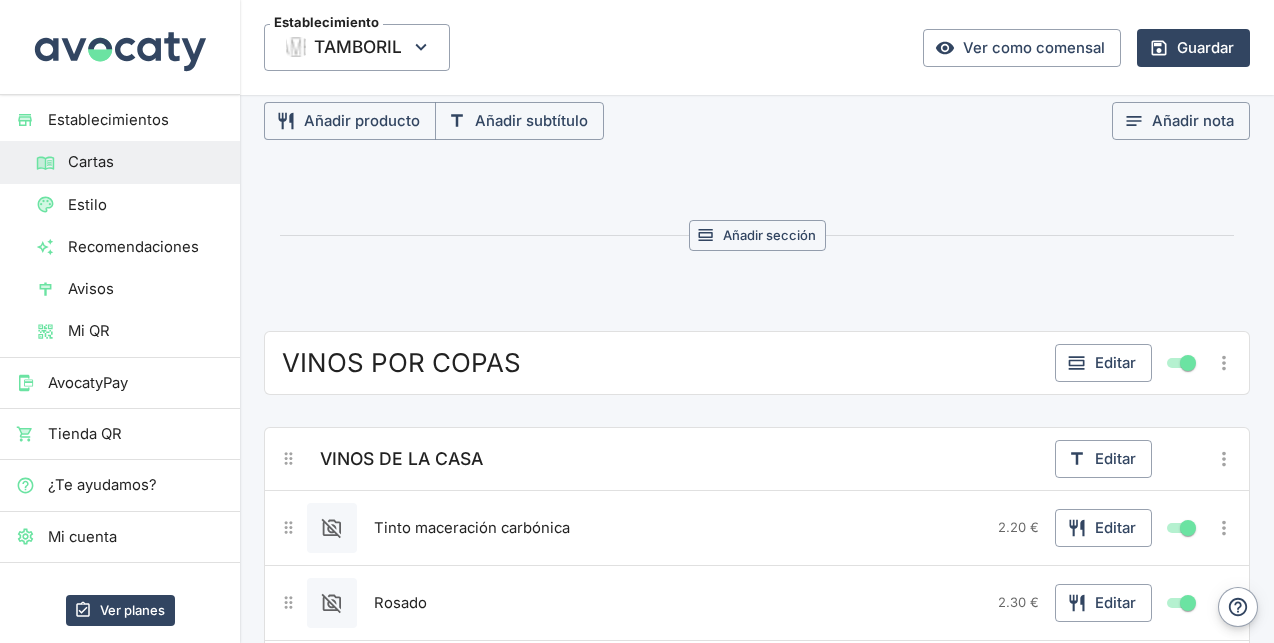 scroll, scrollTop: 13983, scrollLeft: 0, axis: vertical 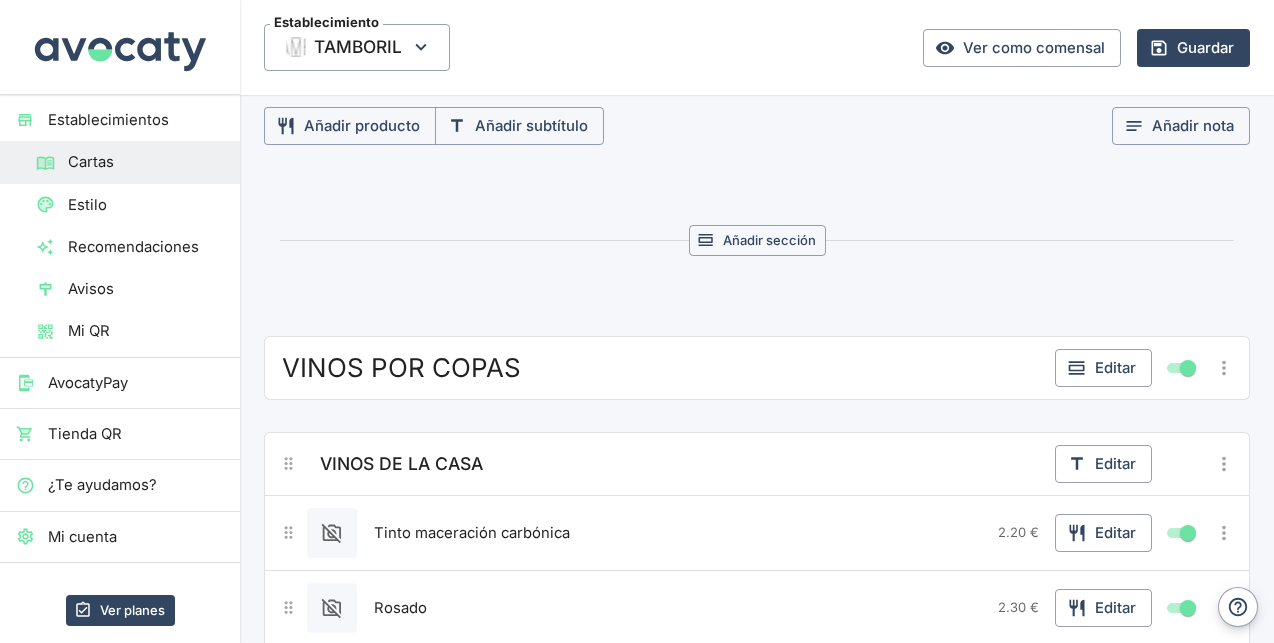 click 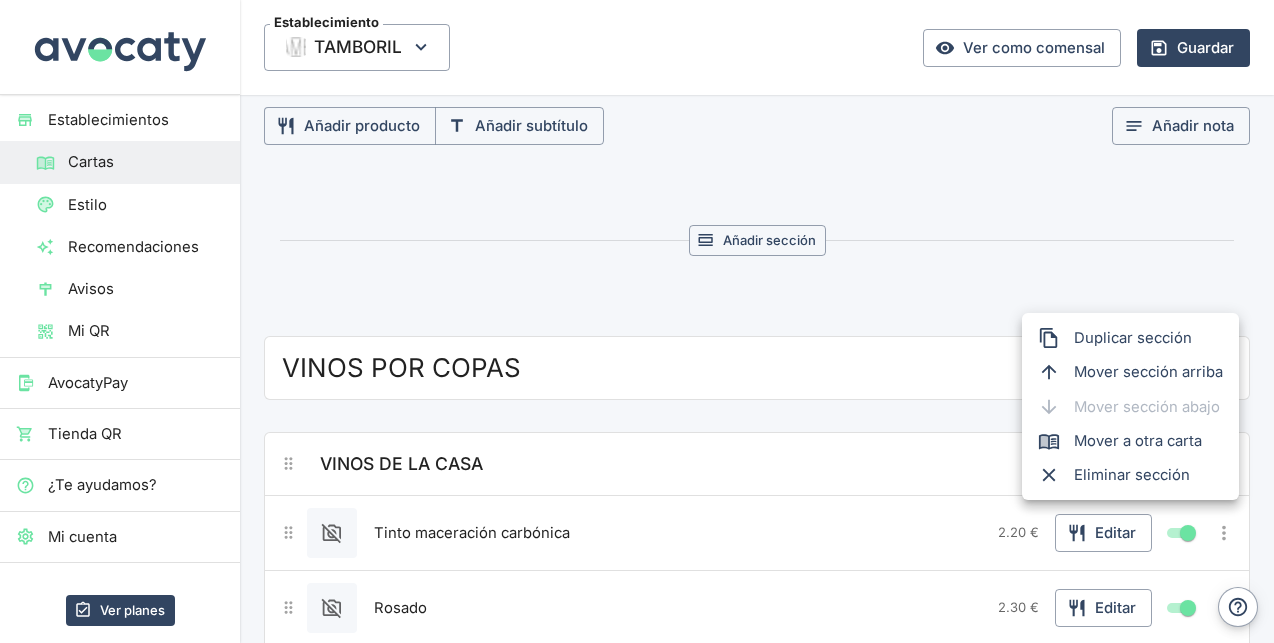 click on "Mover sección arriba" at bounding box center [1148, 372] 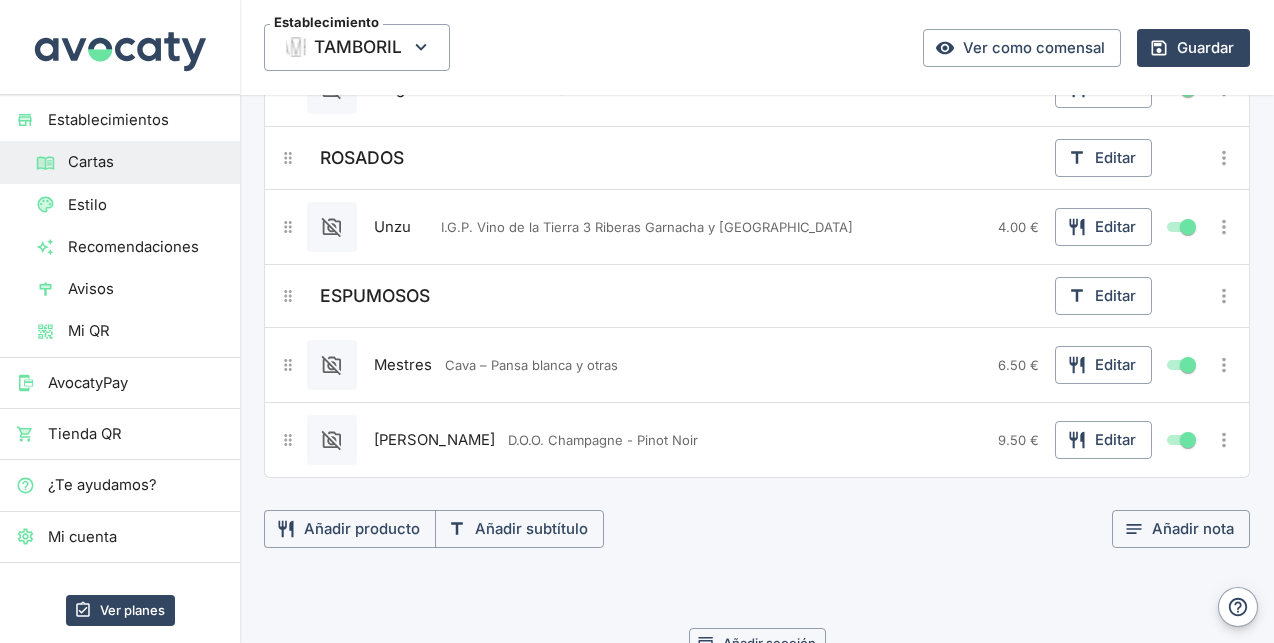 scroll, scrollTop: 13945, scrollLeft: 0, axis: vertical 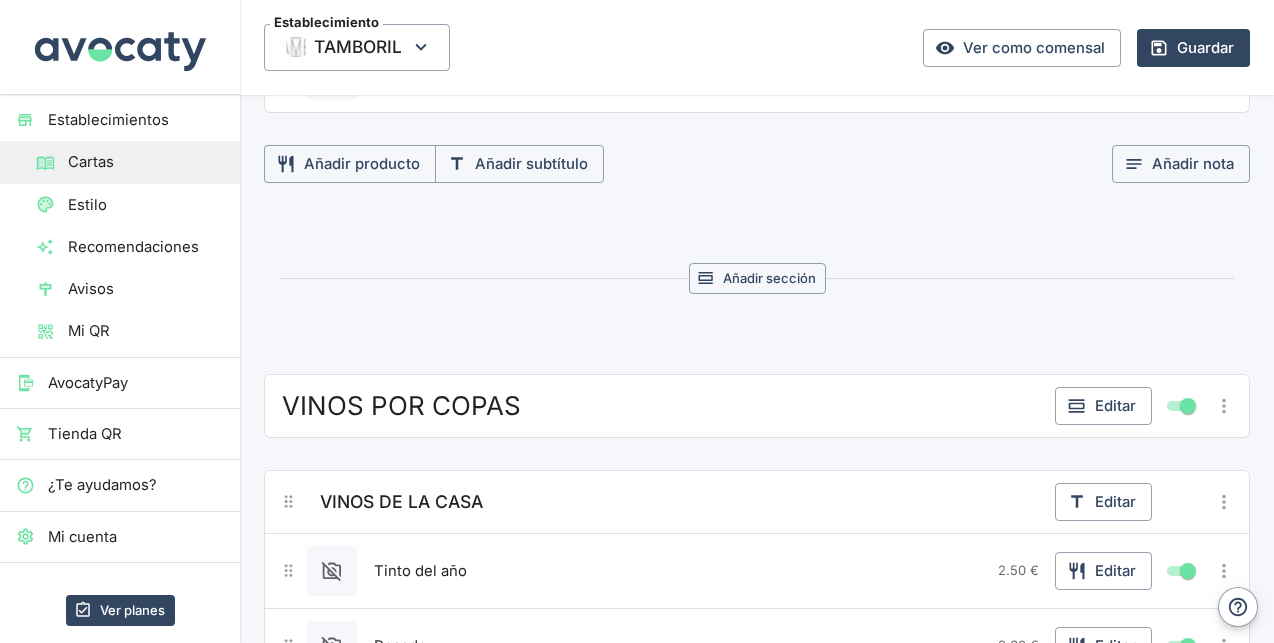 click 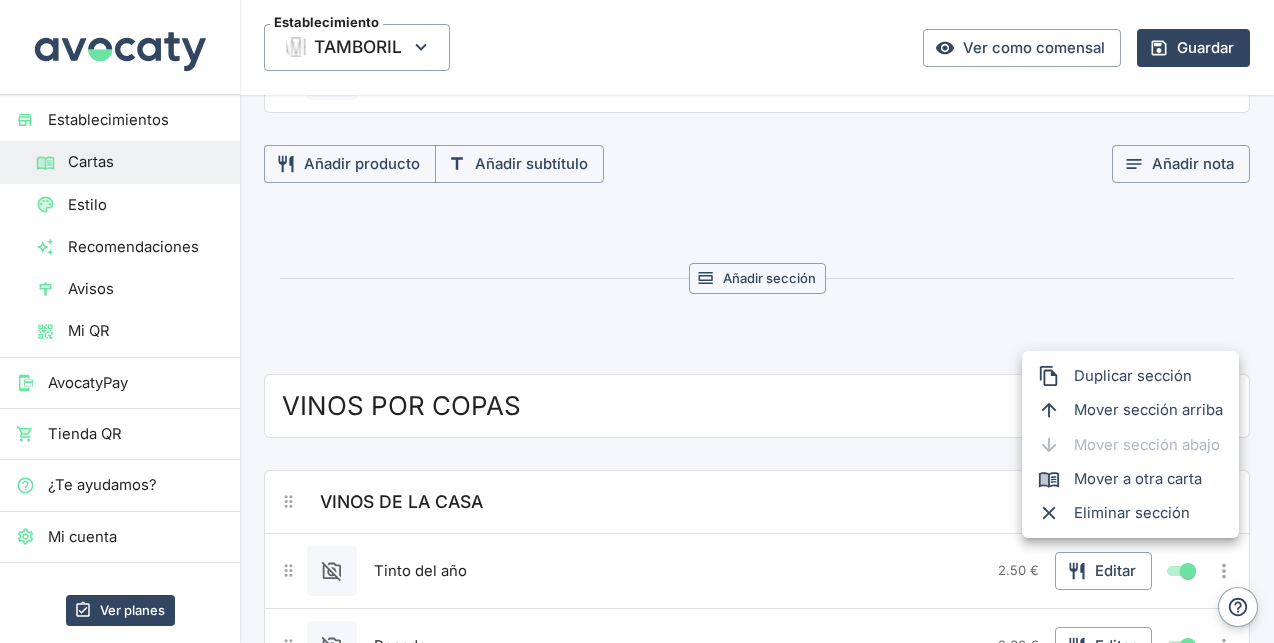 click at bounding box center [637, 321] 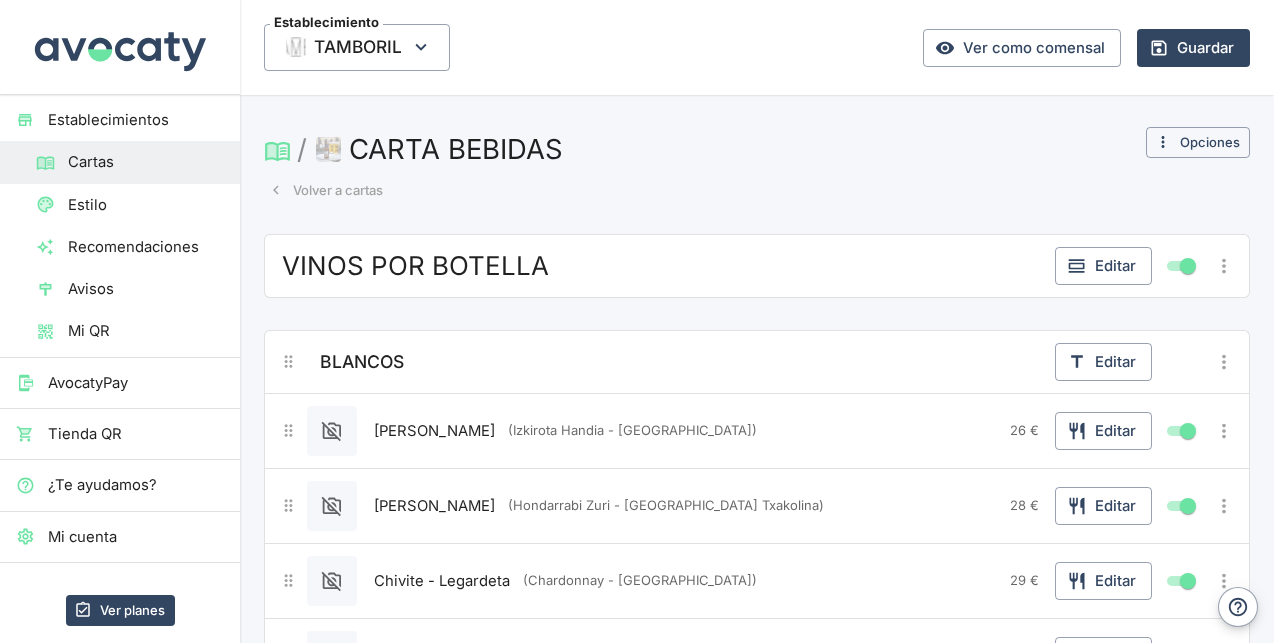 scroll, scrollTop: 0, scrollLeft: 0, axis: both 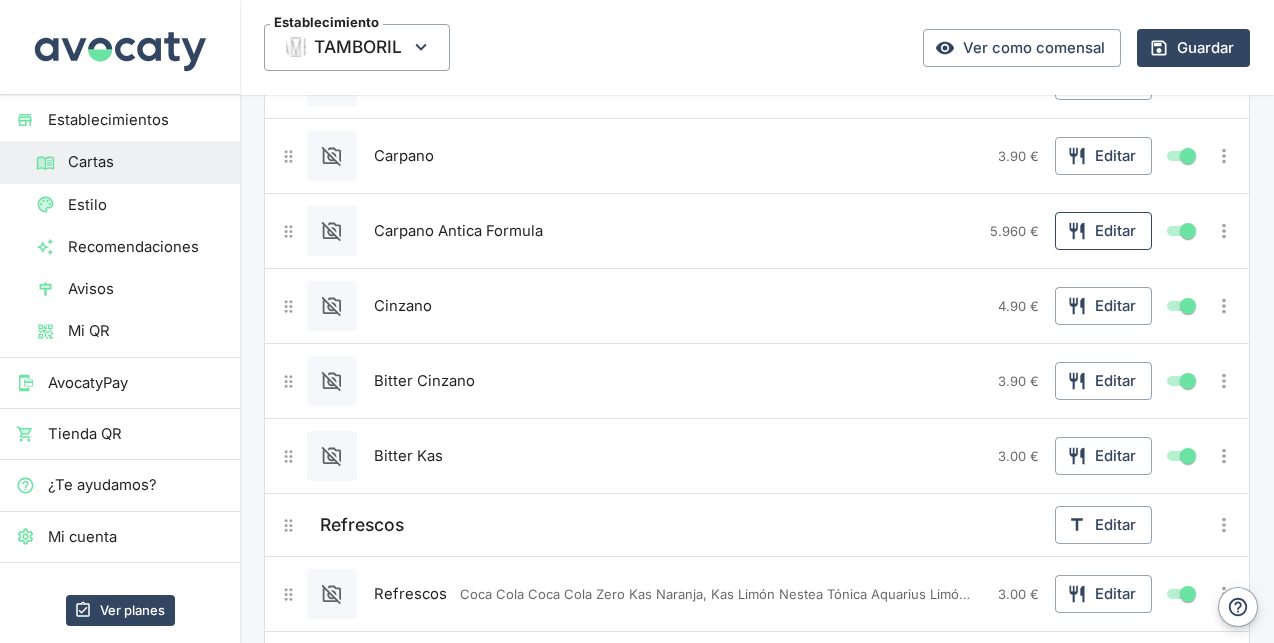 click on "Editar" at bounding box center (1103, 231) 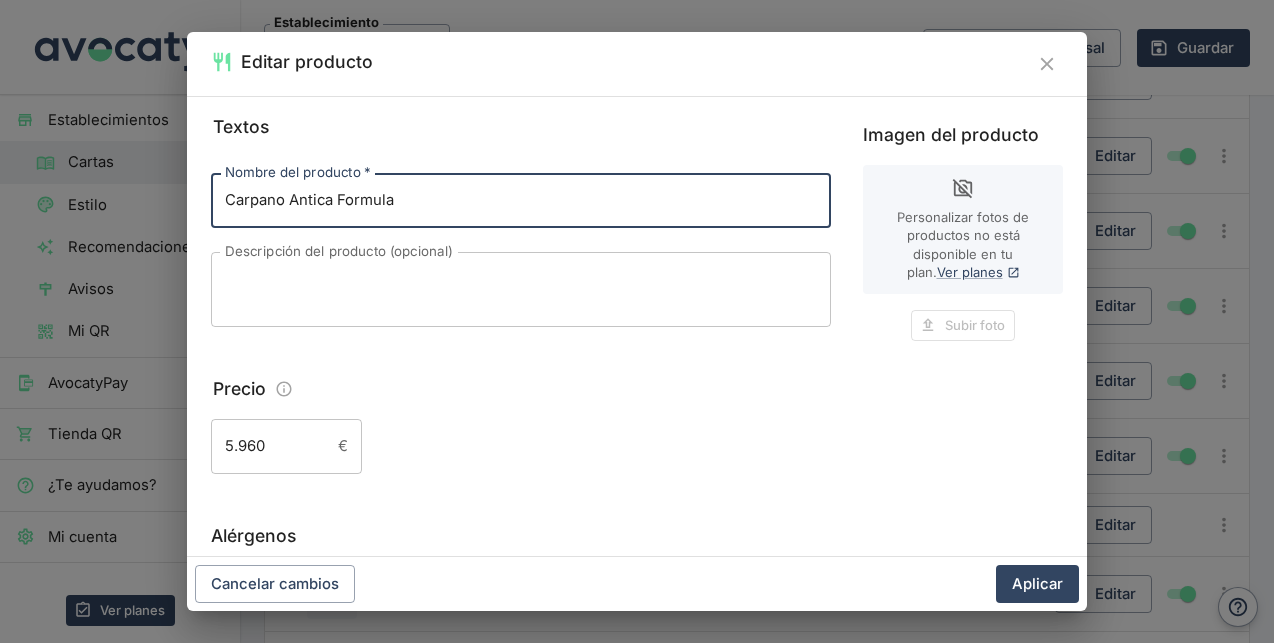 click on "5.960" at bounding box center (270, 446) 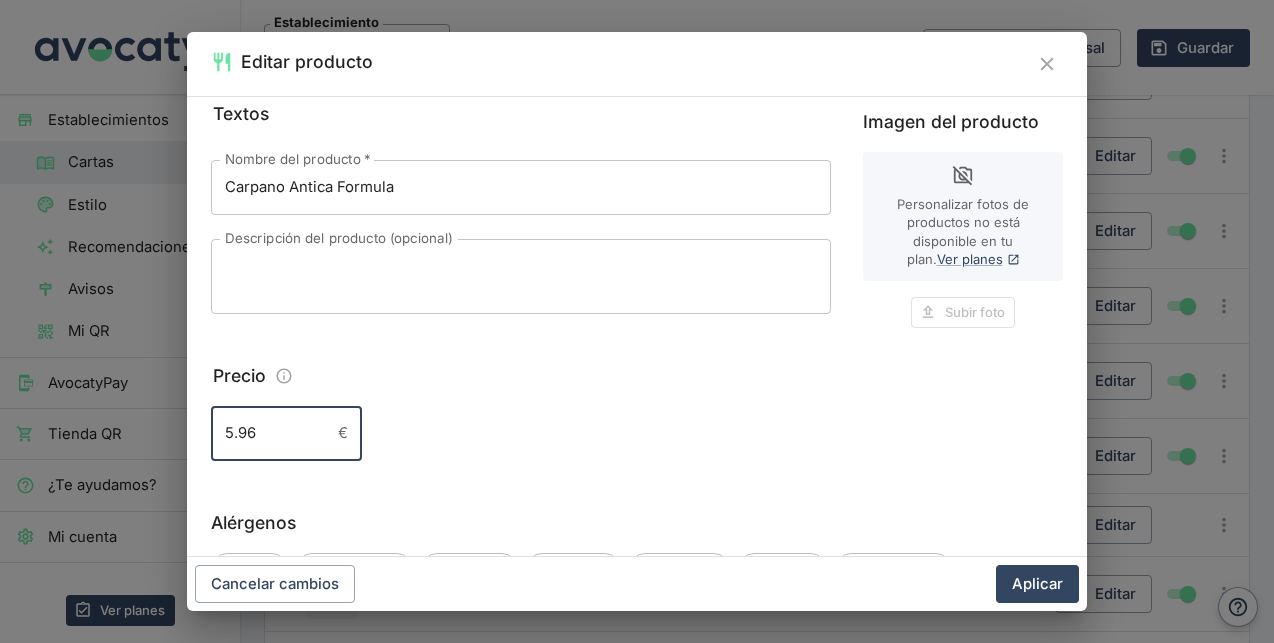 scroll, scrollTop: 0, scrollLeft: 0, axis: both 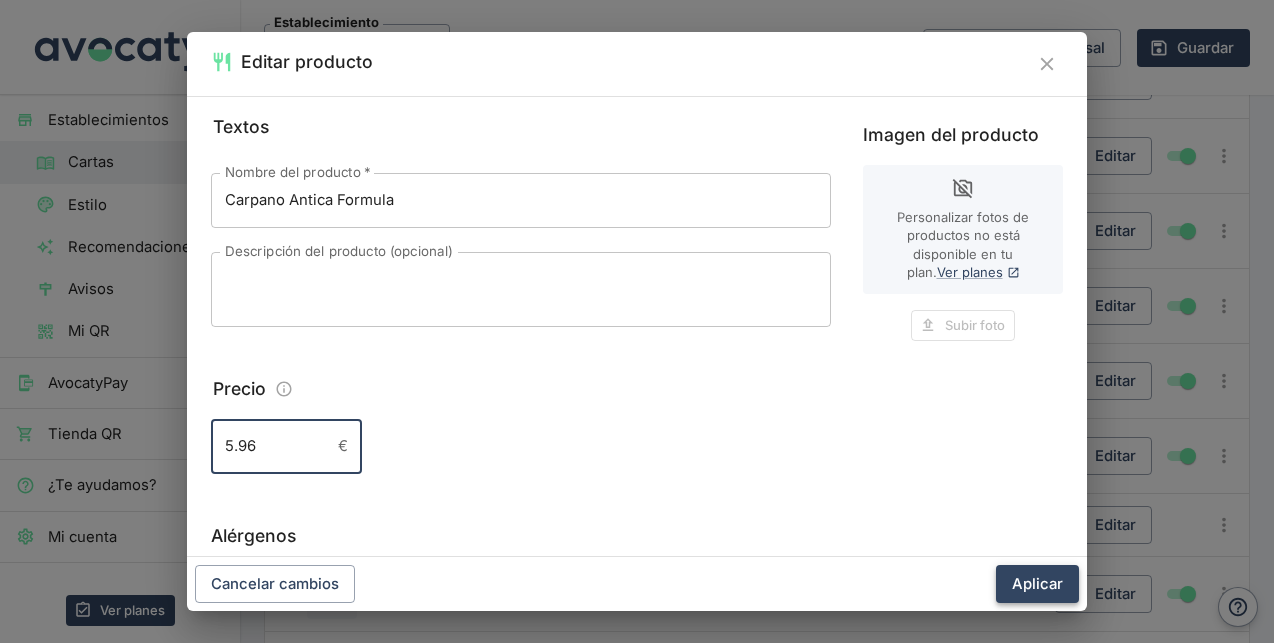 type on "5.96" 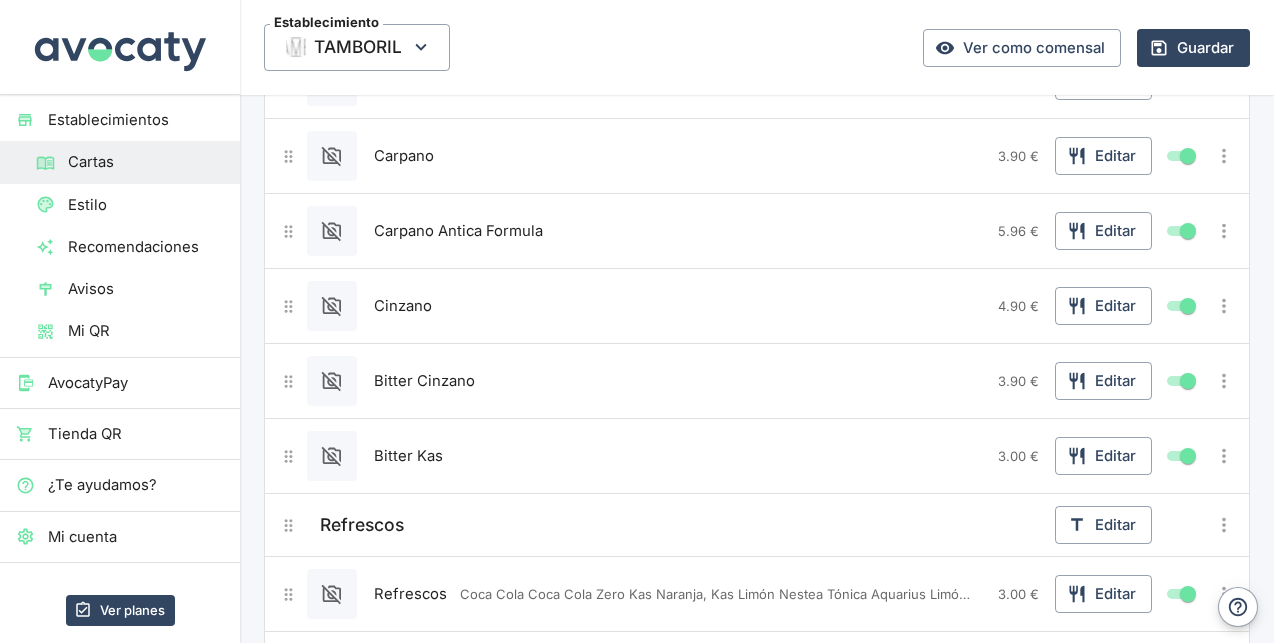 scroll, scrollTop: 63, scrollLeft: 0, axis: vertical 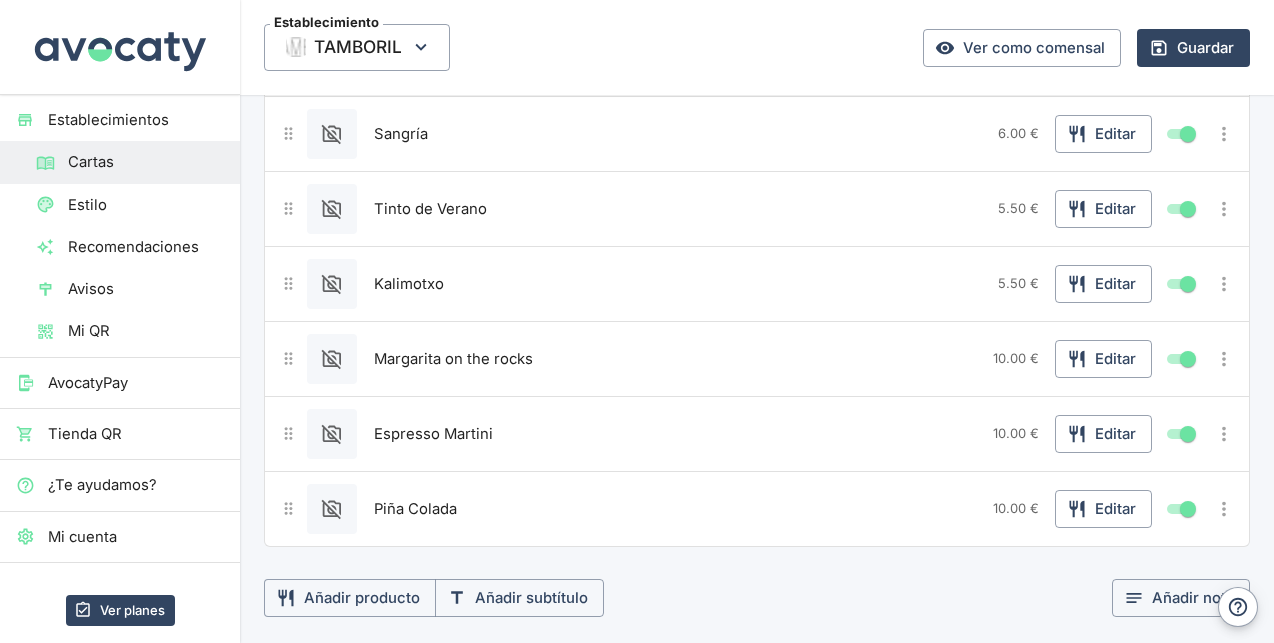 click 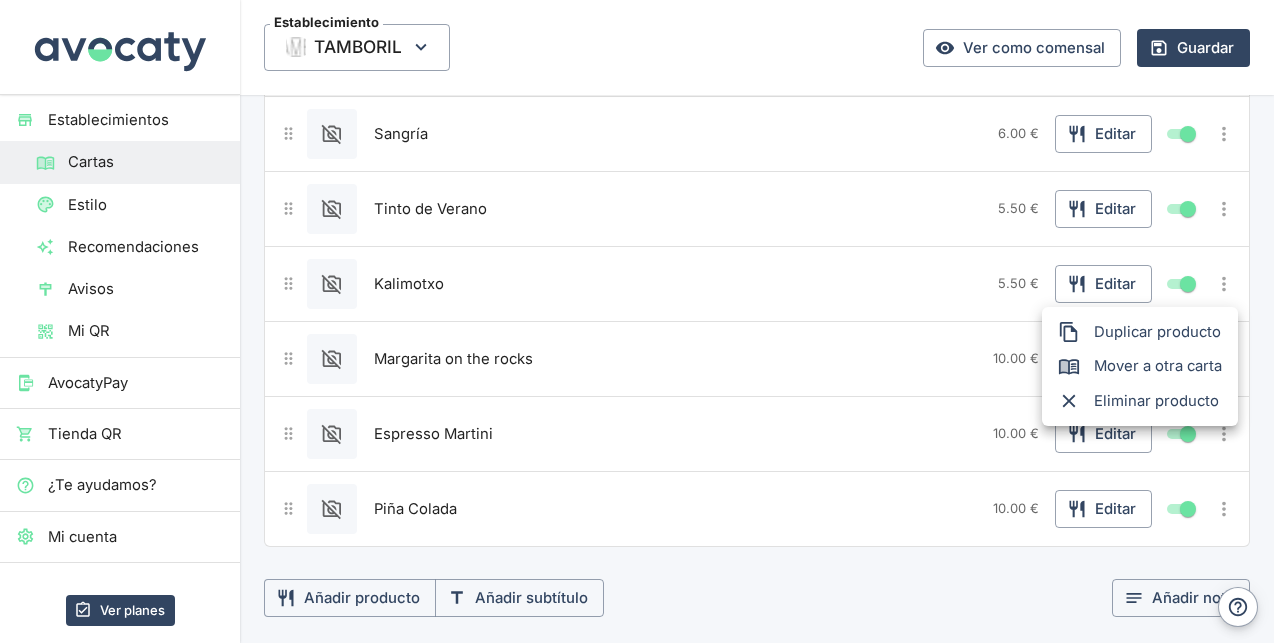 click on "Eliminar producto" at bounding box center (1158, 401) 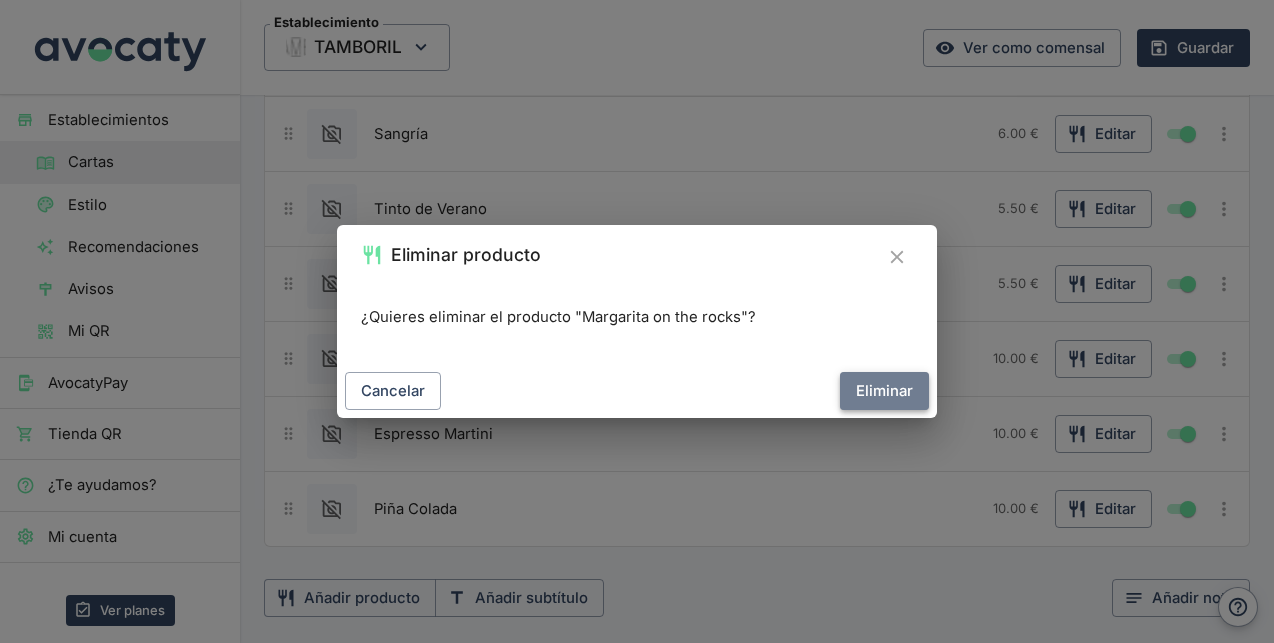 click on "Eliminar" at bounding box center [884, 391] 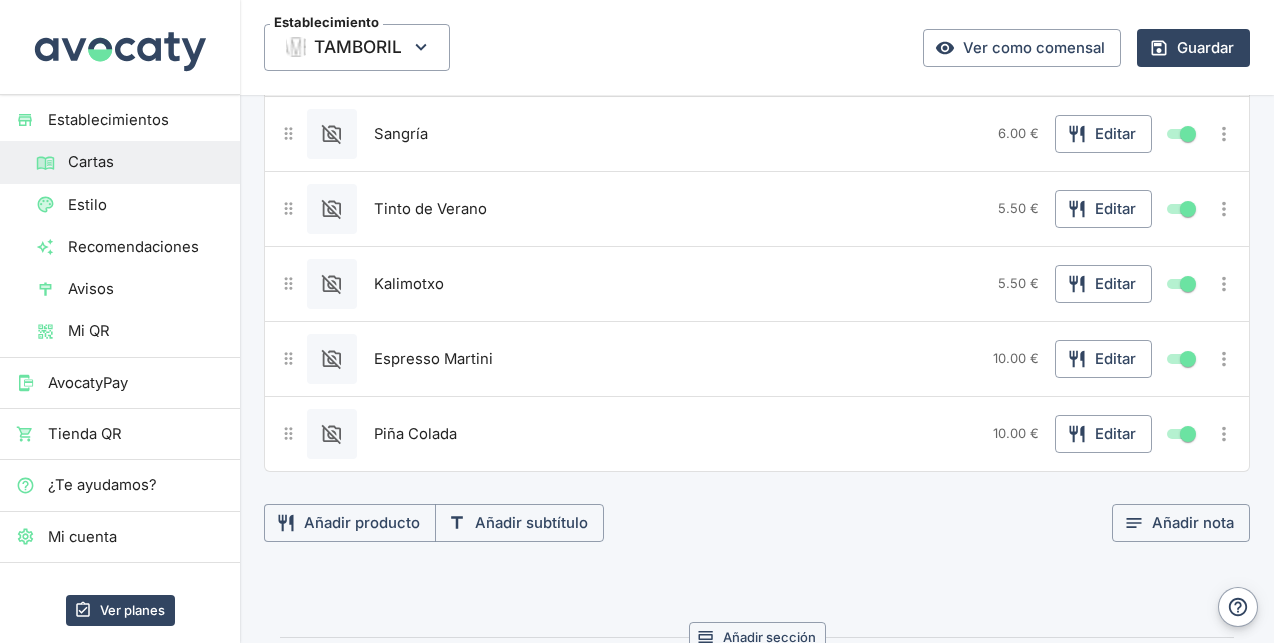 click 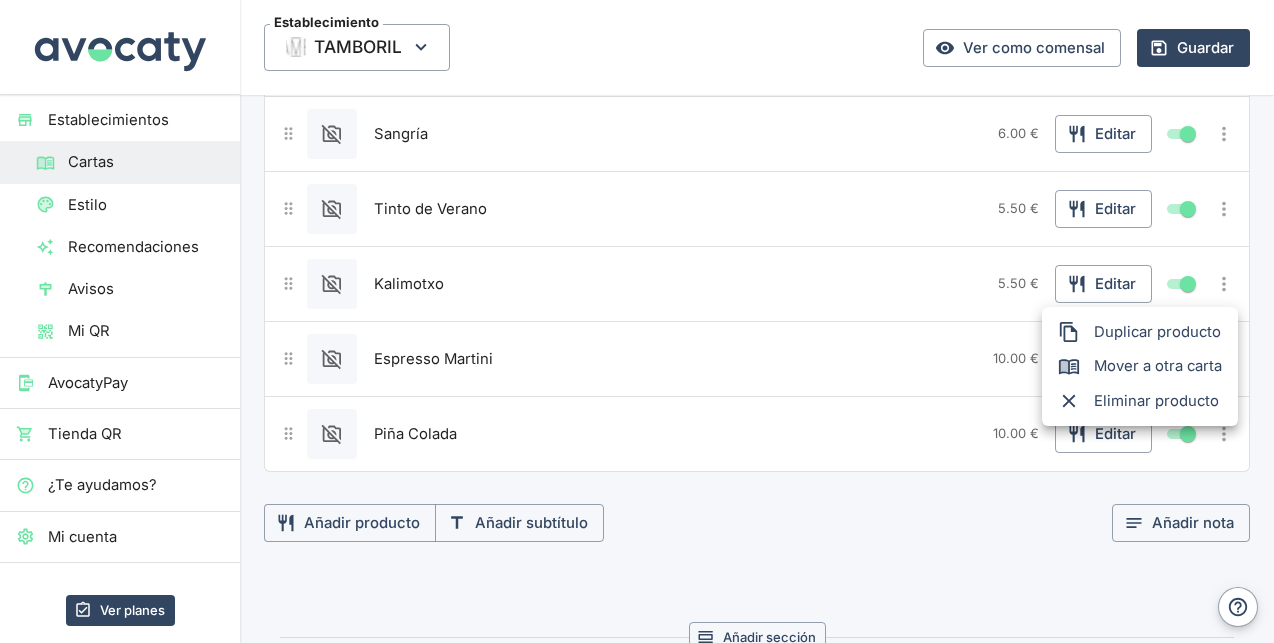 click on "Eliminar producto" at bounding box center (1158, 401) 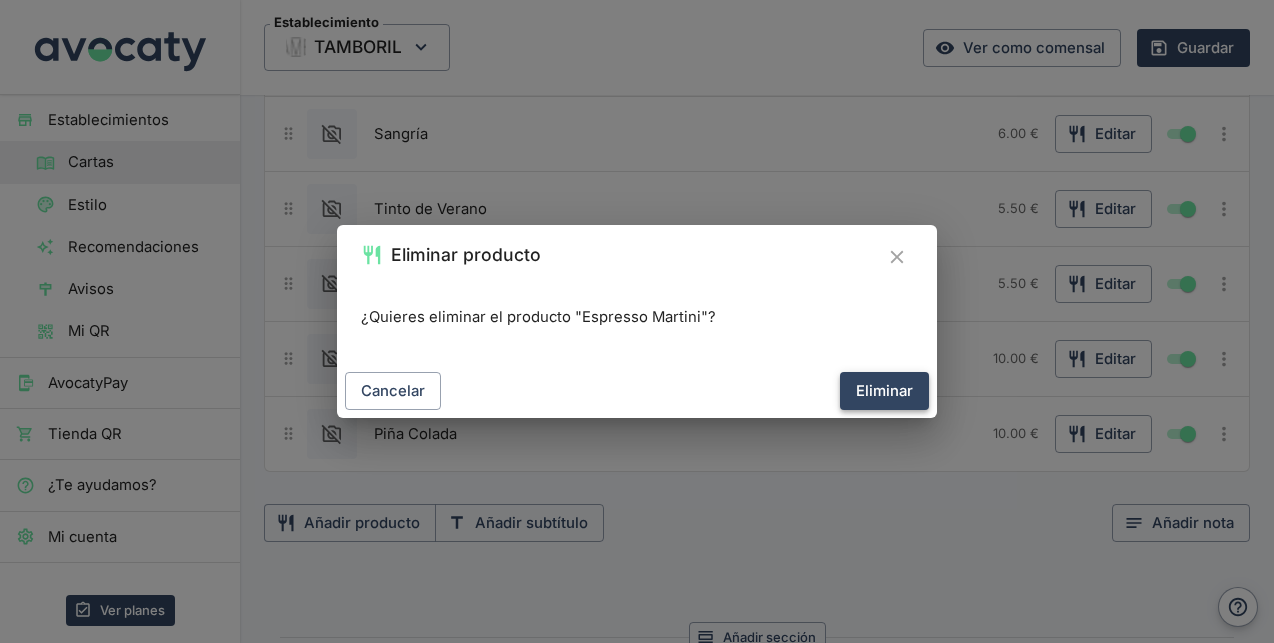 click on "Eliminar" at bounding box center [884, 391] 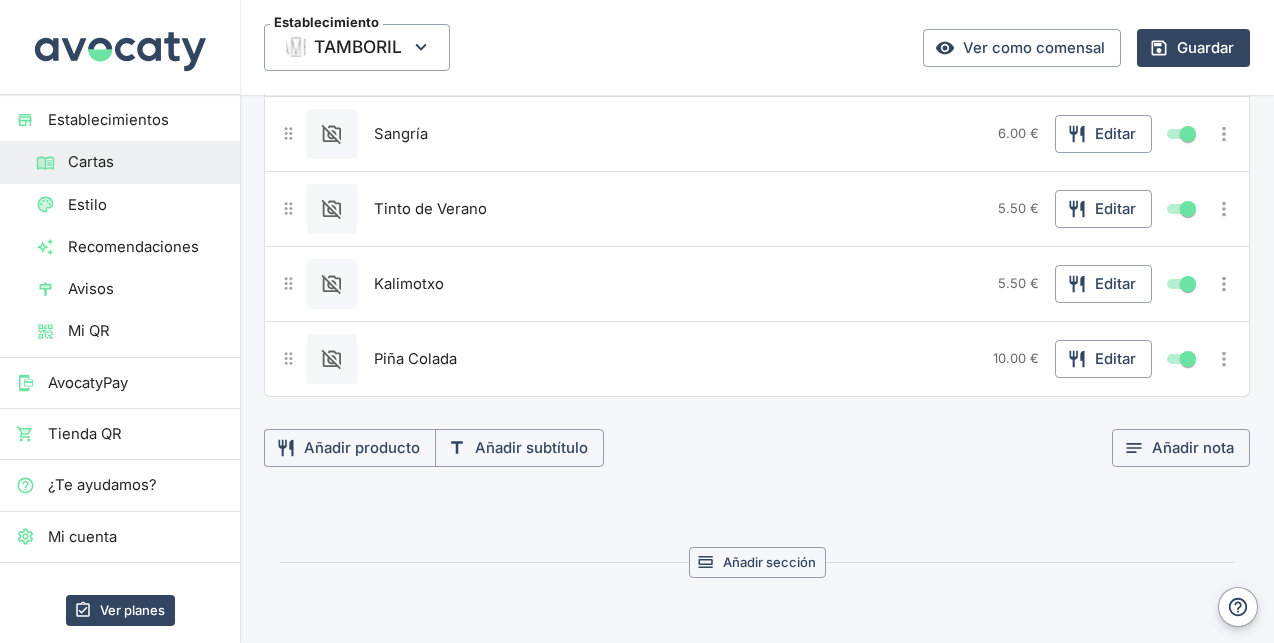 click 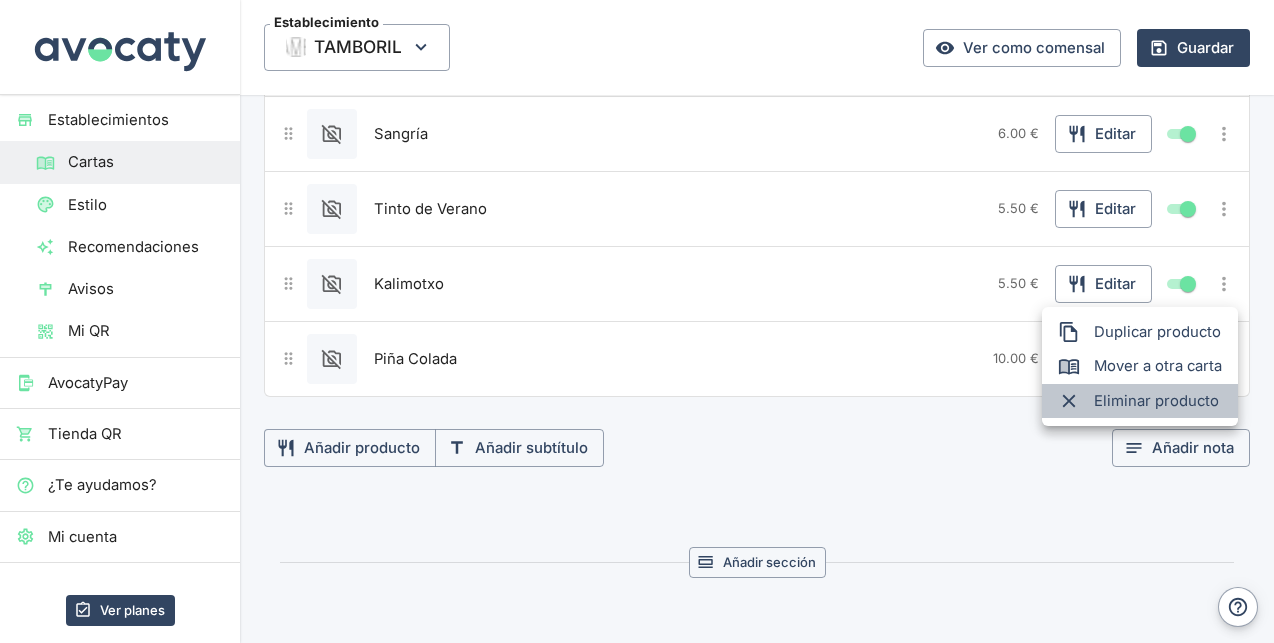 click on "Eliminar producto" at bounding box center (1158, 401) 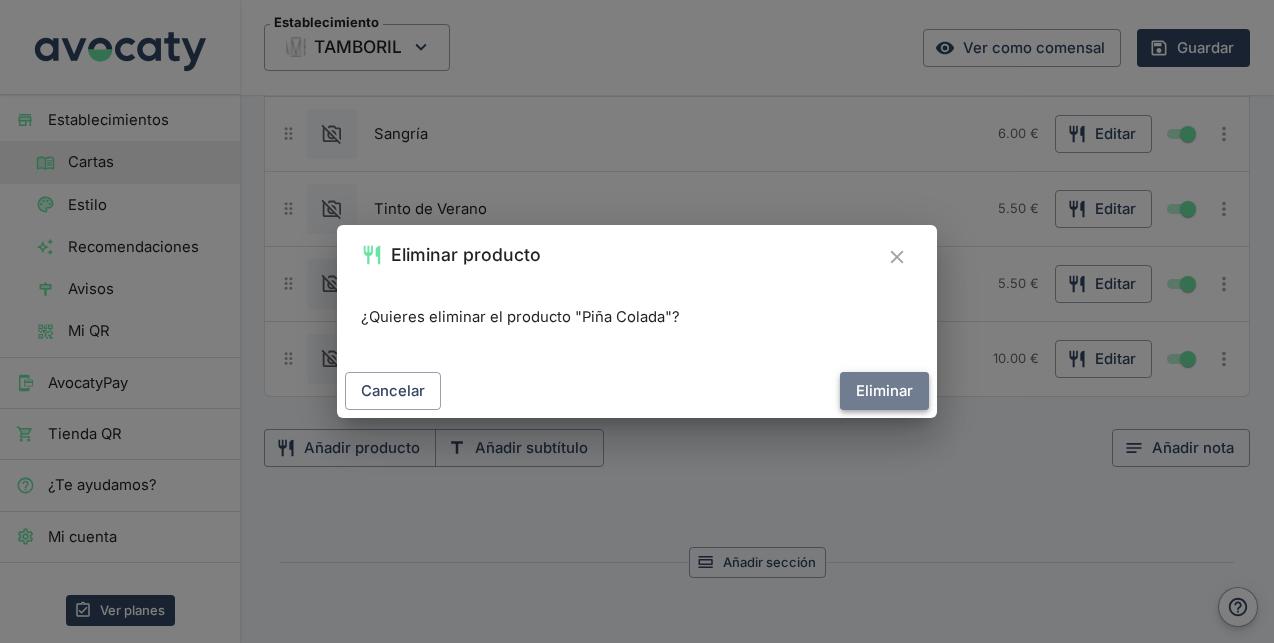 click on "Eliminar" at bounding box center (884, 391) 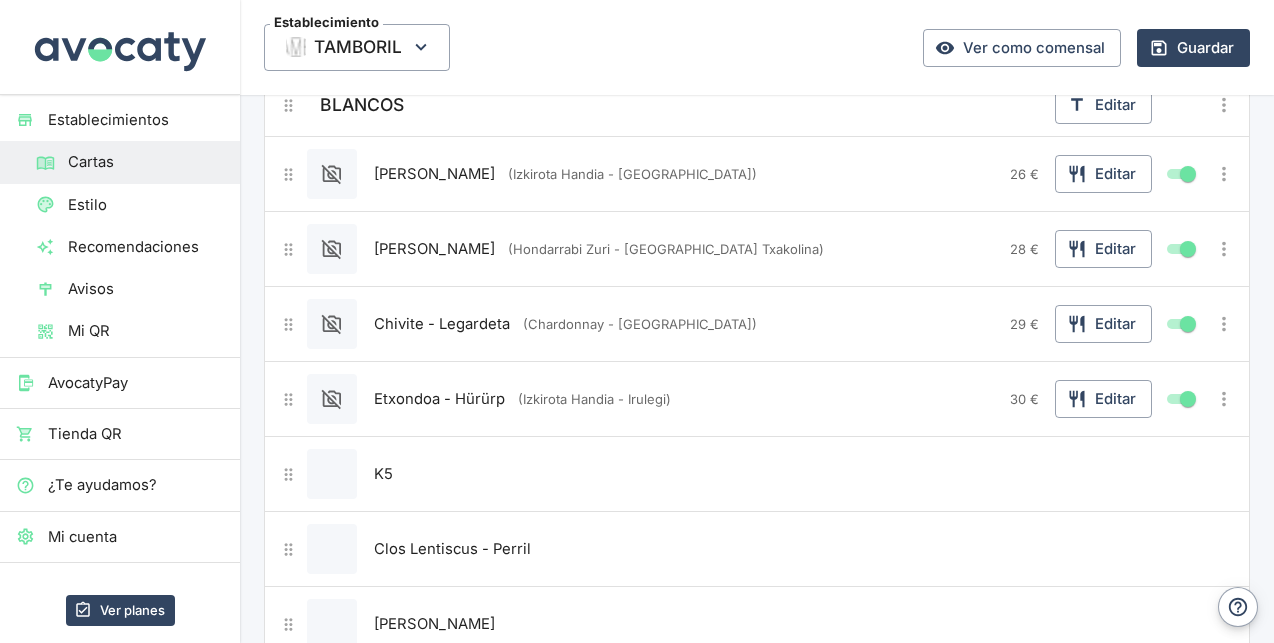 scroll, scrollTop: 8835, scrollLeft: 0, axis: vertical 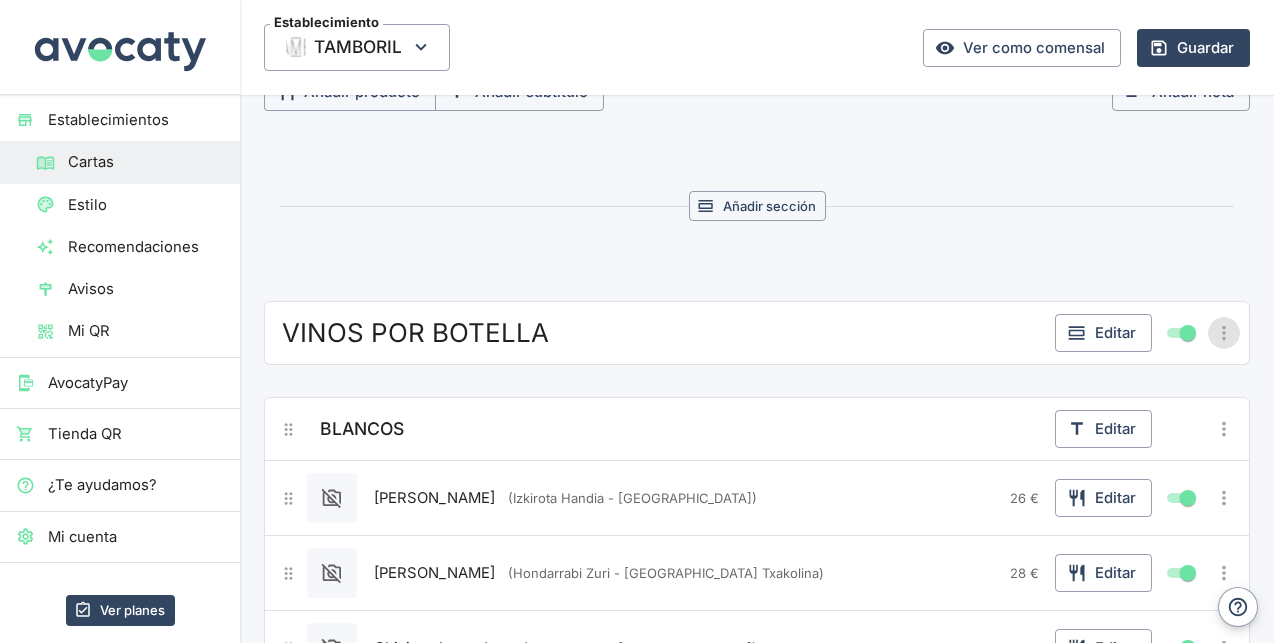 click 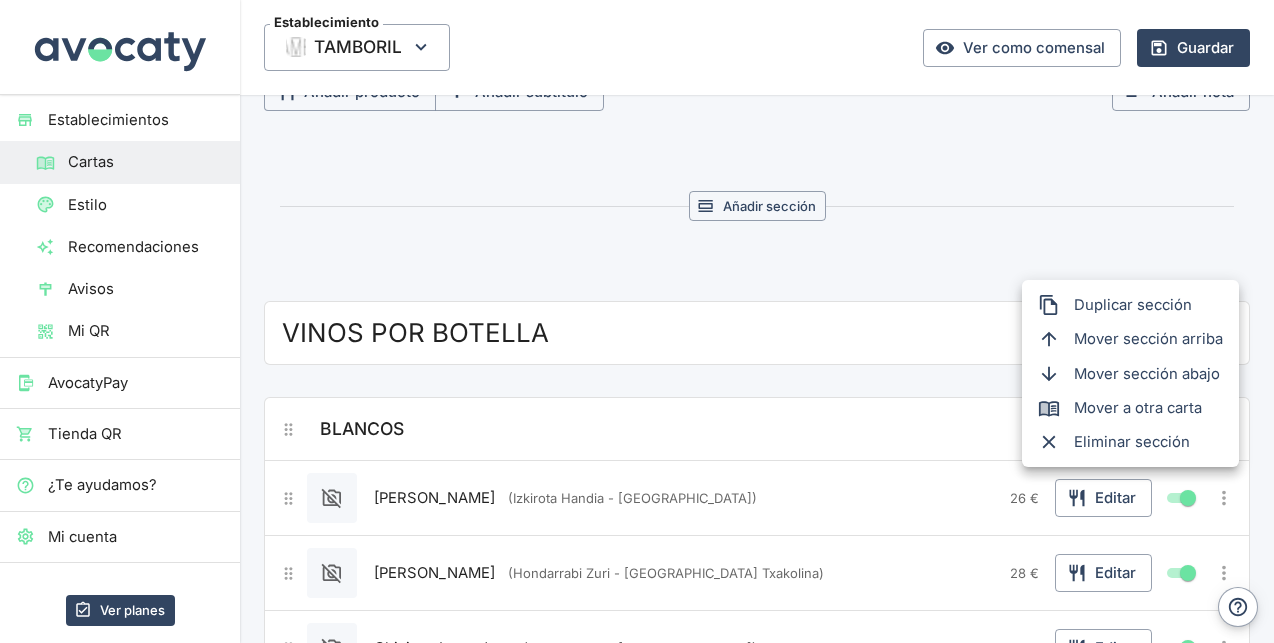 click on "Eliminar sección" at bounding box center (1148, 442) 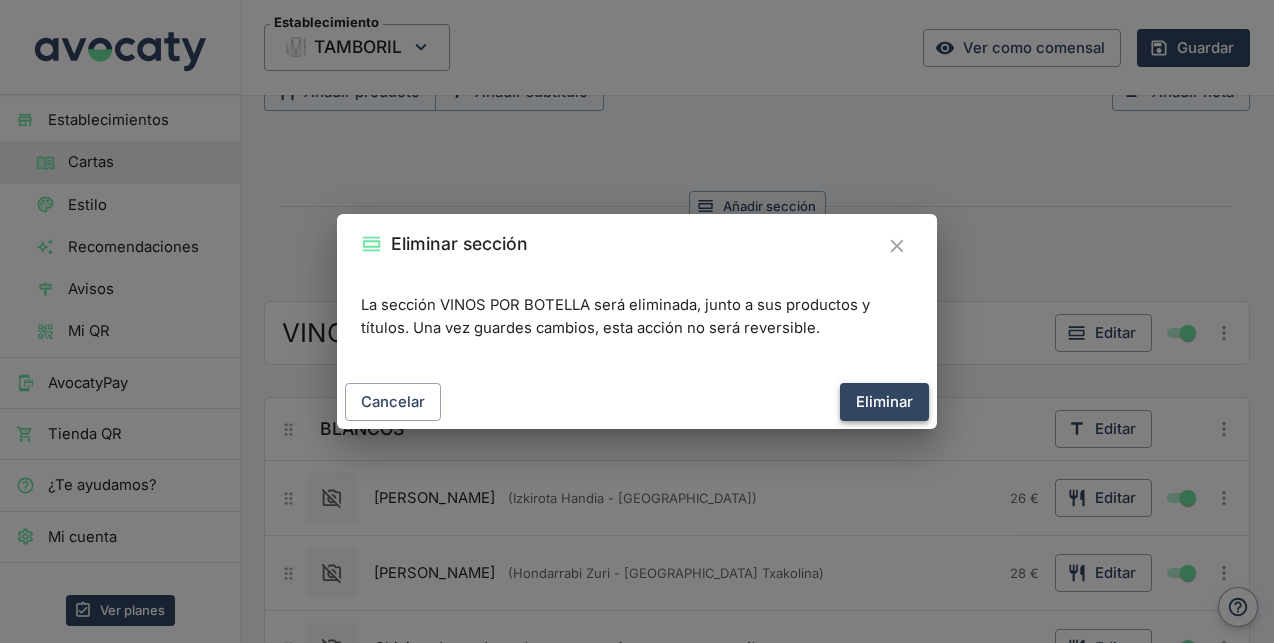 click on "Eliminar" at bounding box center (884, 402) 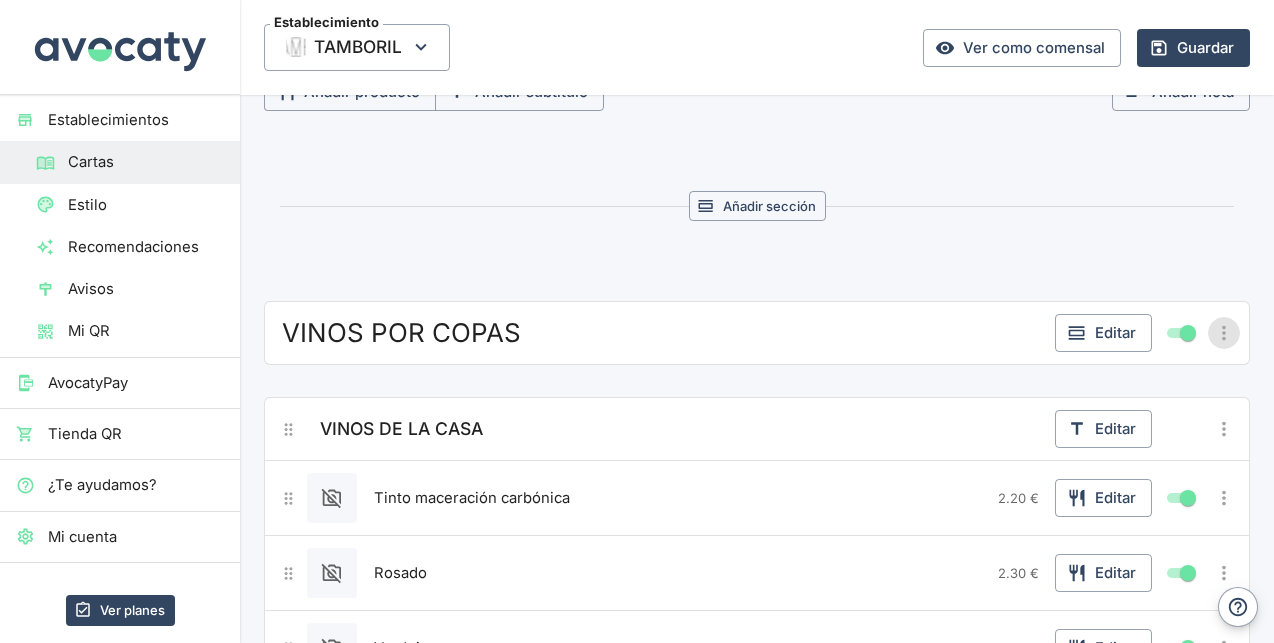 click 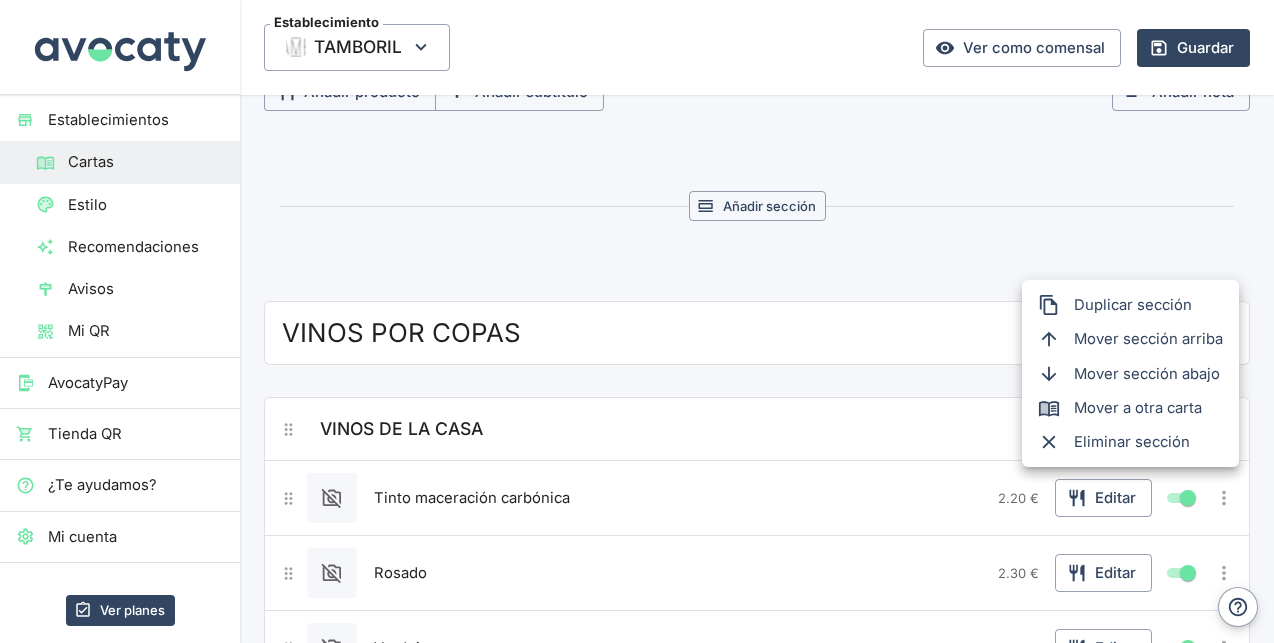 click on "Mover sección arriba" at bounding box center (1148, 339) 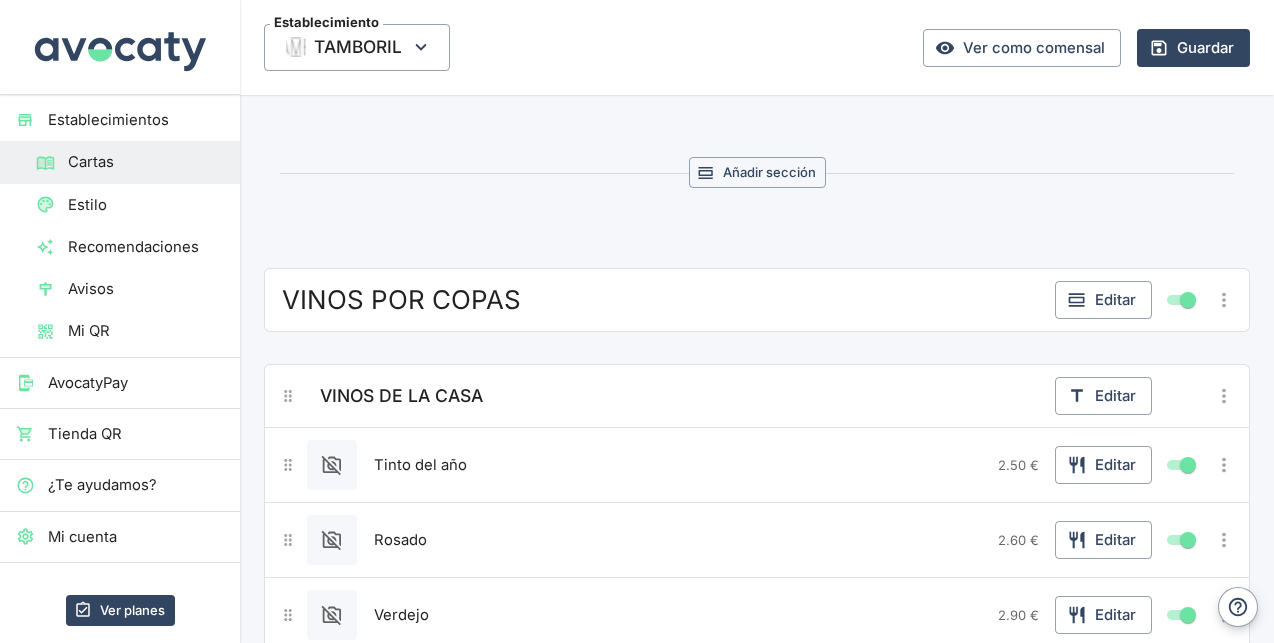 scroll, scrollTop: 10818, scrollLeft: 0, axis: vertical 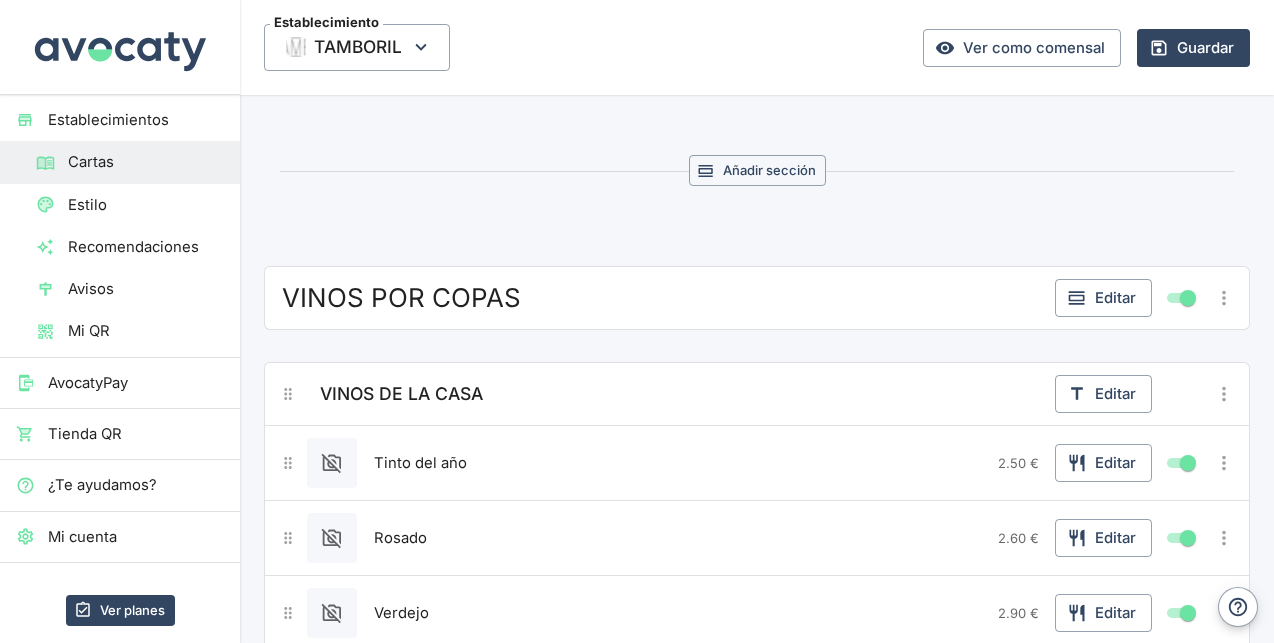 click 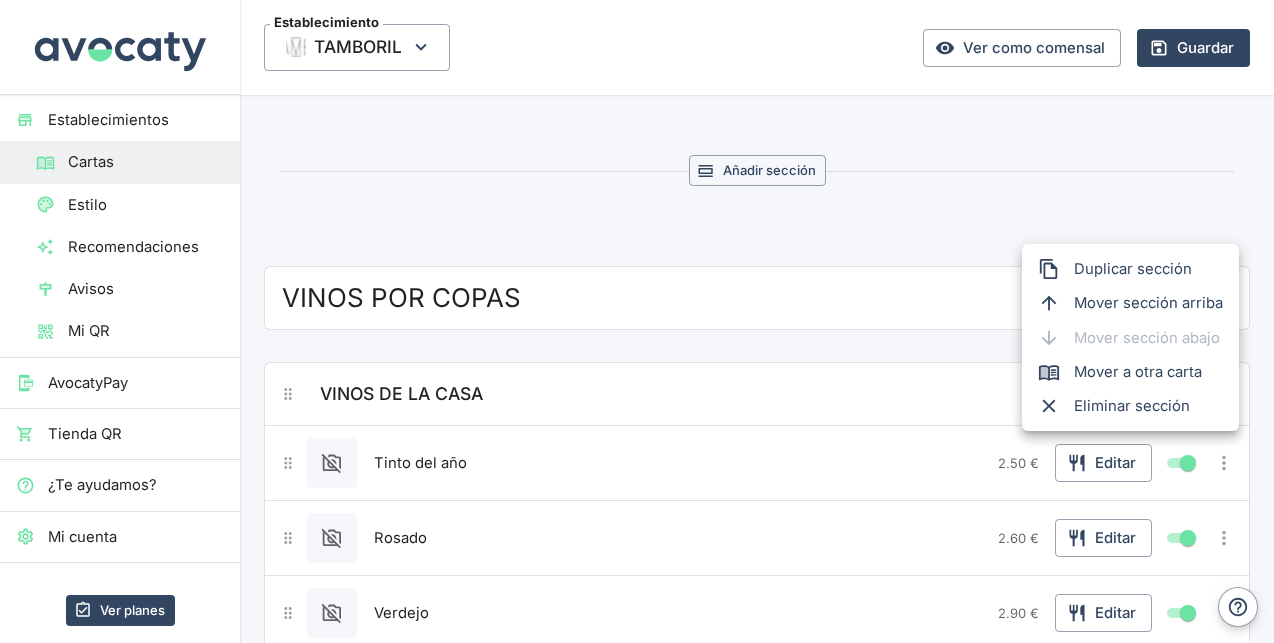 click at bounding box center [637, 321] 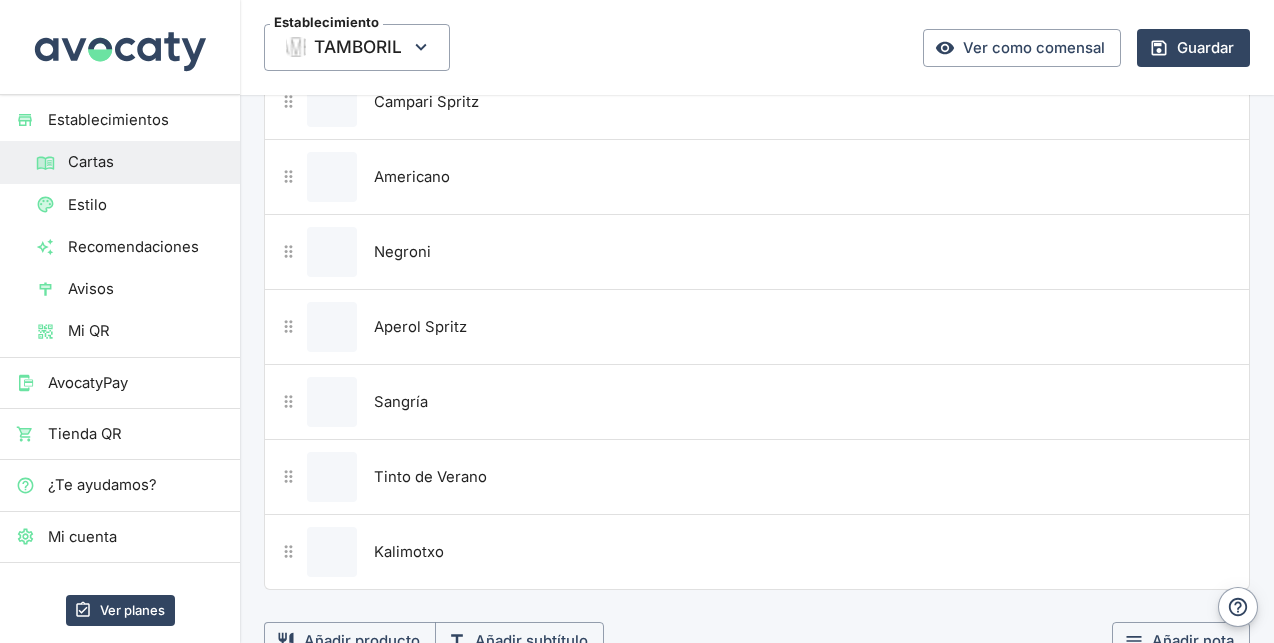 scroll, scrollTop: 7211, scrollLeft: 0, axis: vertical 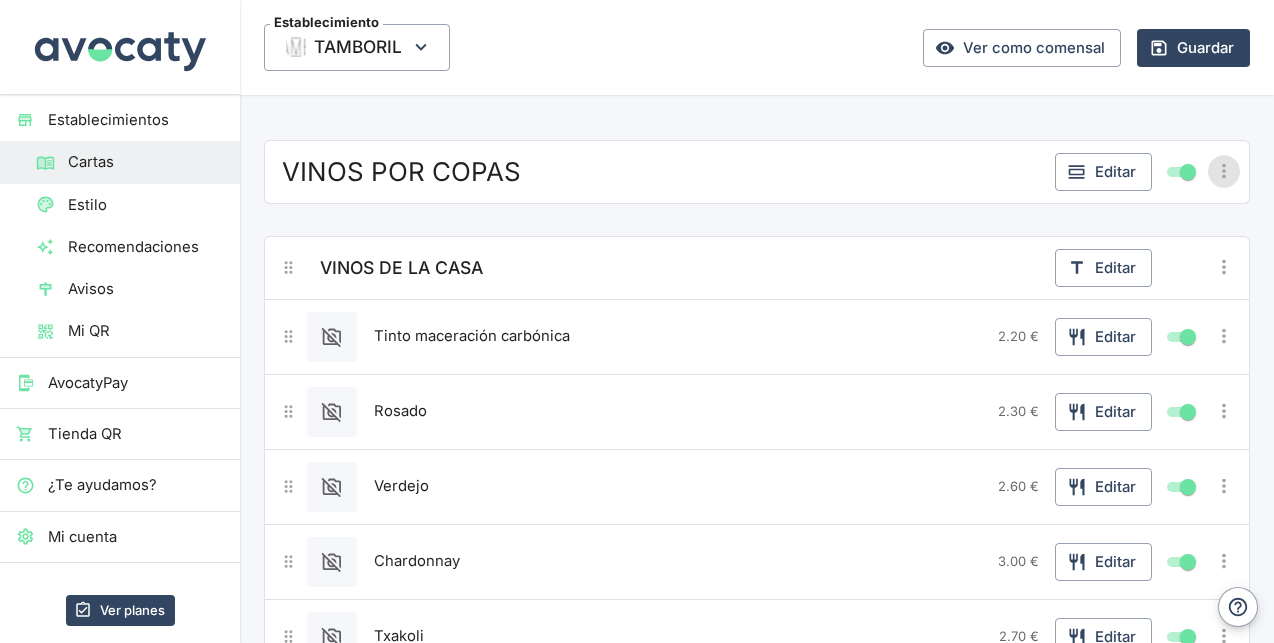 click 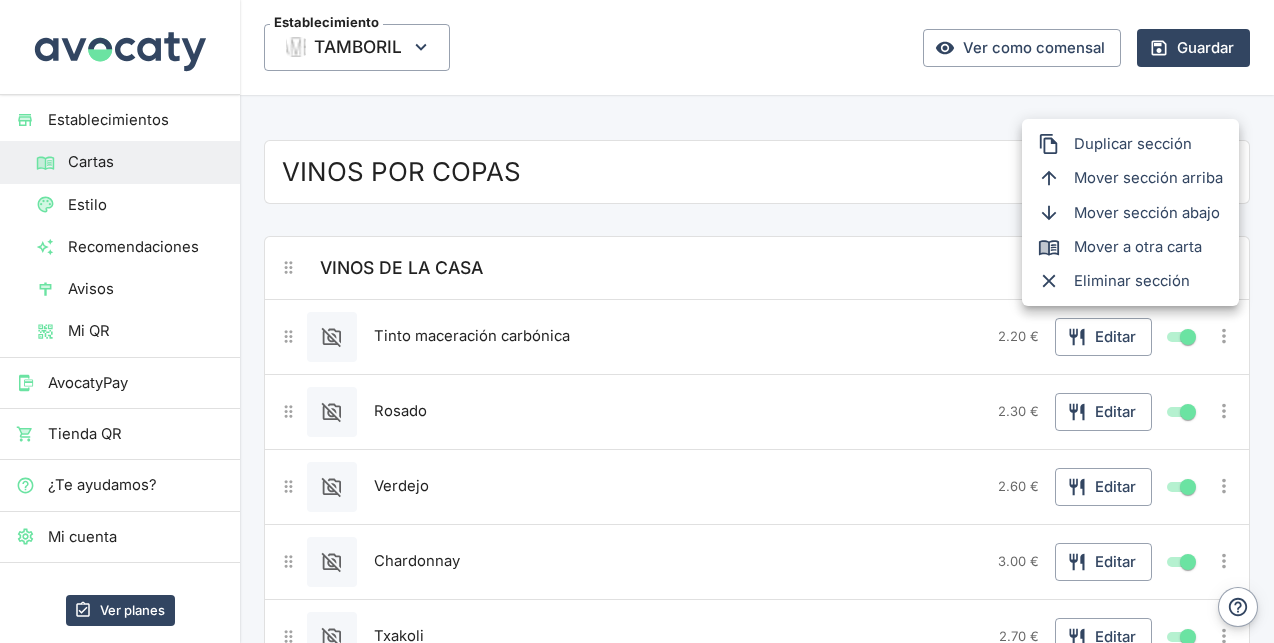 click on "Mover sección arriba" at bounding box center (1148, 178) 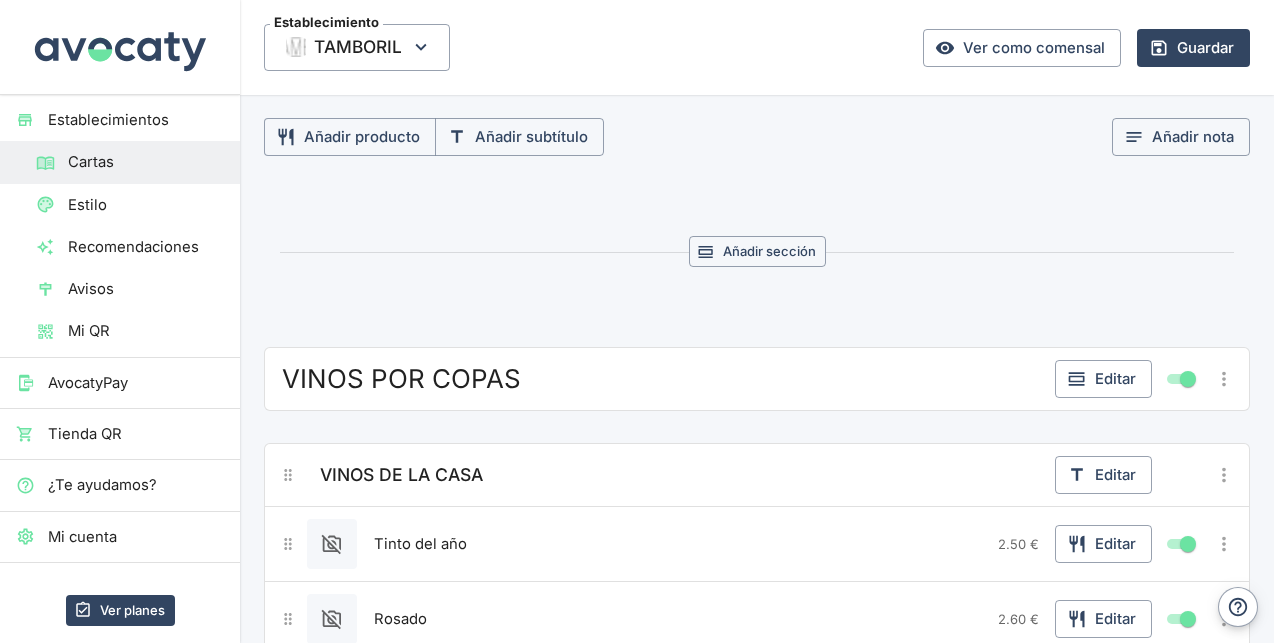 scroll, scrollTop: 10839, scrollLeft: 0, axis: vertical 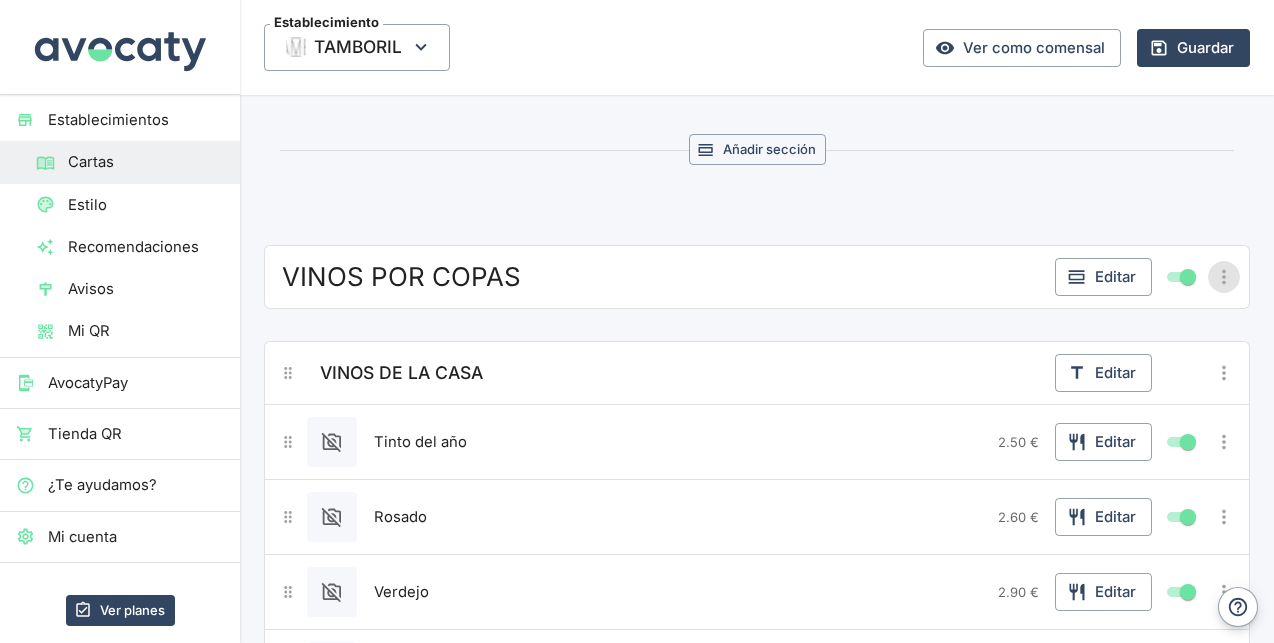 click 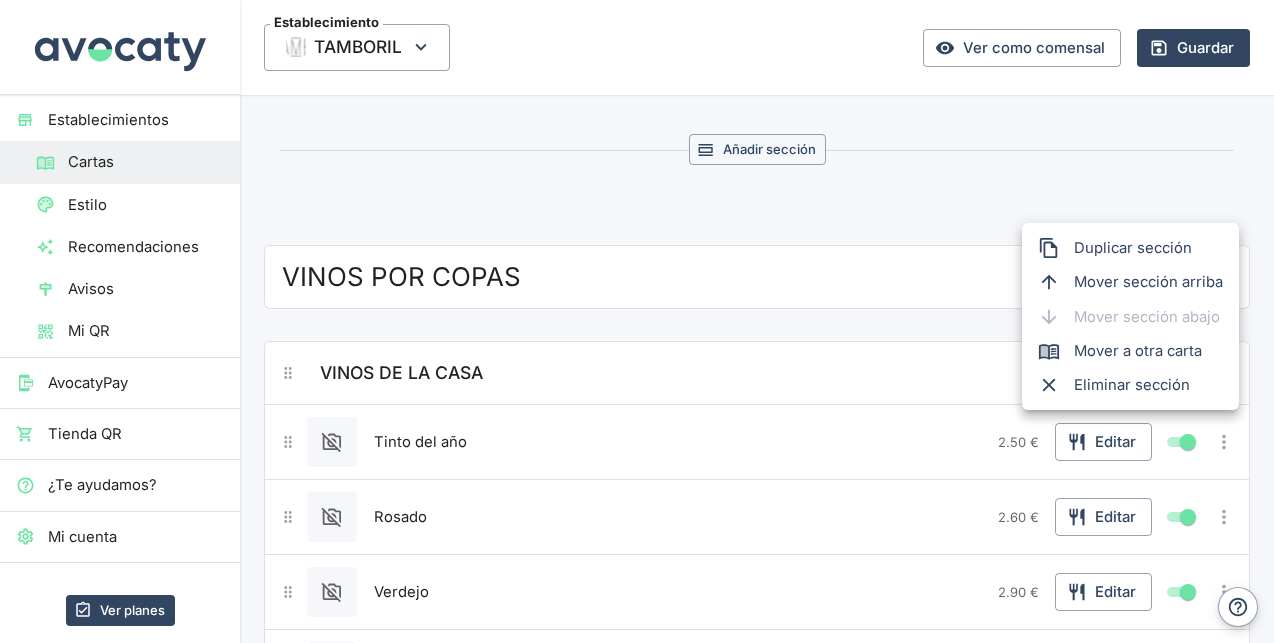 click on "Eliminar sección" at bounding box center [1148, 385] 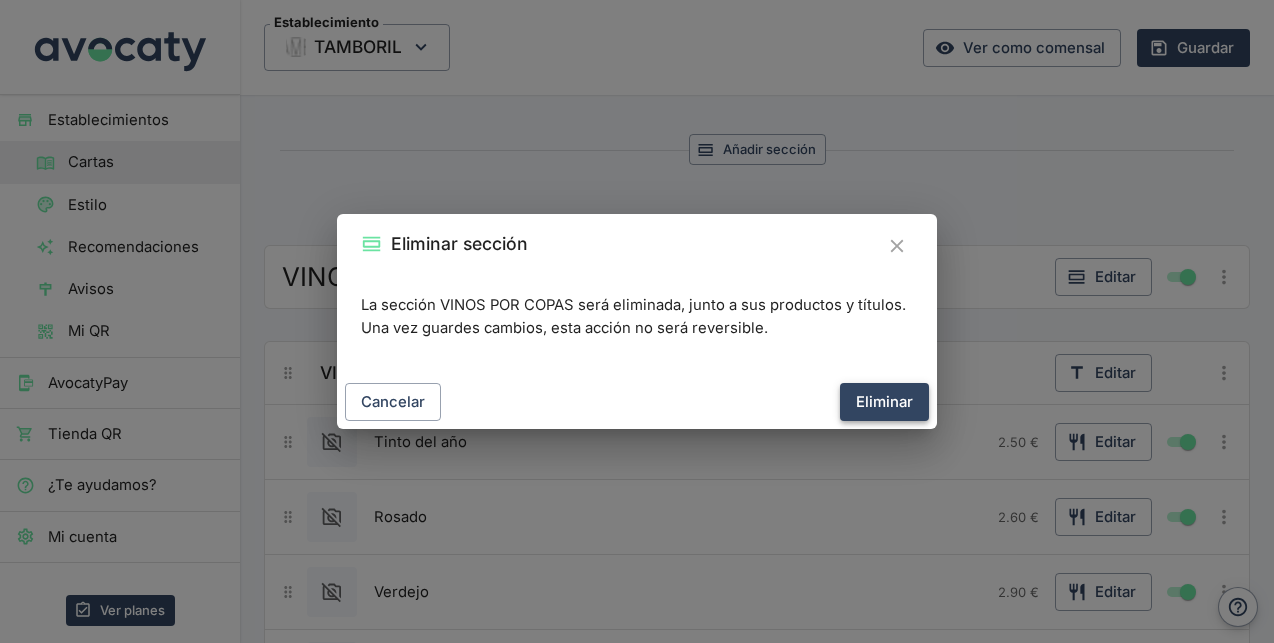 click on "Eliminar" at bounding box center (884, 402) 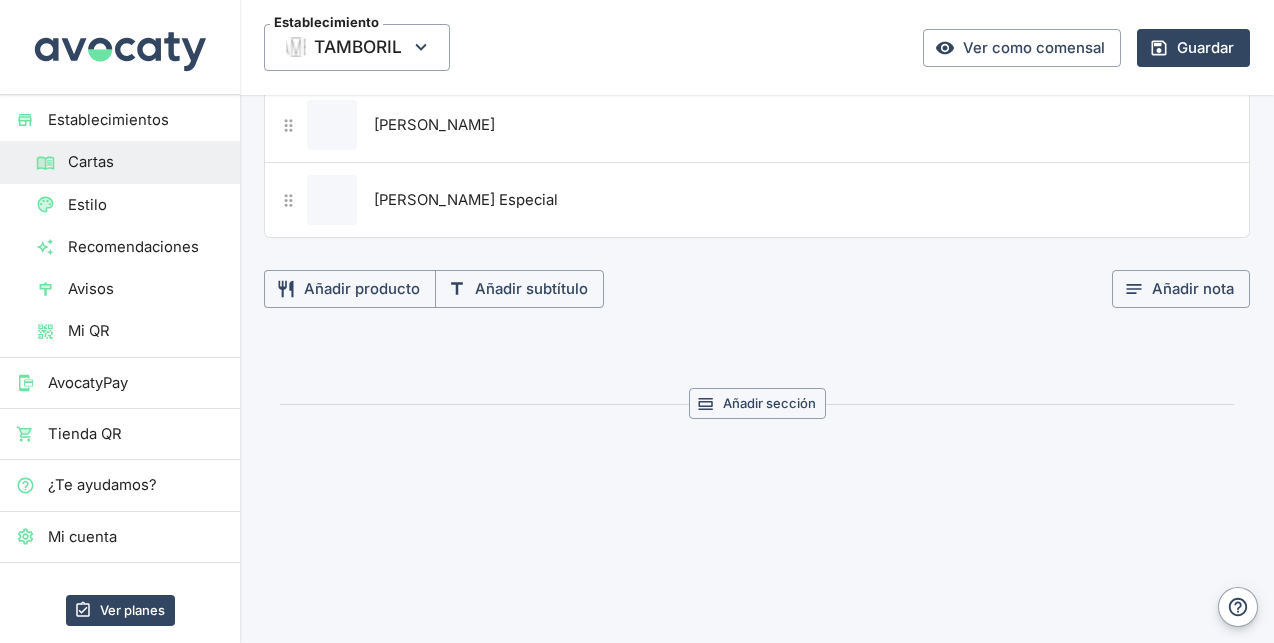 scroll, scrollTop: 10515, scrollLeft: 0, axis: vertical 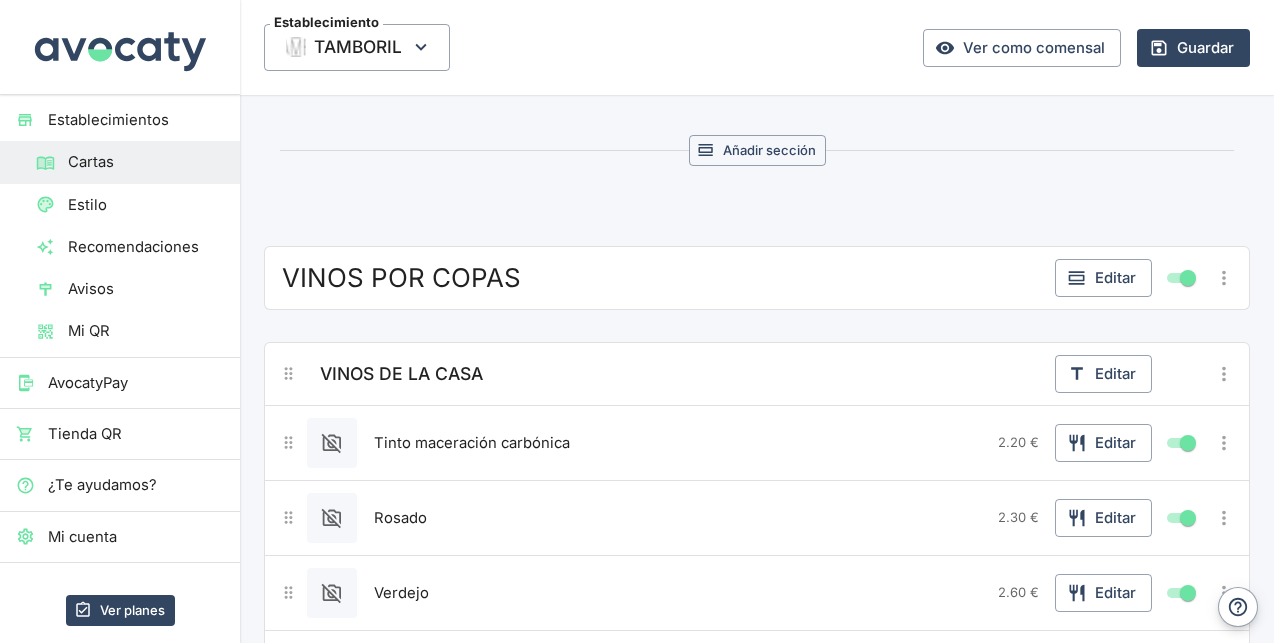 click 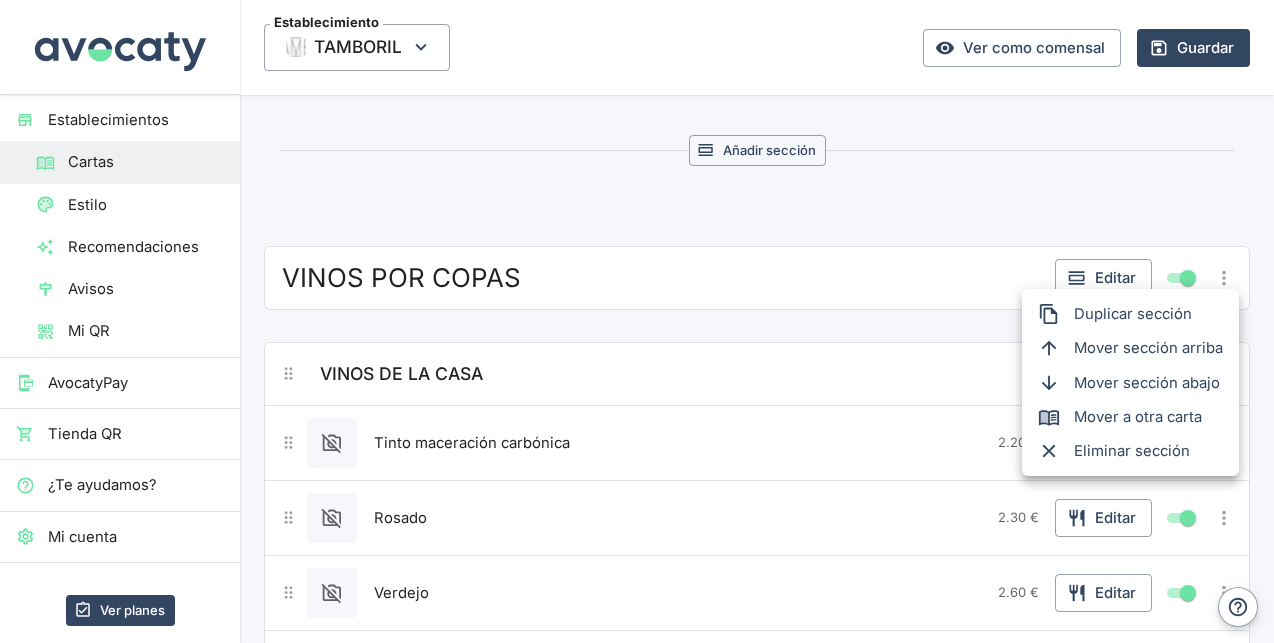 click on "Mover sección arriba" at bounding box center (1148, 348) 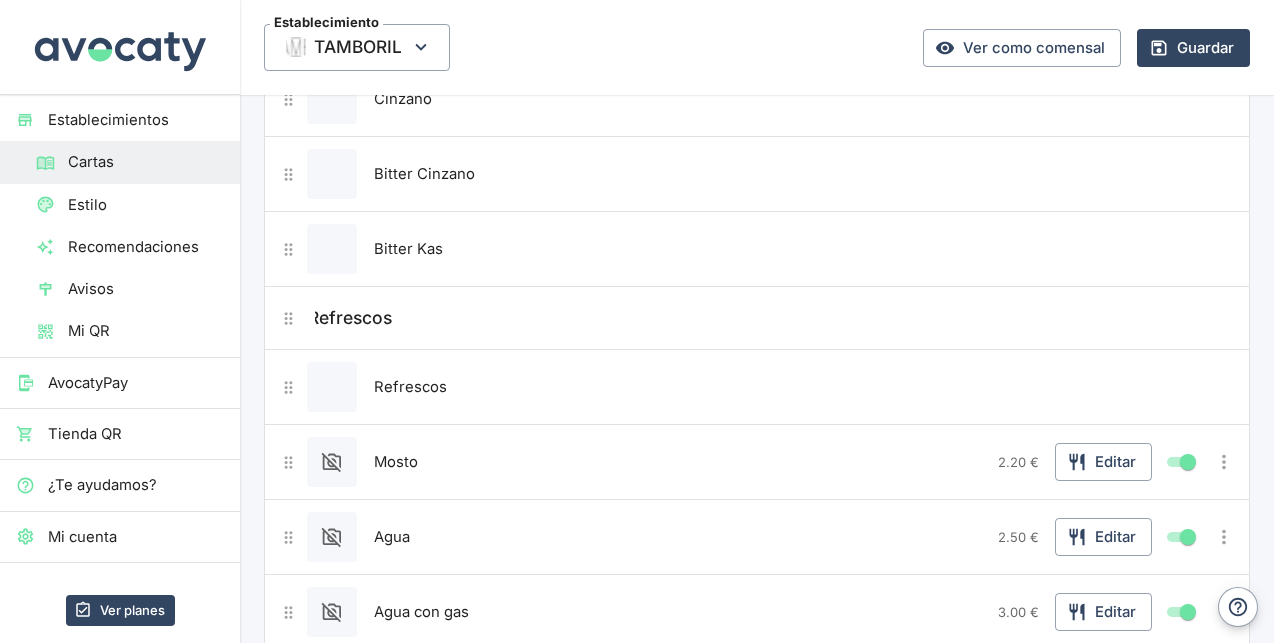 scroll, scrollTop: 5055, scrollLeft: 0, axis: vertical 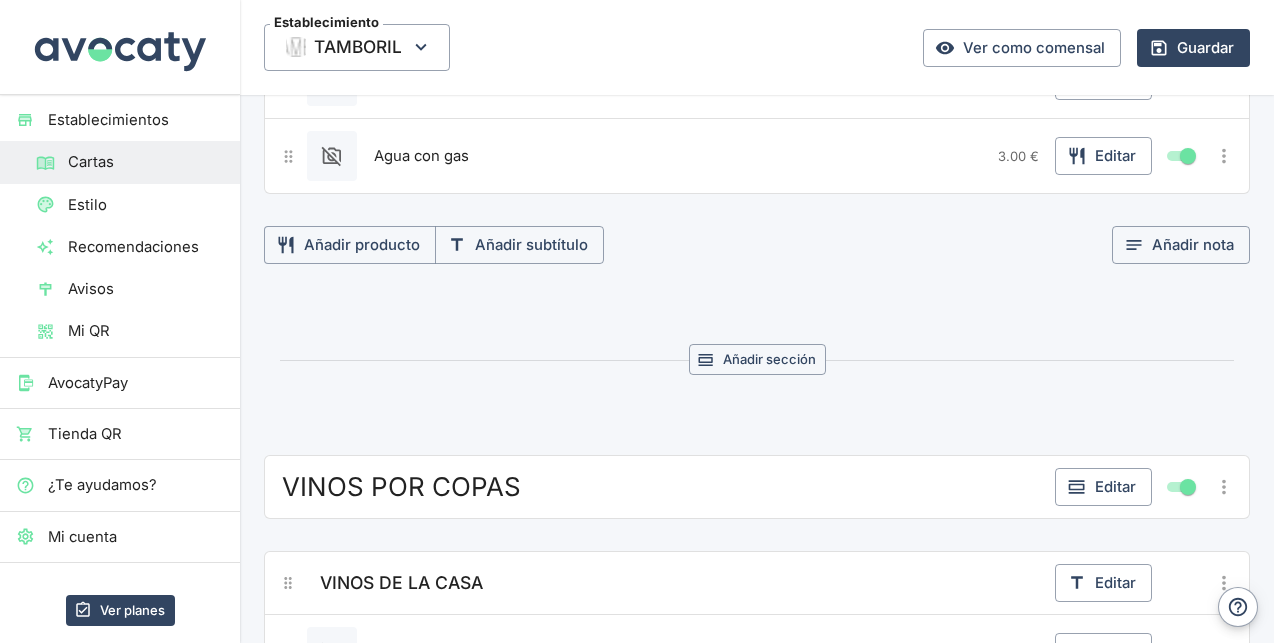 click 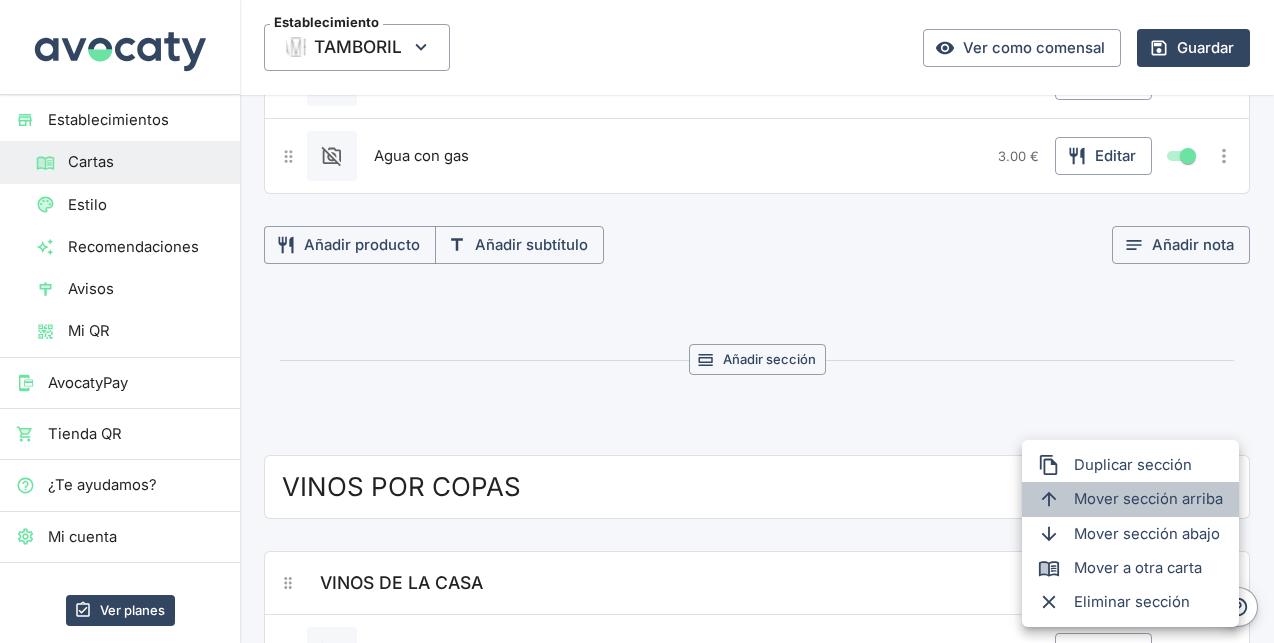 click on "Mover sección arriba" at bounding box center (1148, 499) 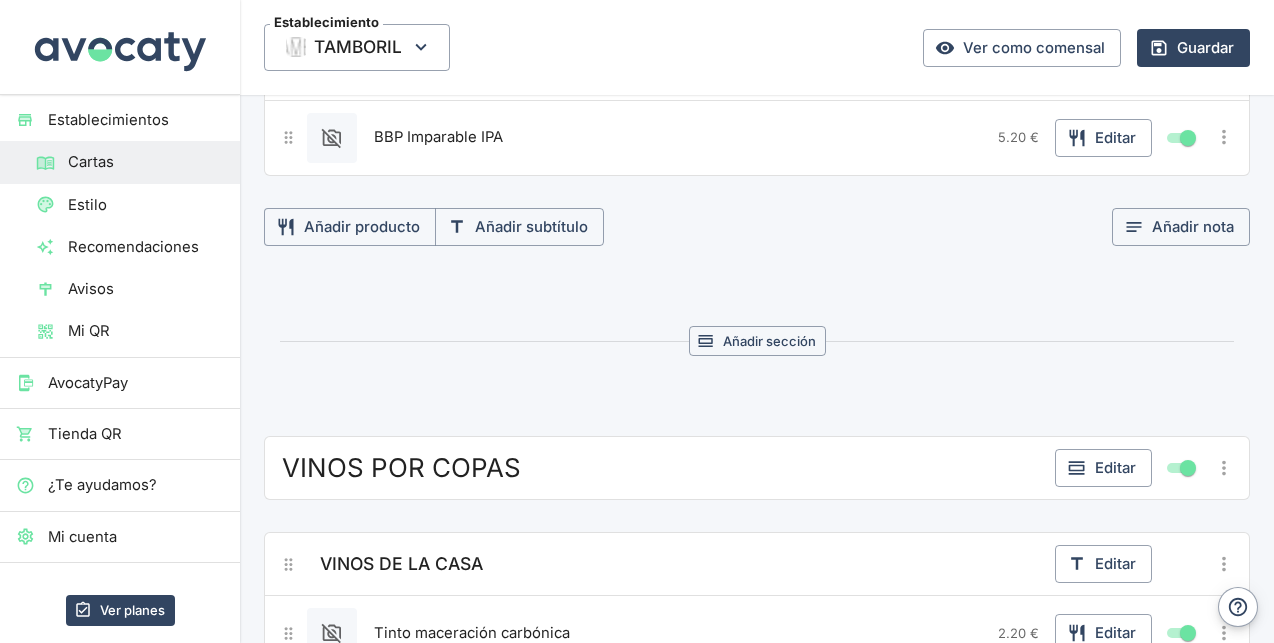 scroll, scrollTop: 3826, scrollLeft: 0, axis: vertical 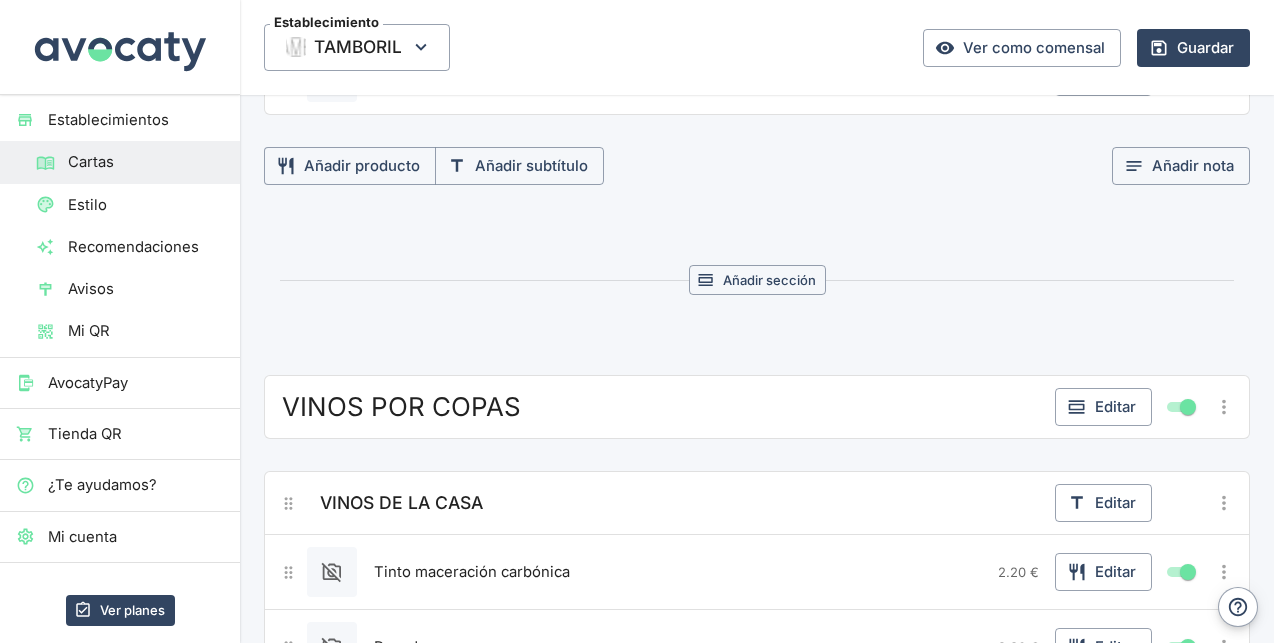click 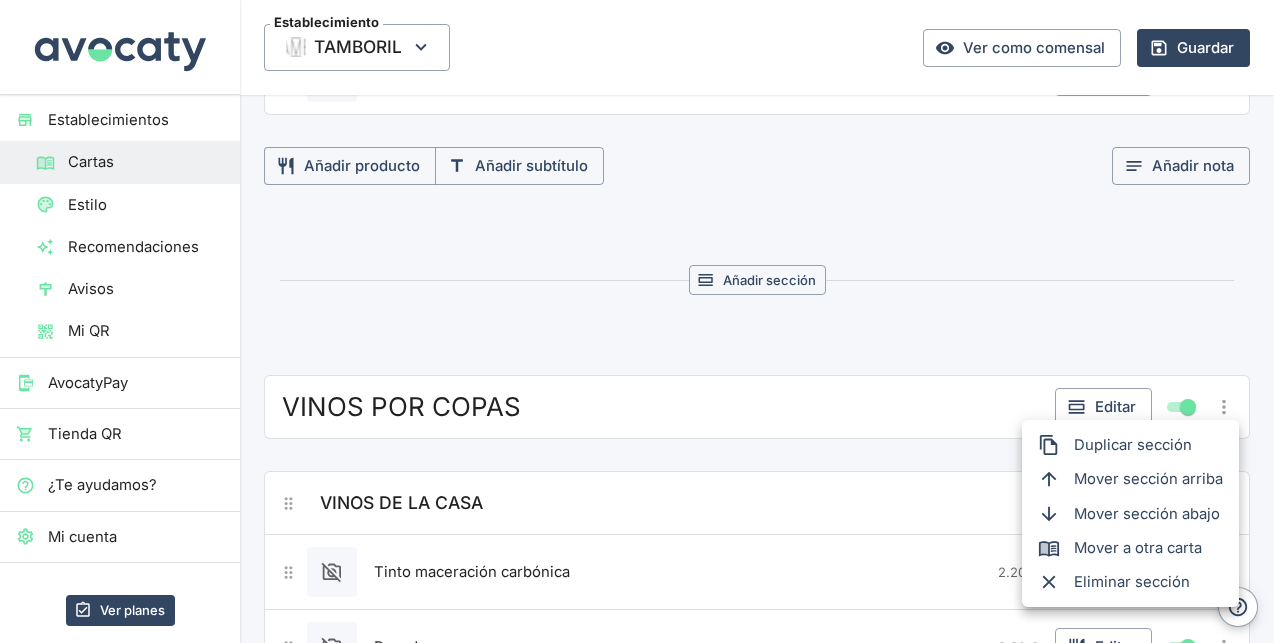 click on "Mover sección arriba" at bounding box center [1148, 479] 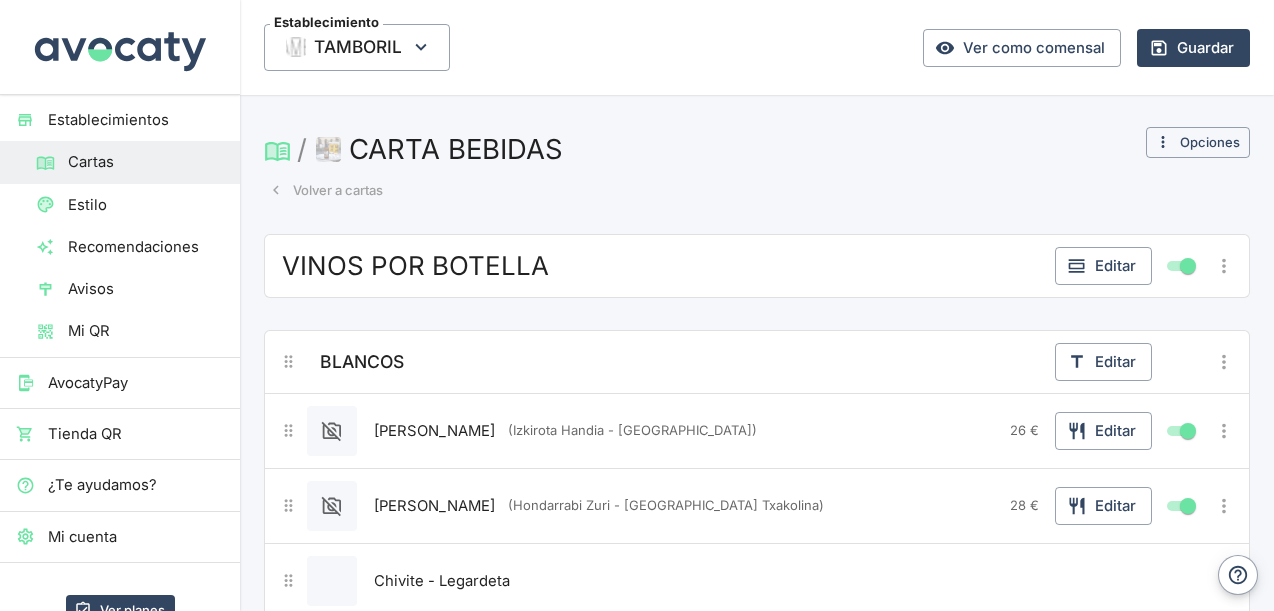 scroll, scrollTop: 0, scrollLeft: 0, axis: both 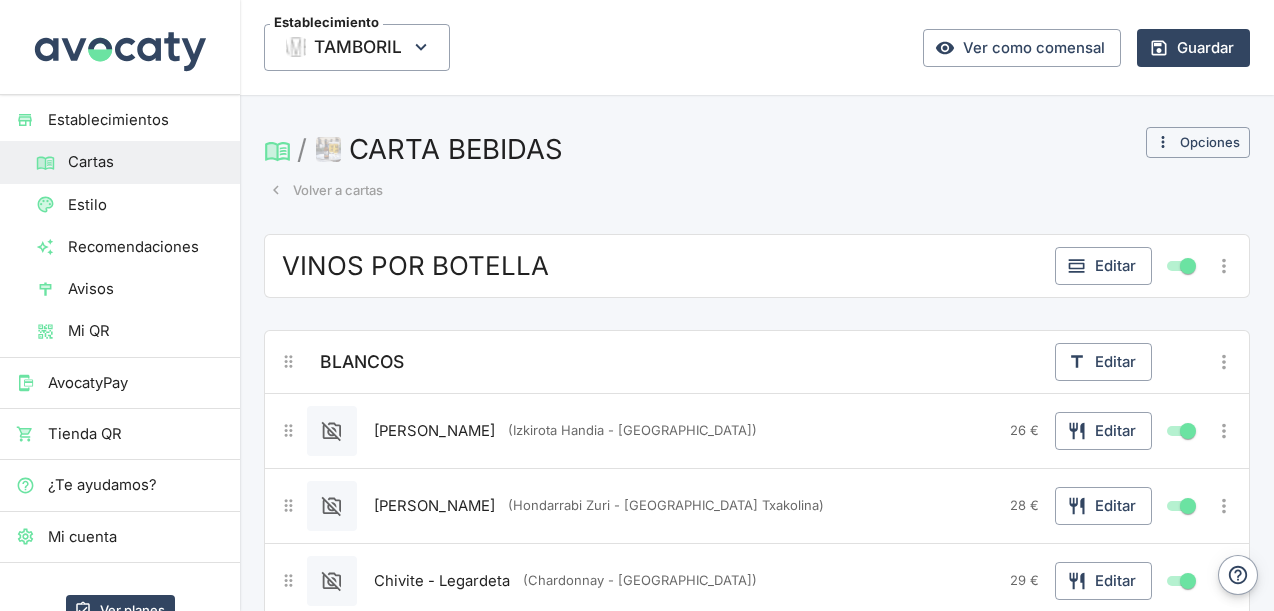 click on "Volver a cartas" at bounding box center (326, 190) 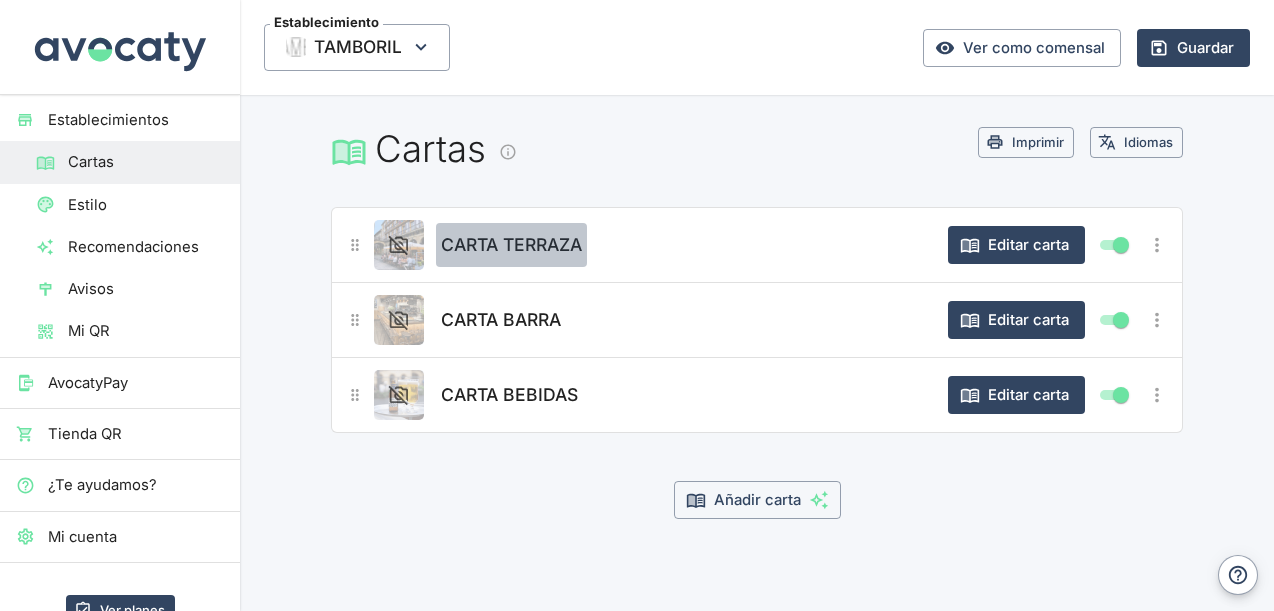 click on "CARTA TERRAZA" at bounding box center [511, 245] 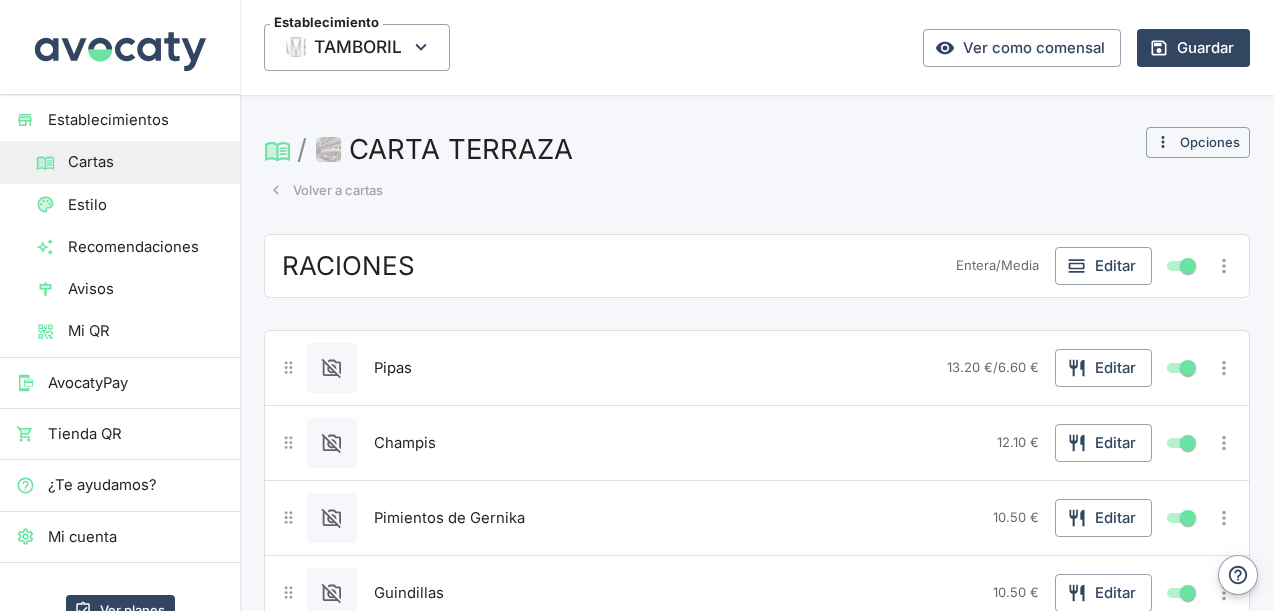scroll, scrollTop: 0, scrollLeft: 0, axis: both 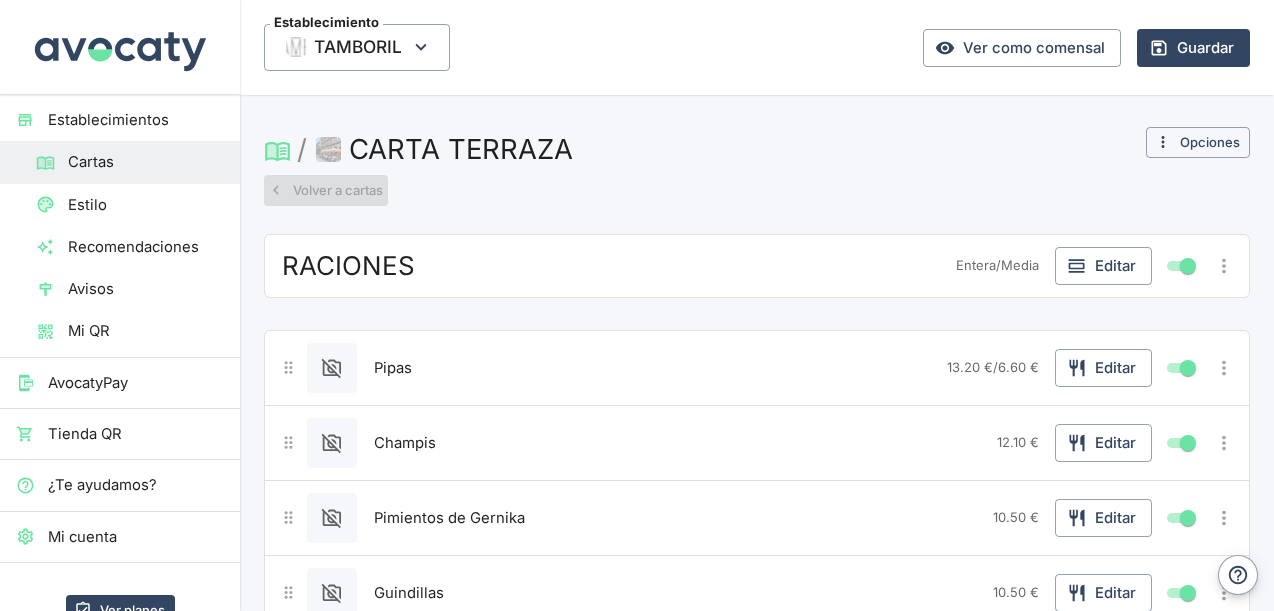 click on "Volver a cartas" at bounding box center [326, 190] 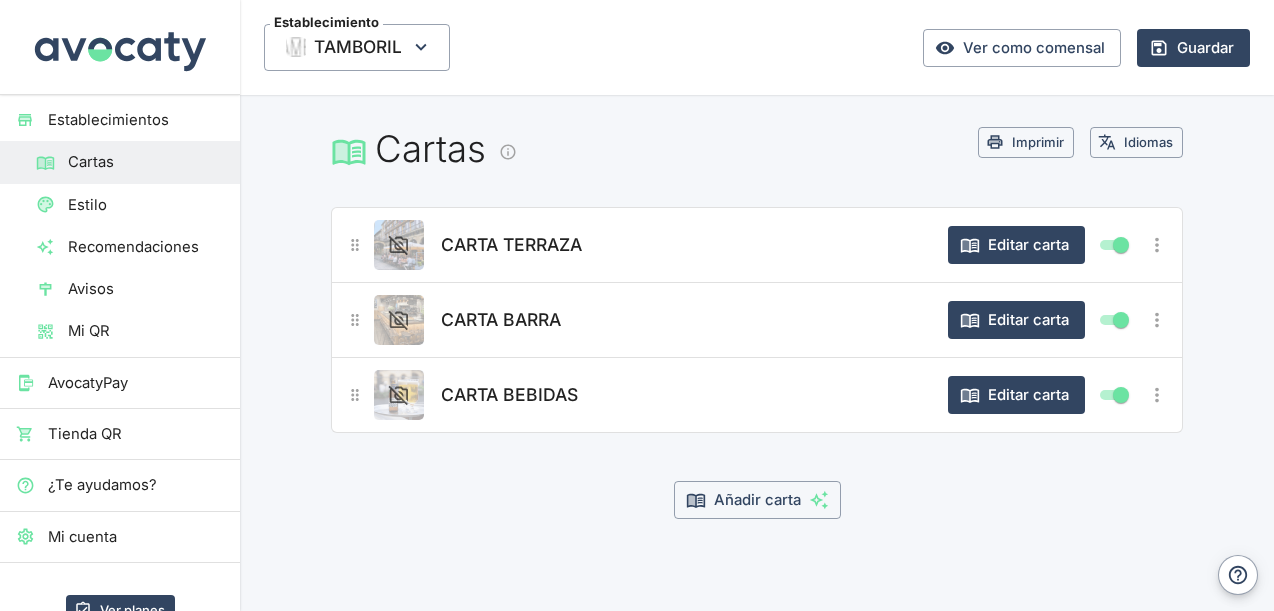 click on "CARTA BARRA" at bounding box center [501, 320] 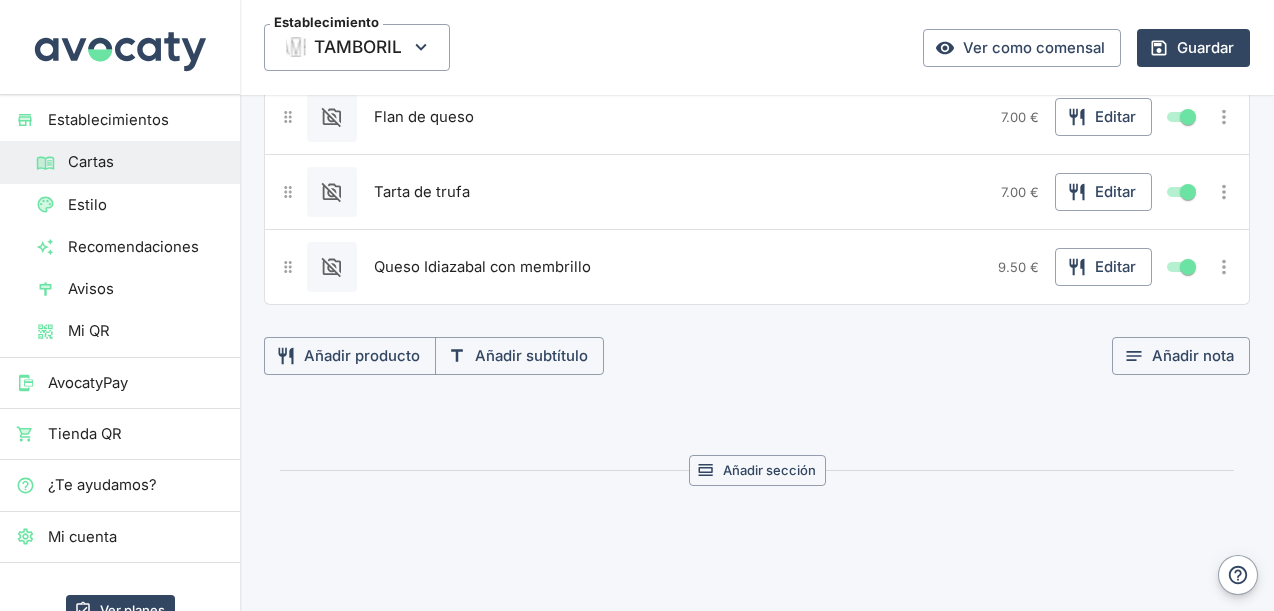 scroll, scrollTop: 4248, scrollLeft: 0, axis: vertical 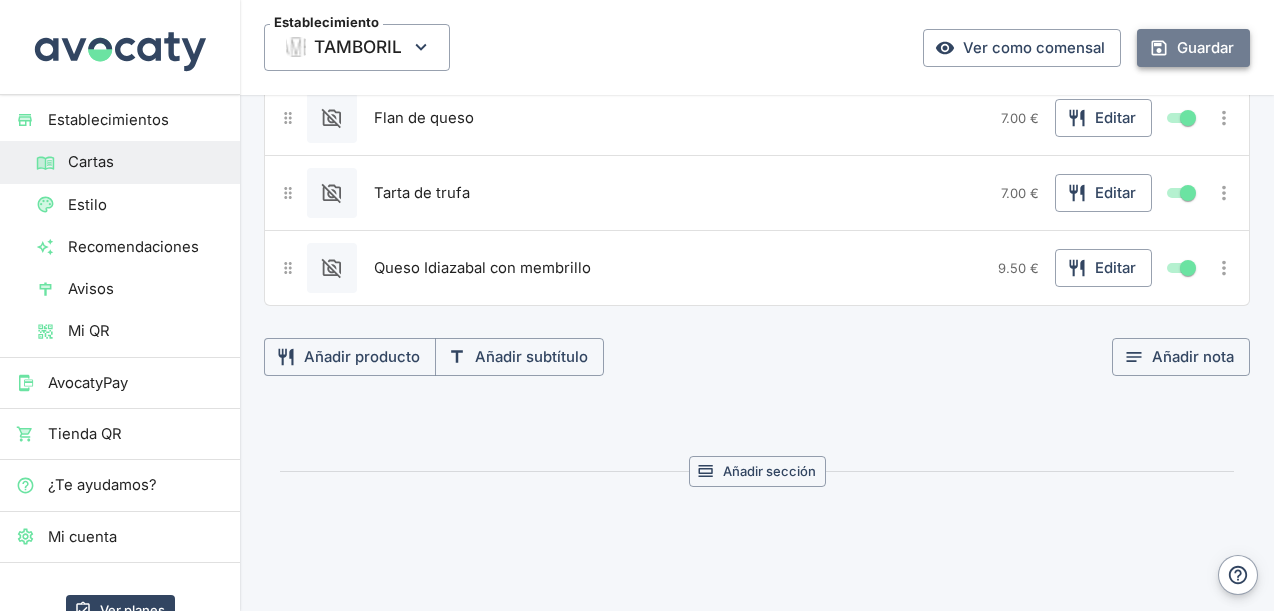 click on "Guardar" at bounding box center (1193, 48) 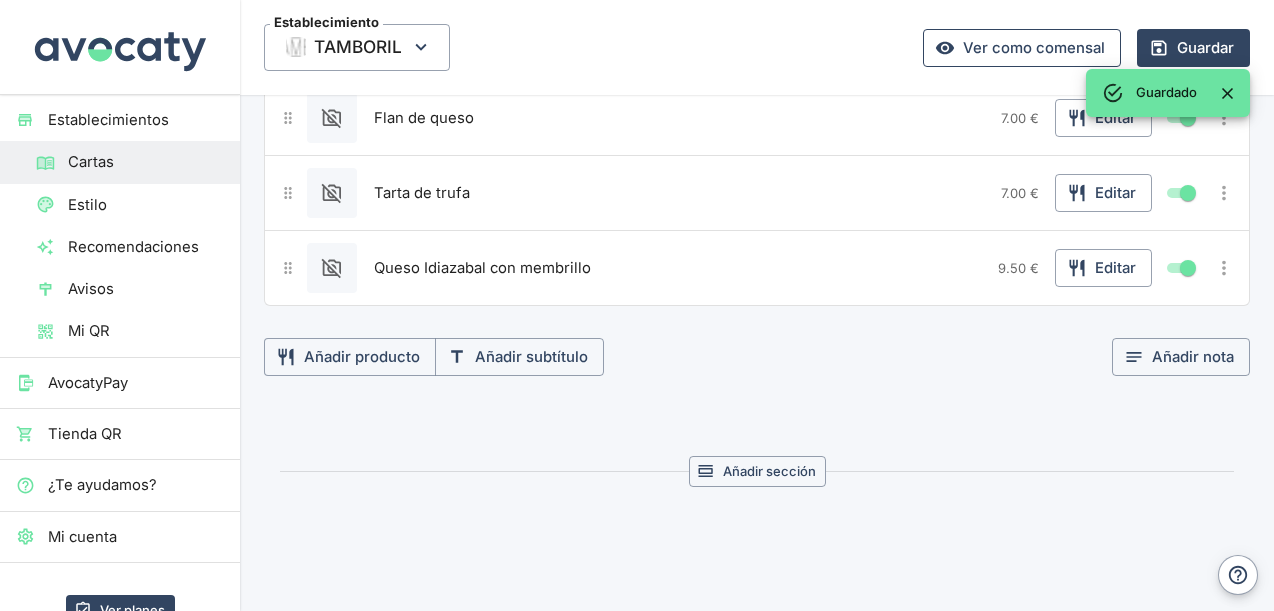 click on "Ver como comensal" at bounding box center (1022, 48) 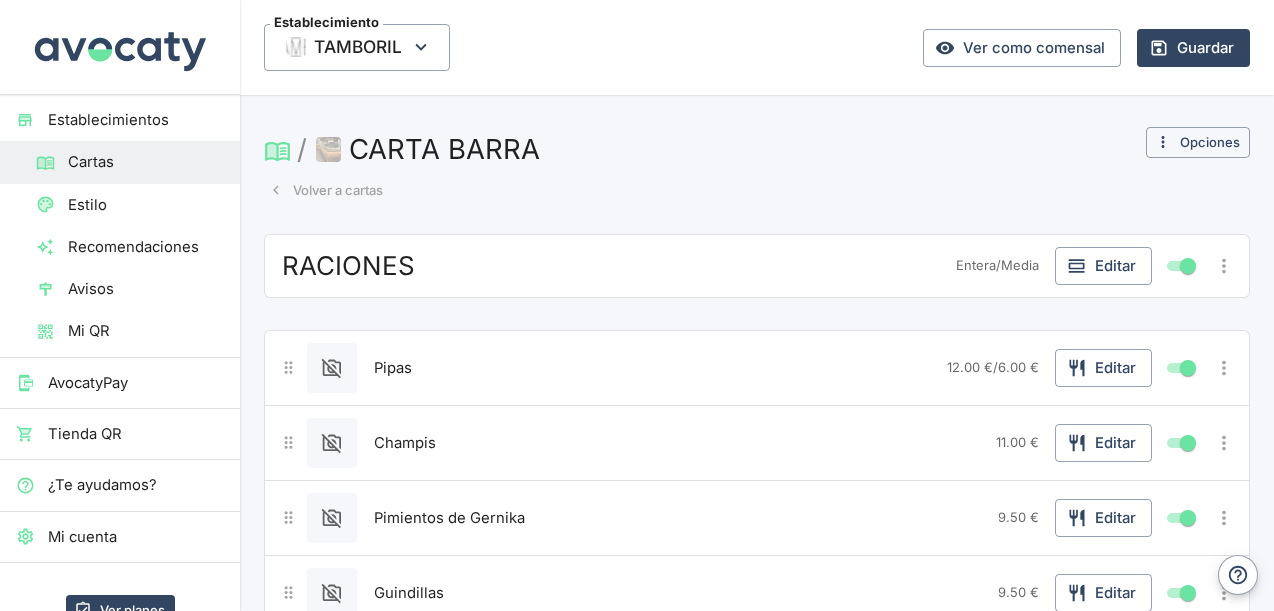 scroll, scrollTop: 0, scrollLeft: 0, axis: both 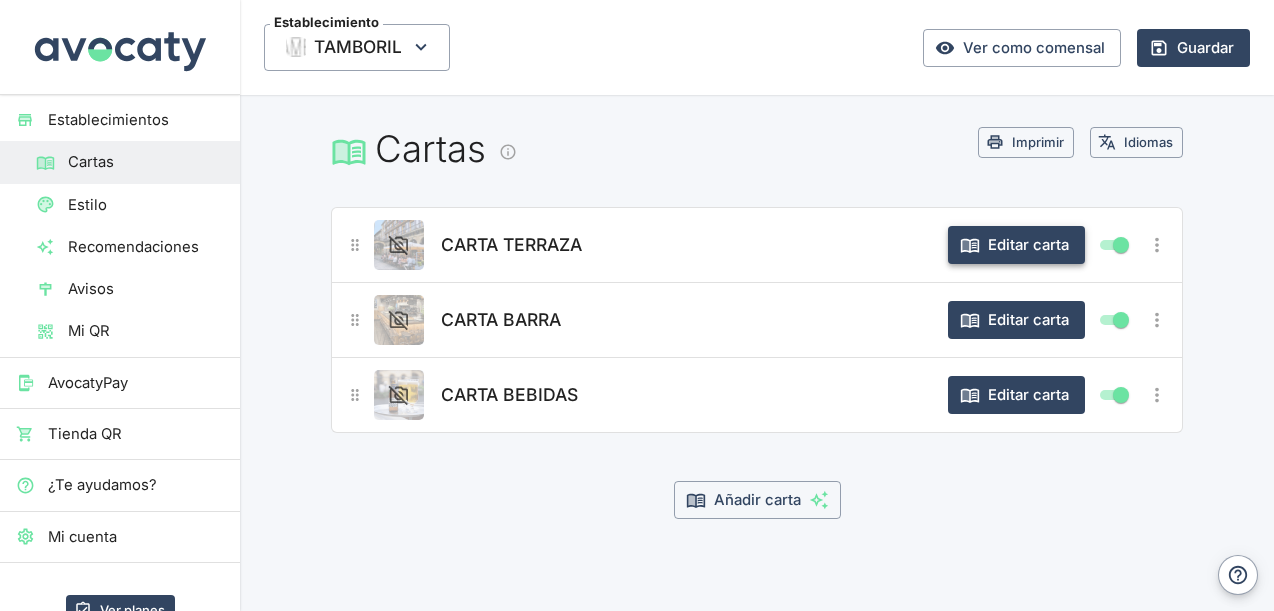 click on "Editar carta" at bounding box center (1016, 245) 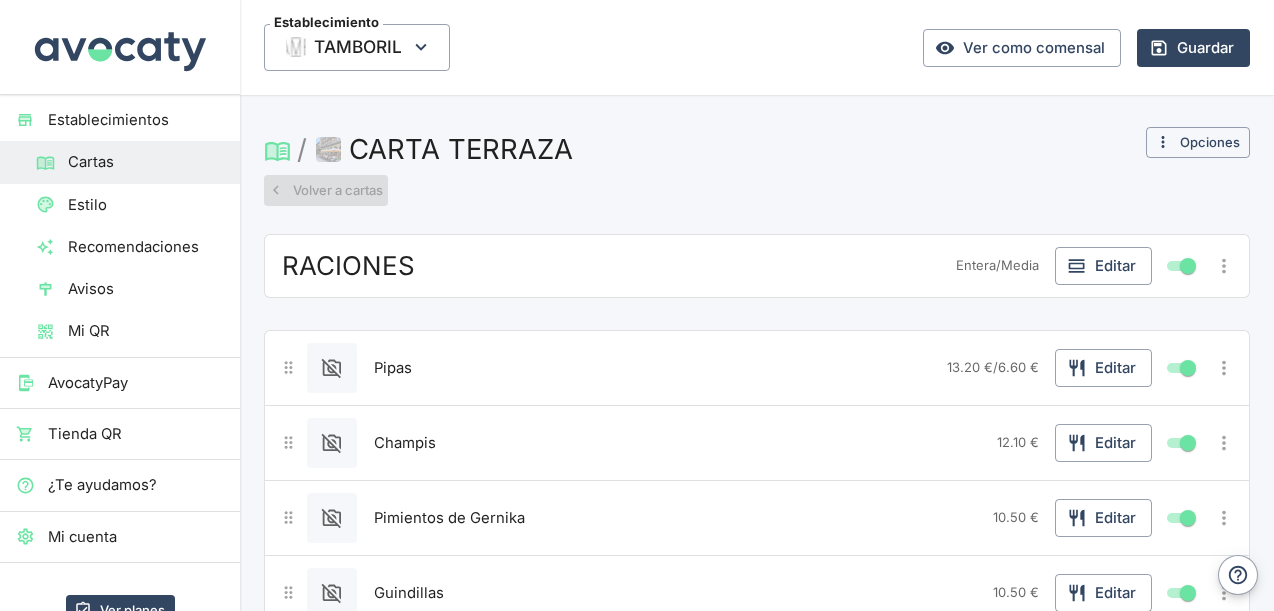 click on "Volver a cartas" at bounding box center (326, 190) 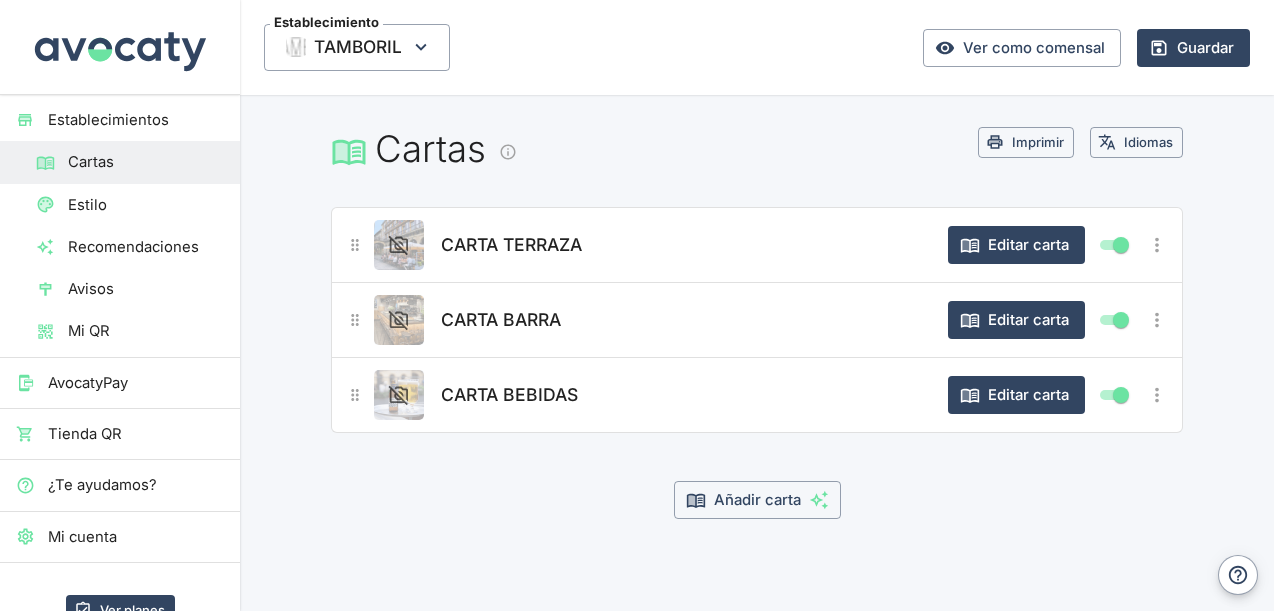 click 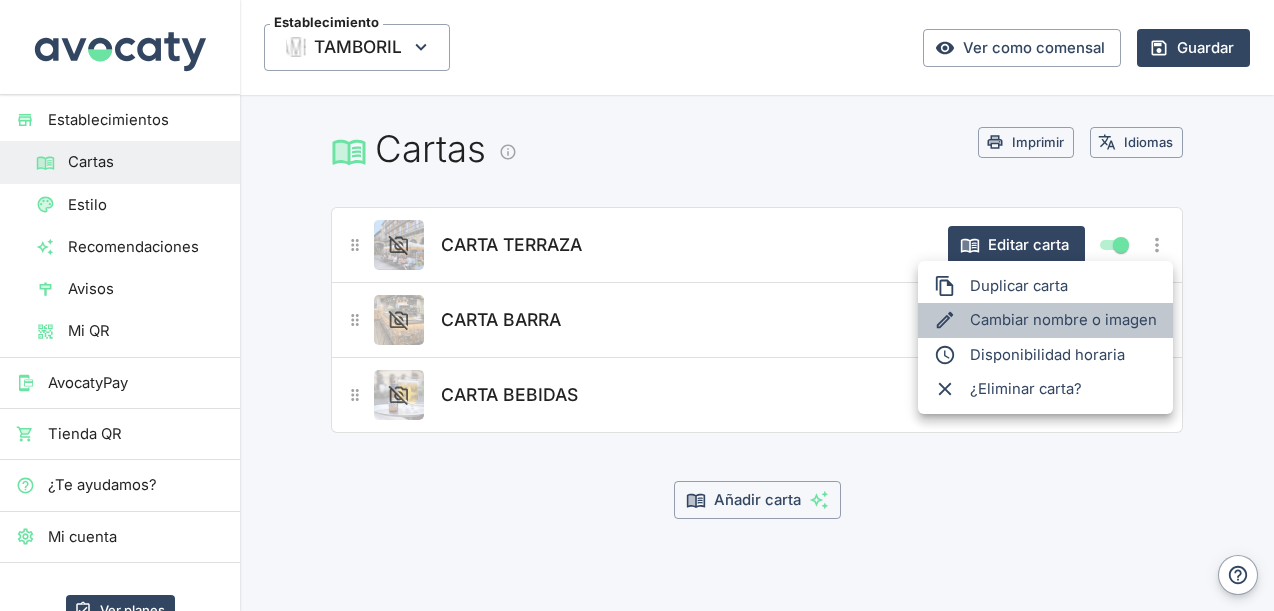 click on "Cambiar nombre o imagen" at bounding box center [1045, 320] 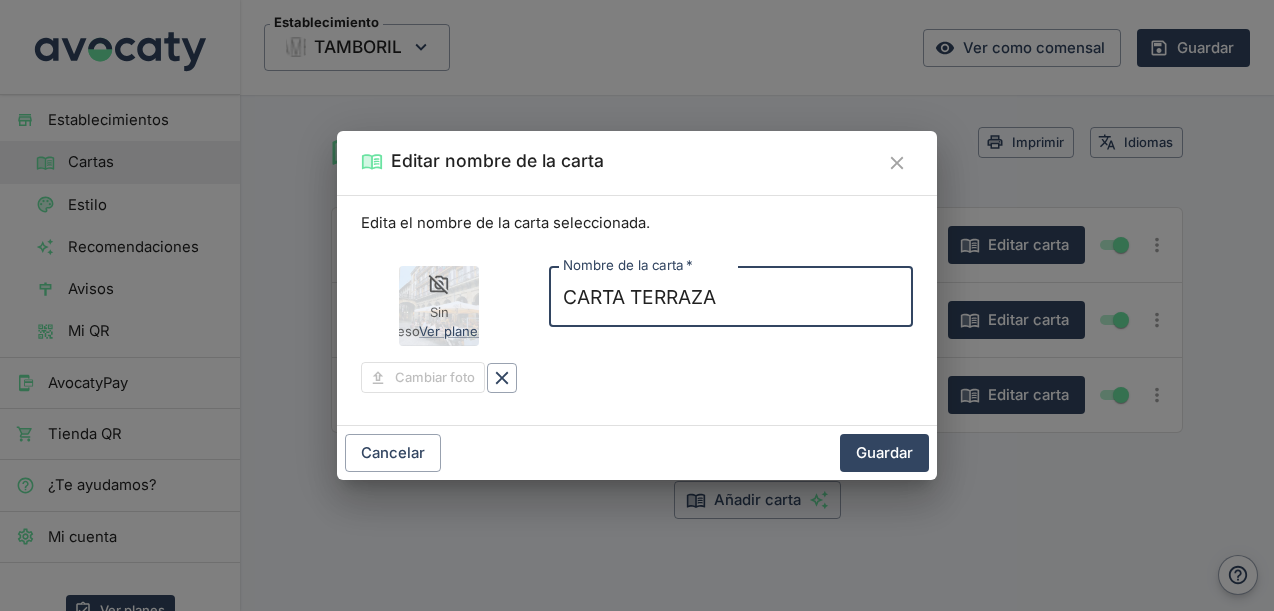 click on "CARTA TERRAZA" at bounding box center [731, 296] 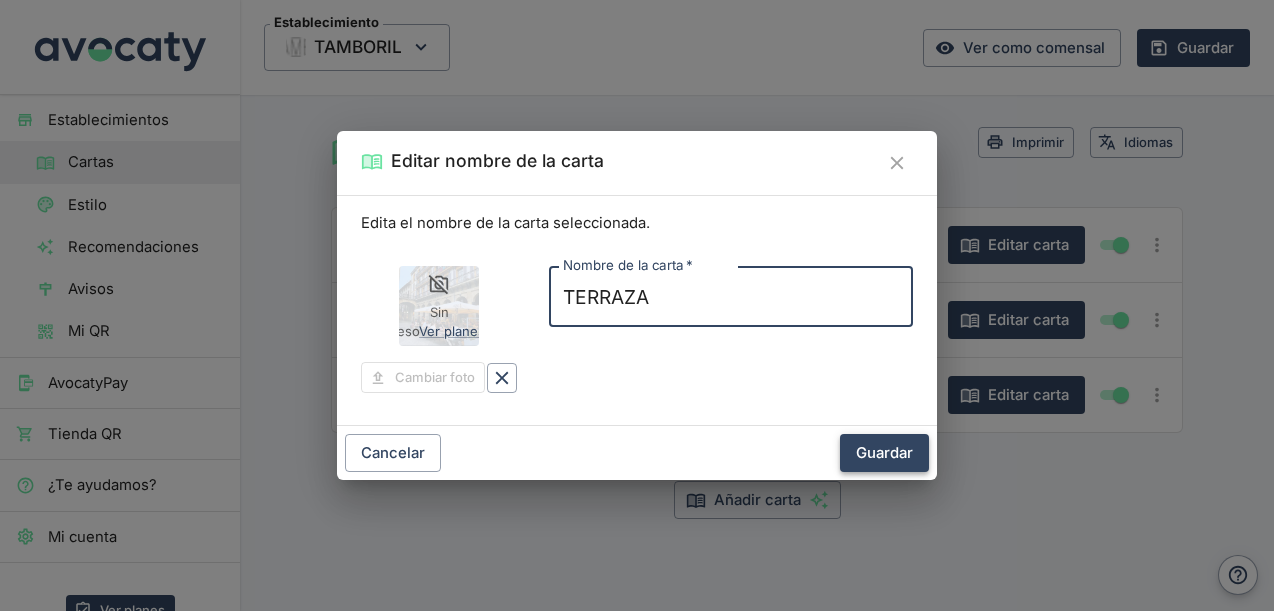 type on "TERRAZA" 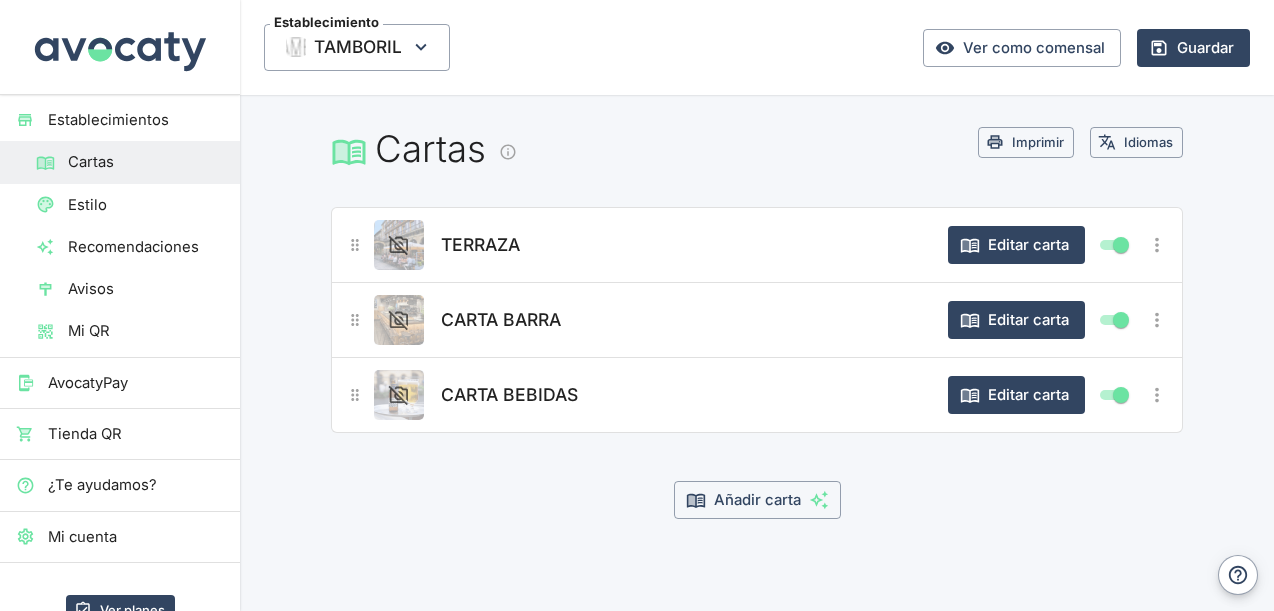 click 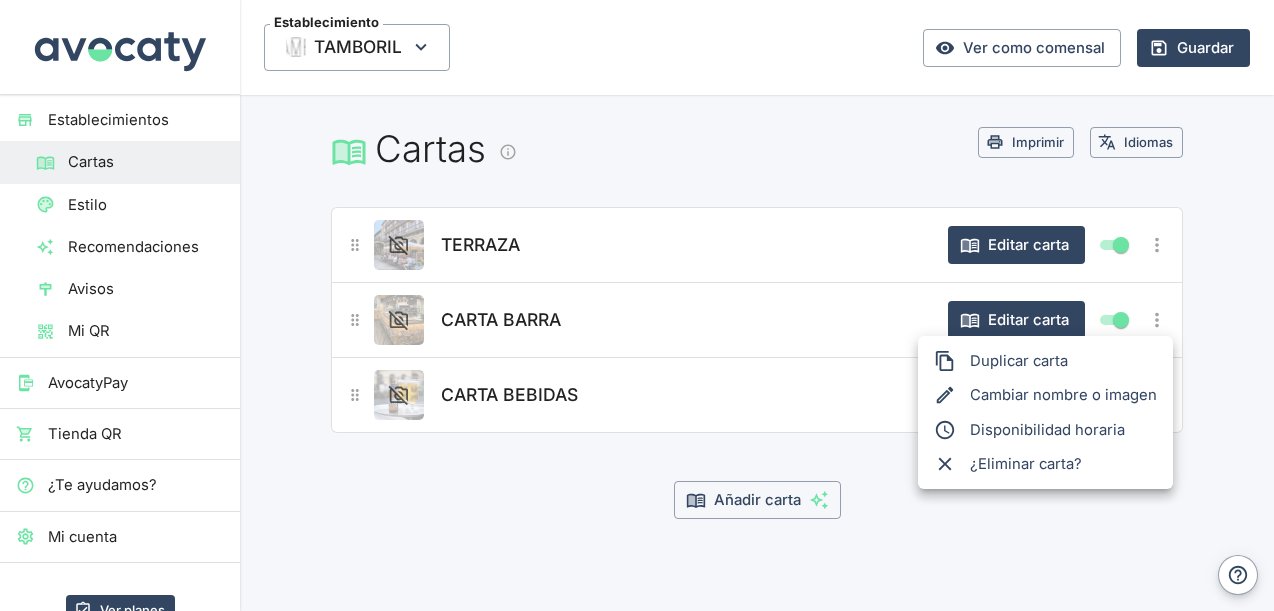 click on "Cambiar nombre o imagen" at bounding box center [1045, 395] 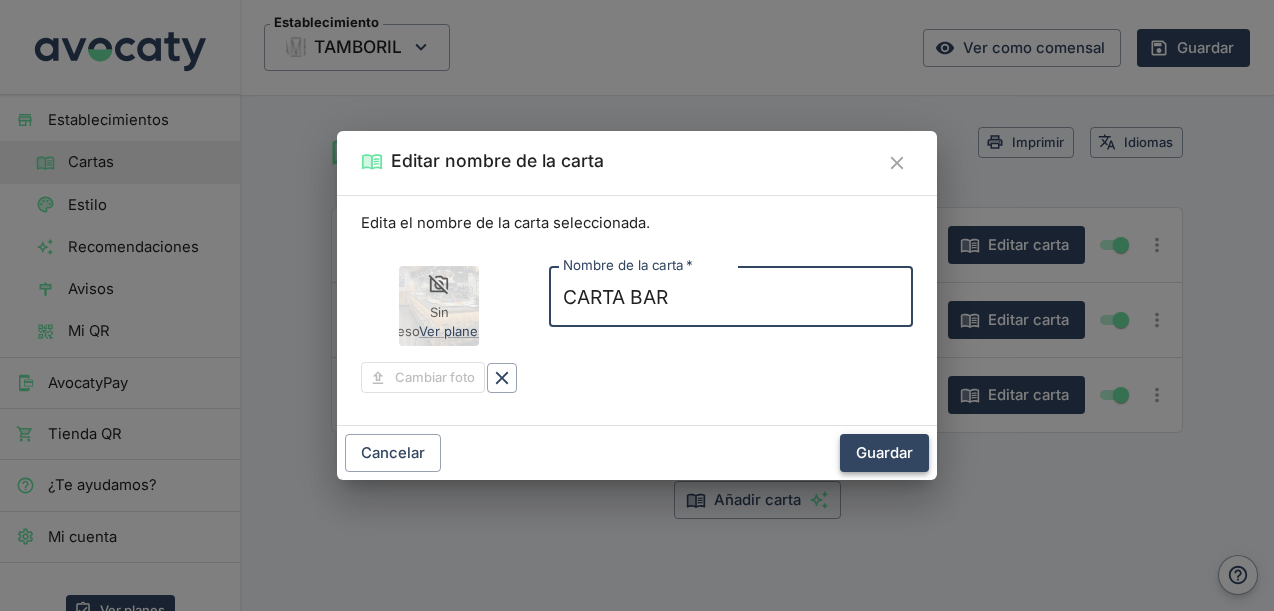 type on "CARTA BAR" 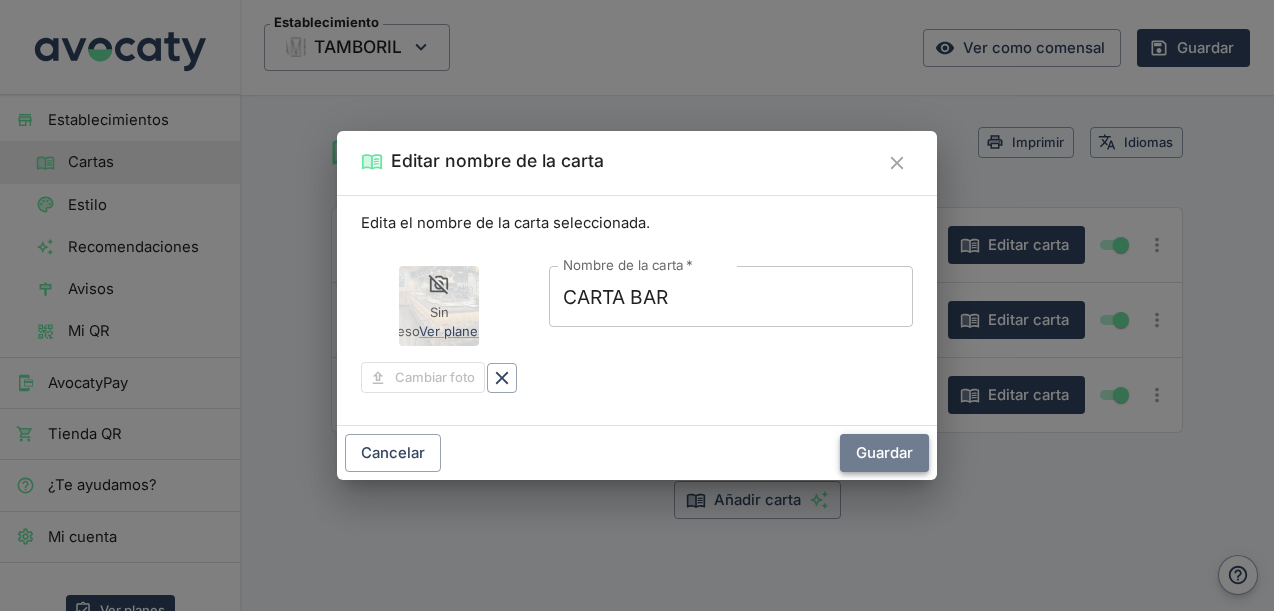 click on "Guardar" at bounding box center [884, 453] 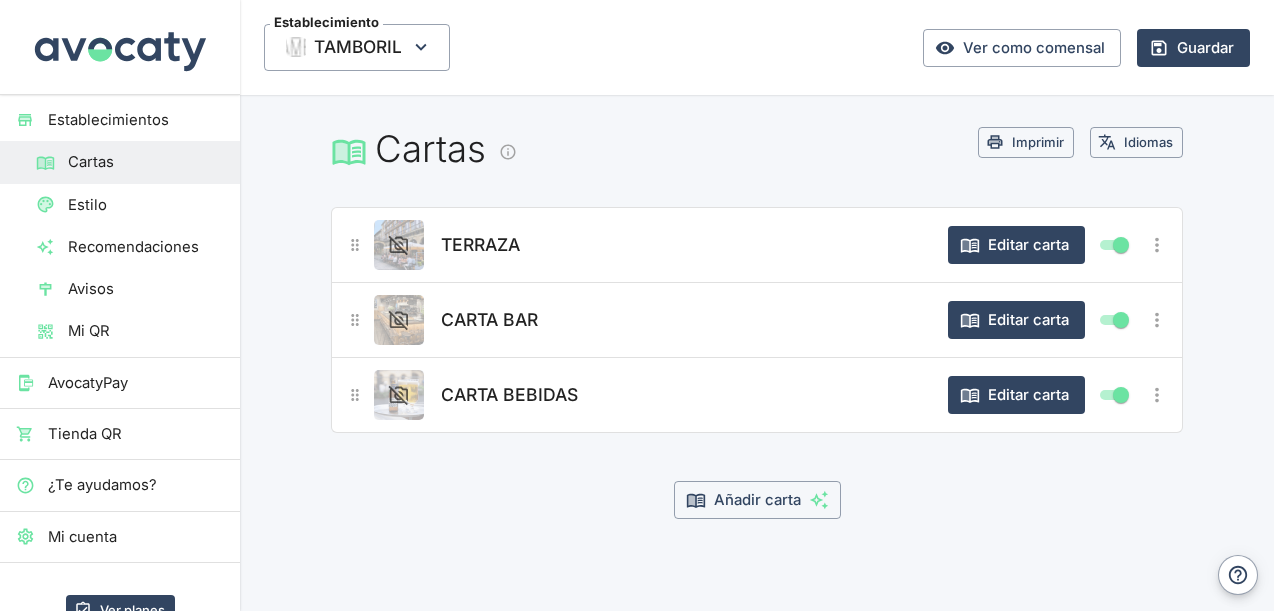 click 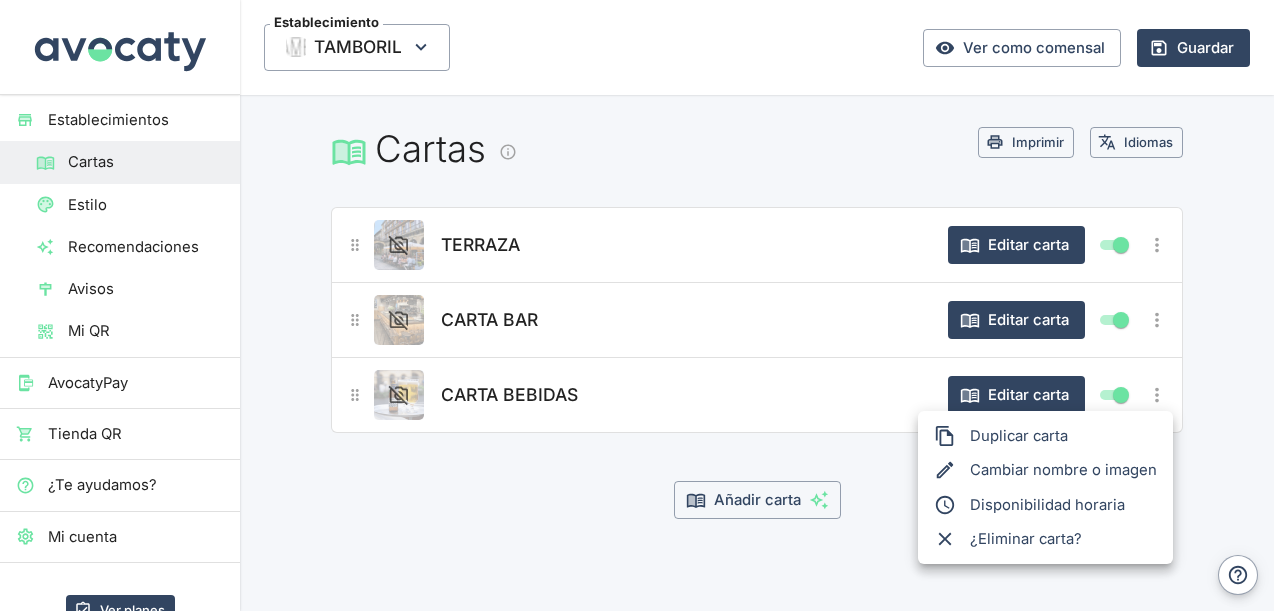 click on "Cambiar nombre o imagen" at bounding box center [1045, 470] 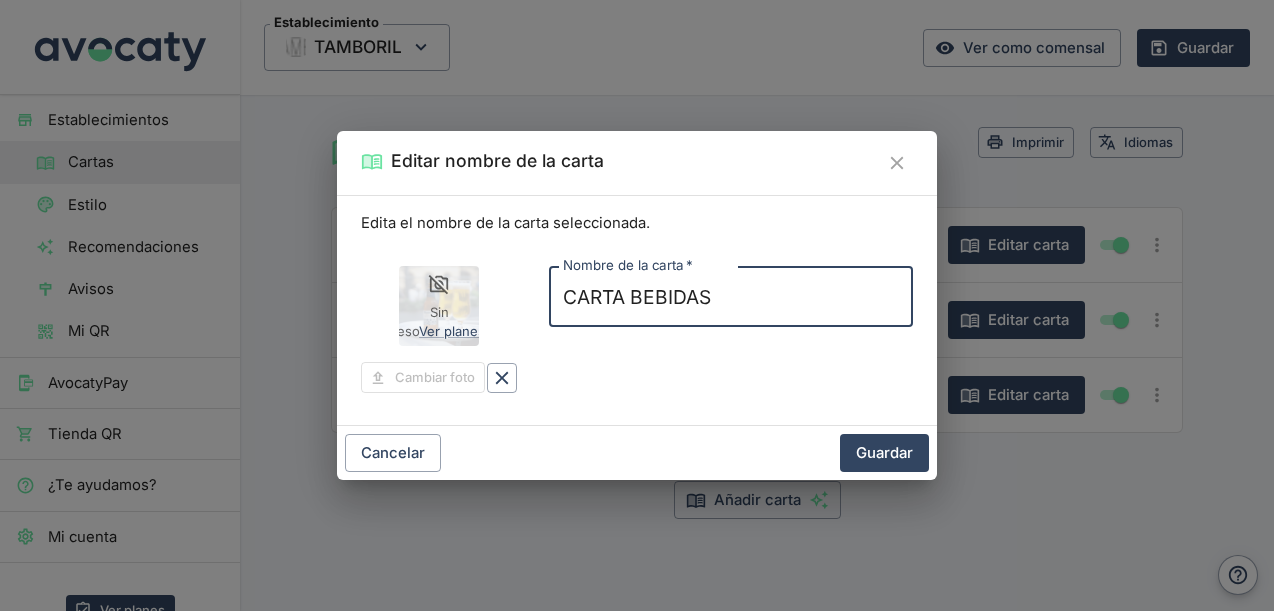 click on "CARTA BEBIDAS" at bounding box center (731, 296) 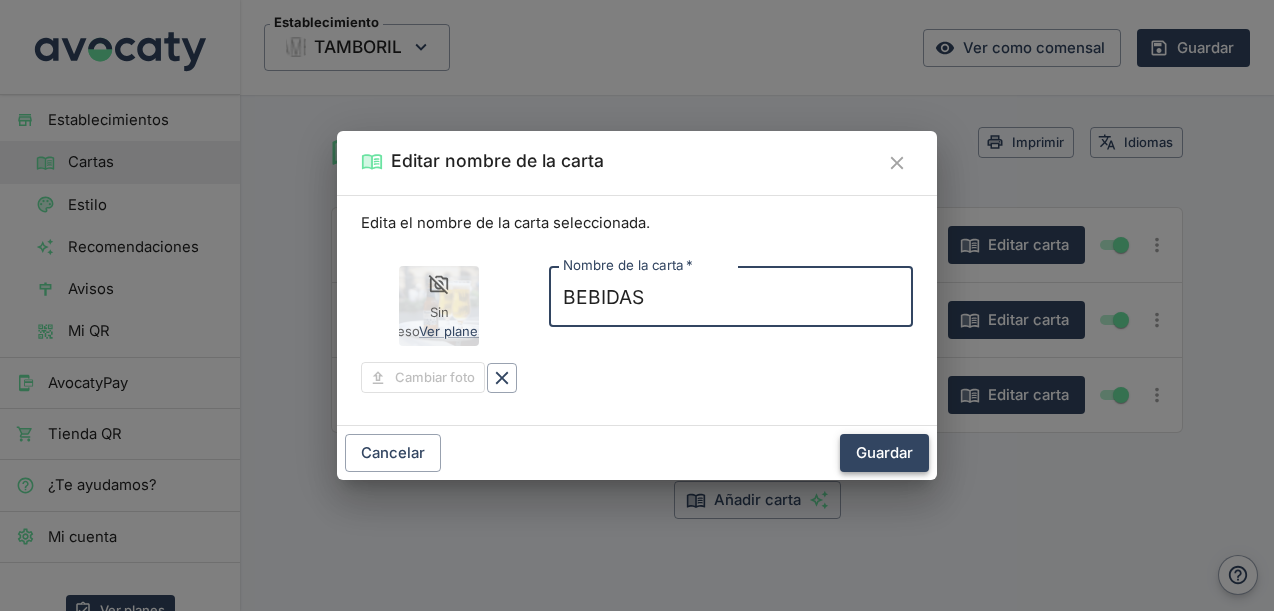 type on "BEBIDAS" 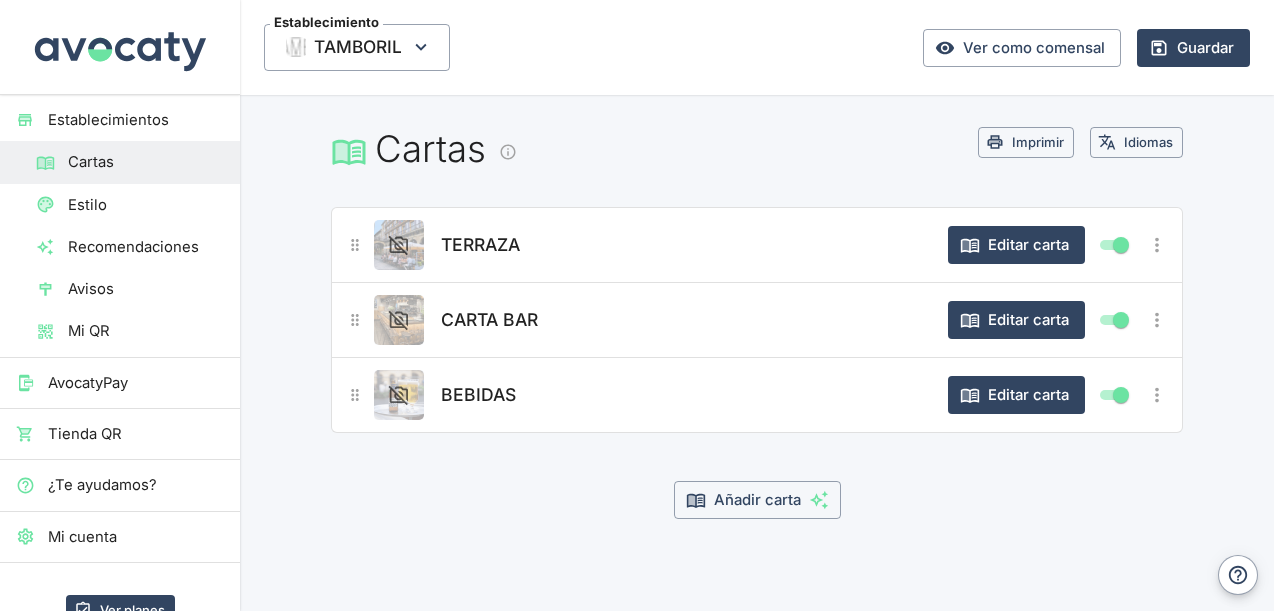 click on "BEBIDAS" at bounding box center (478, 395) 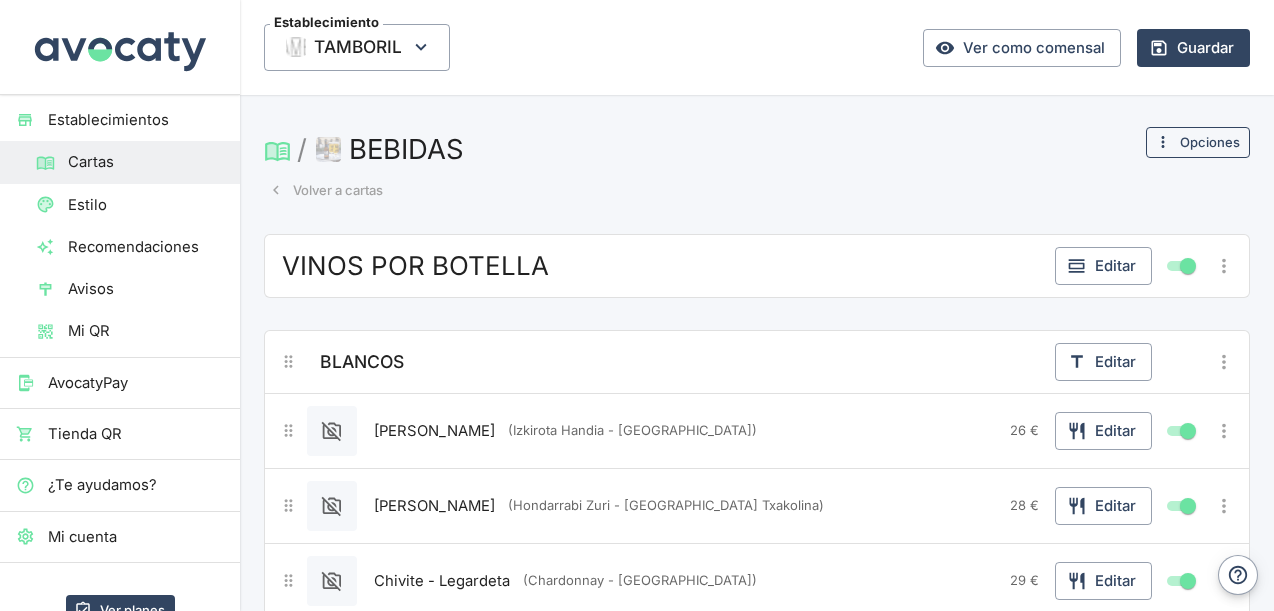 click on "Opciones" at bounding box center (1198, 142) 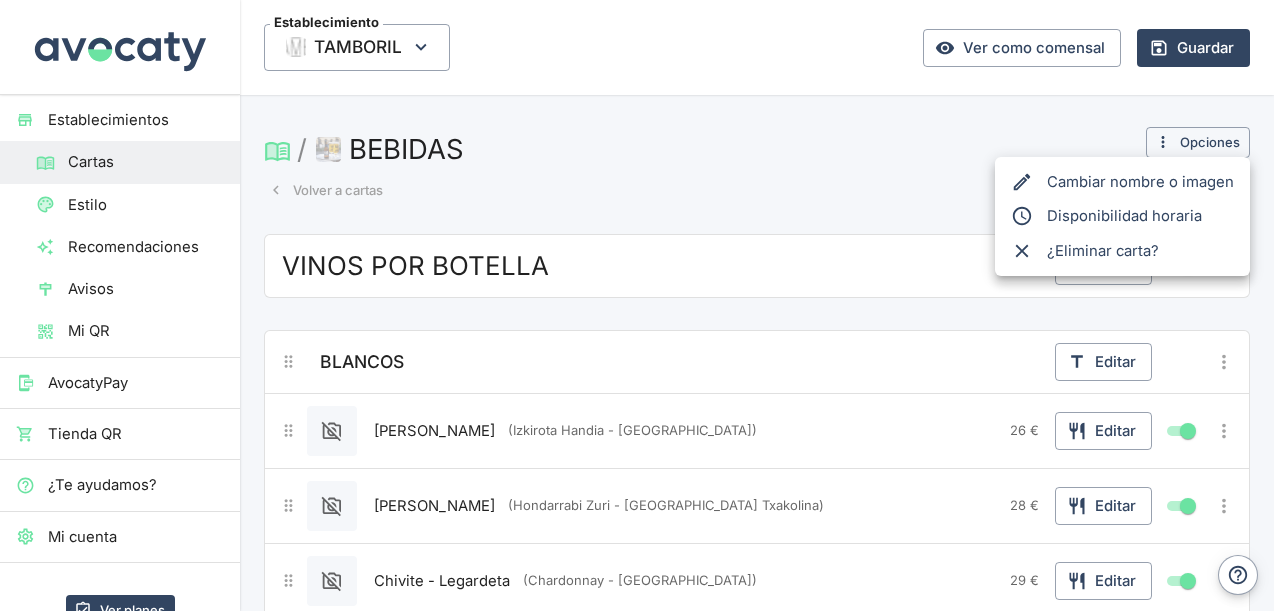 click at bounding box center (637, 305) 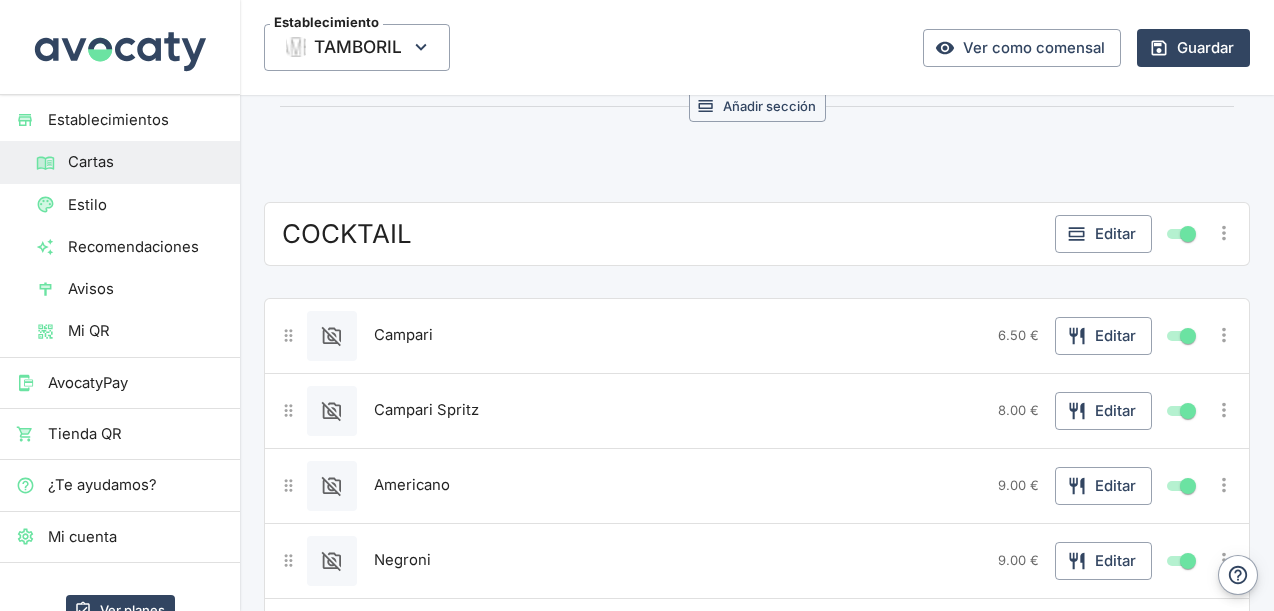 scroll, scrollTop: 8143, scrollLeft: 0, axis: vertical 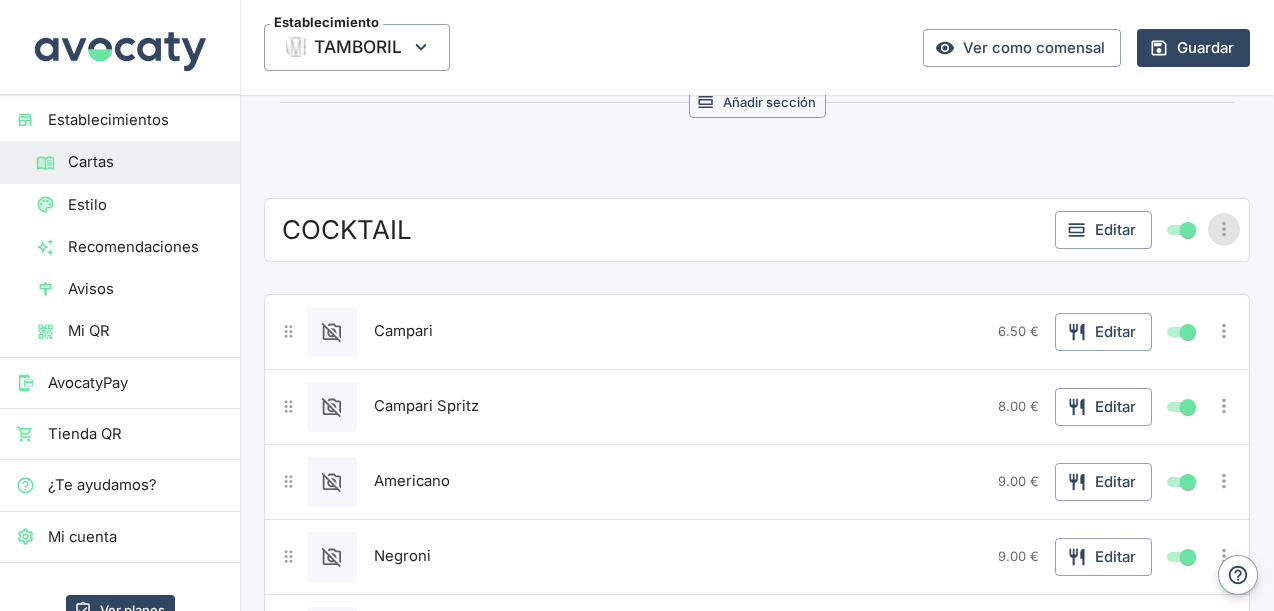 click 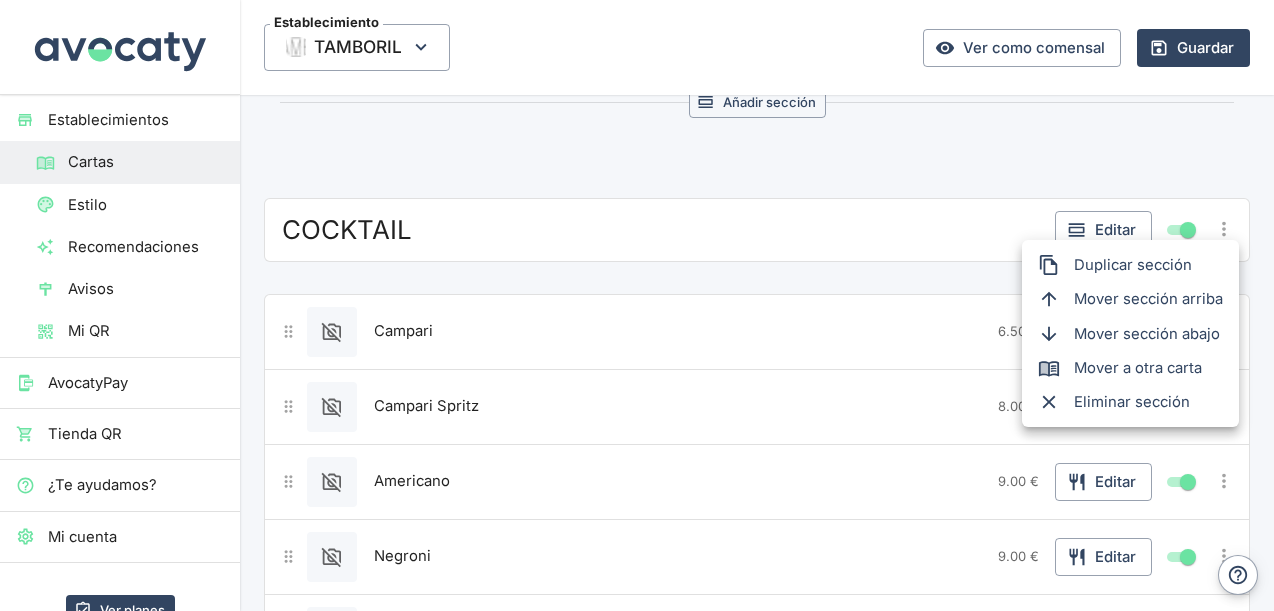 click at bounding box center (637, 305) 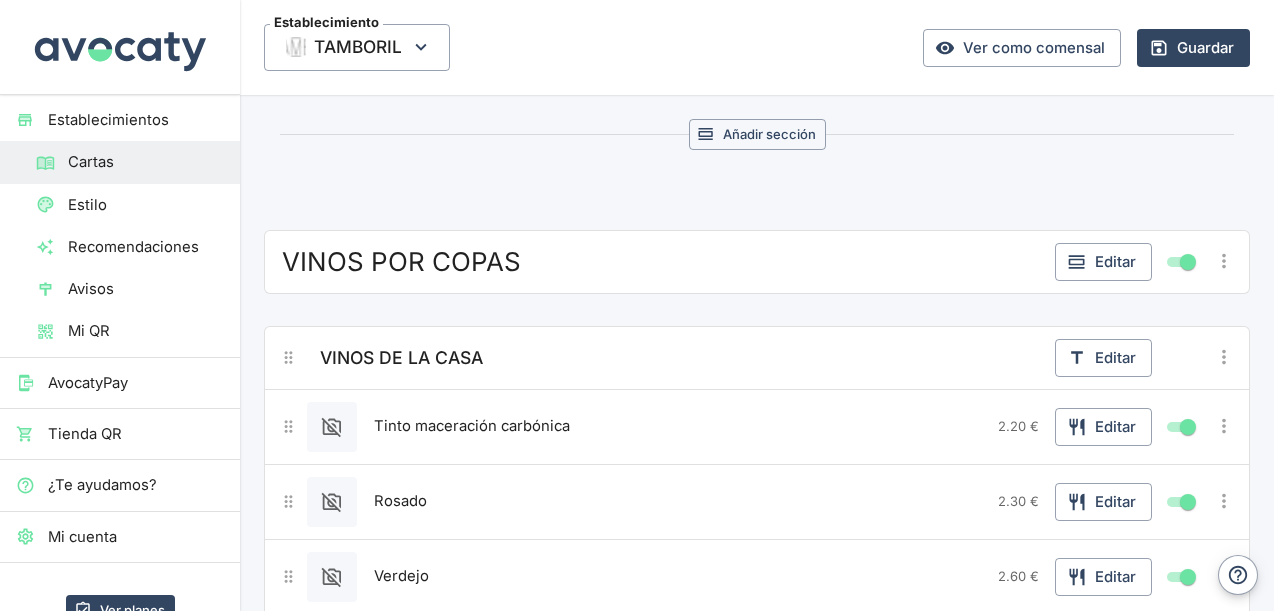 scroll, scrollTop: 3110, scrollLeft: 0, axis: vertical 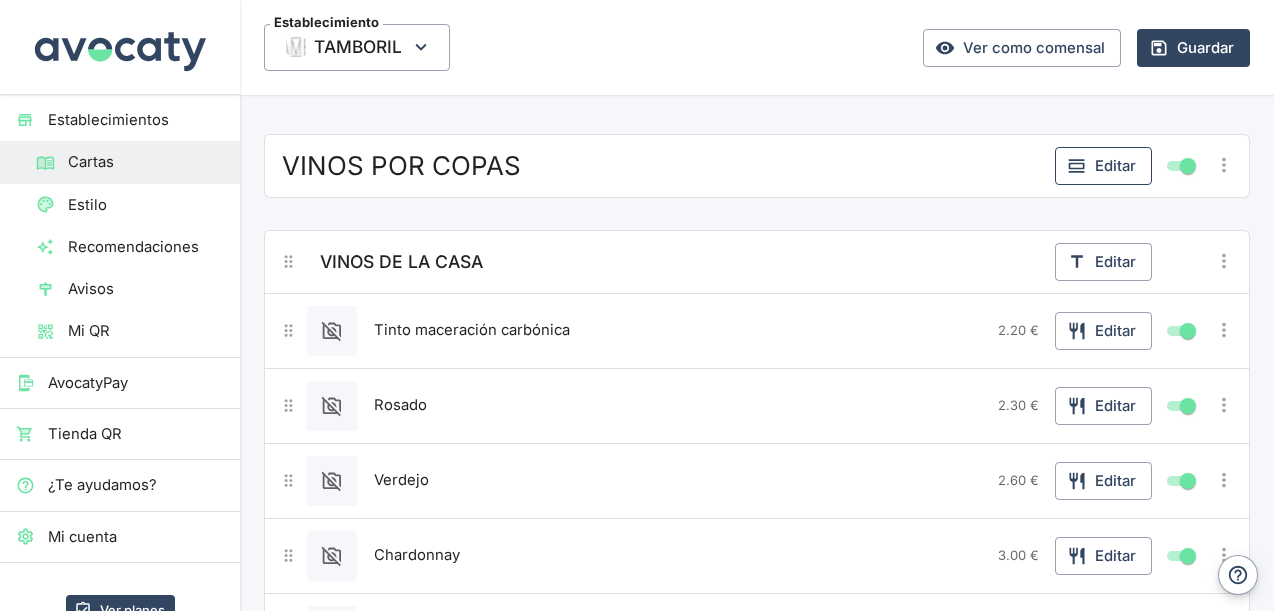 click on "Editar" at bounding box center (1103, 166) 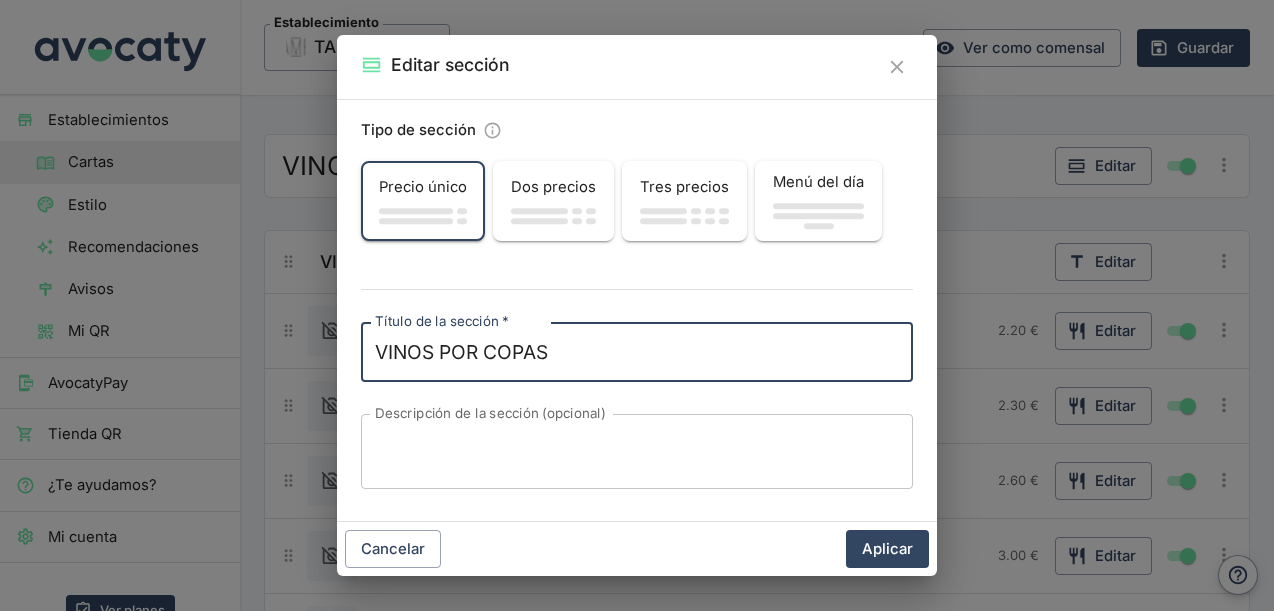 click on "Dos precios" at bounding box center (553, 187) 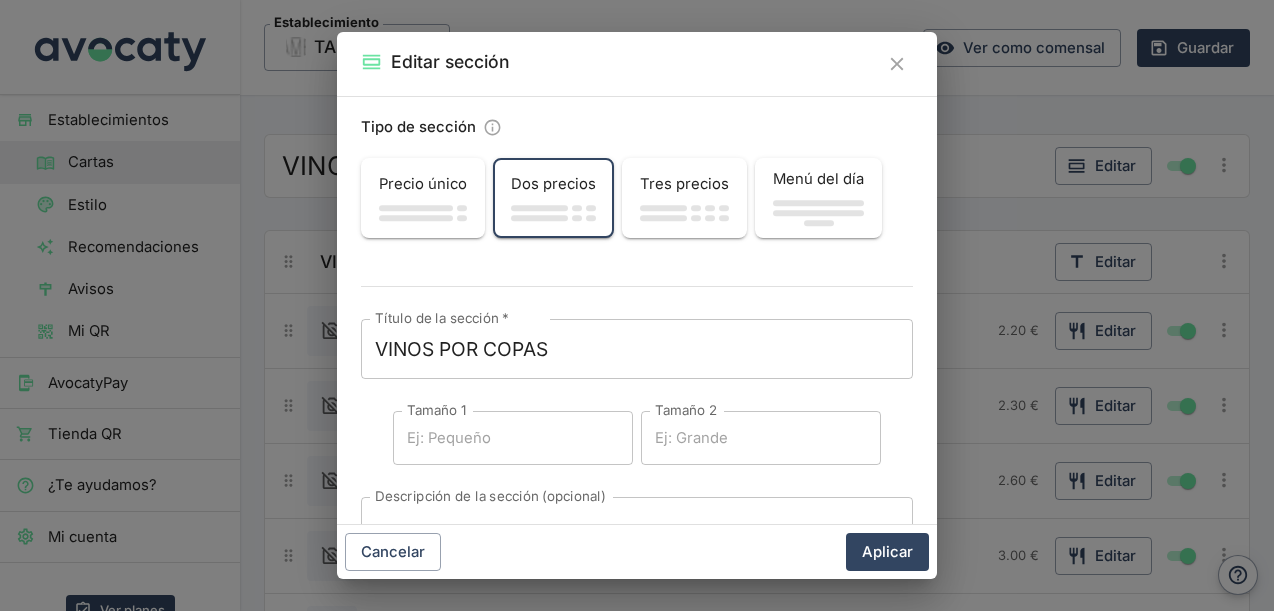 click on "Tamaño 1" at bounding box center (513, 438) 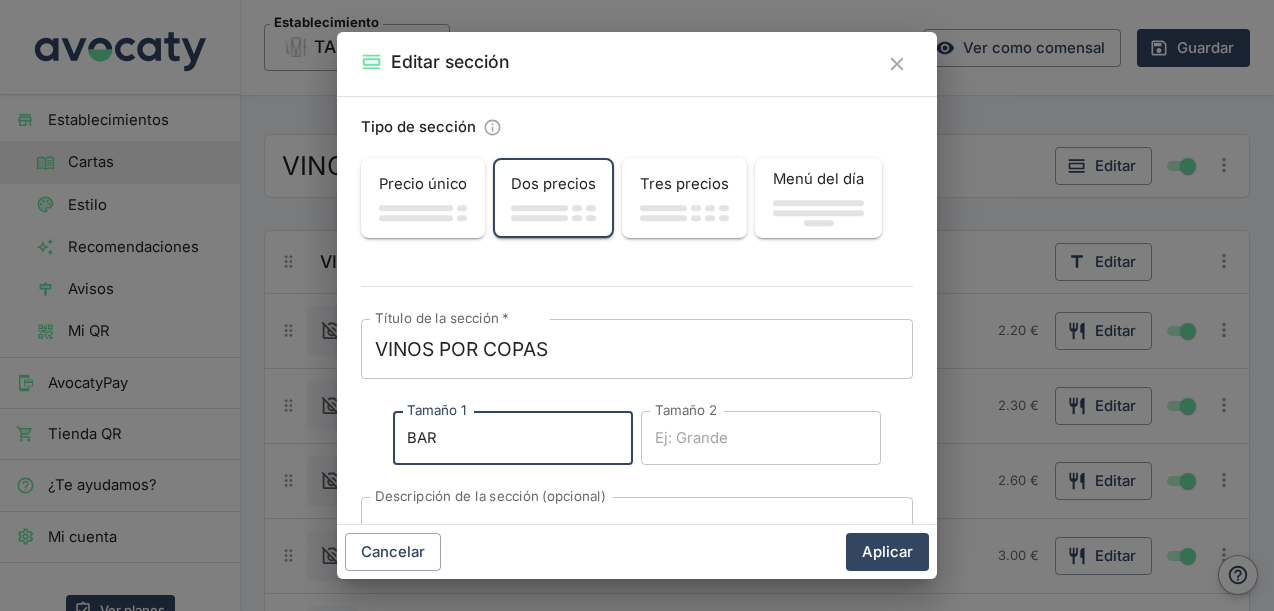 type on "BAR" 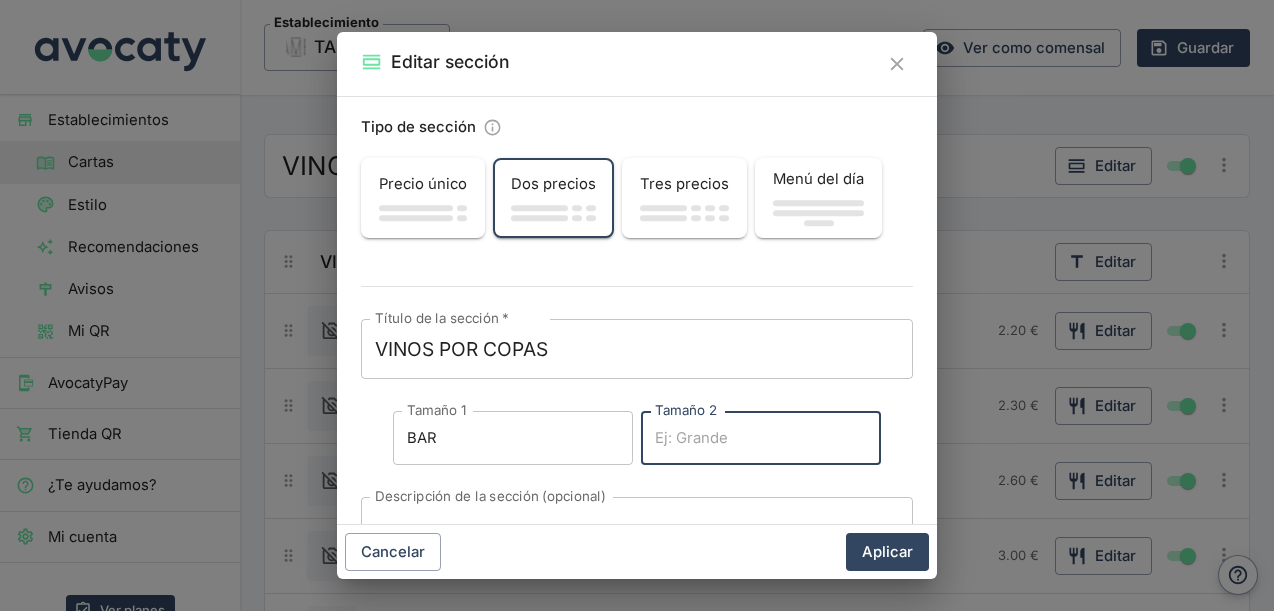 click on "Tamaño 2" at bounding box center [761, 438] 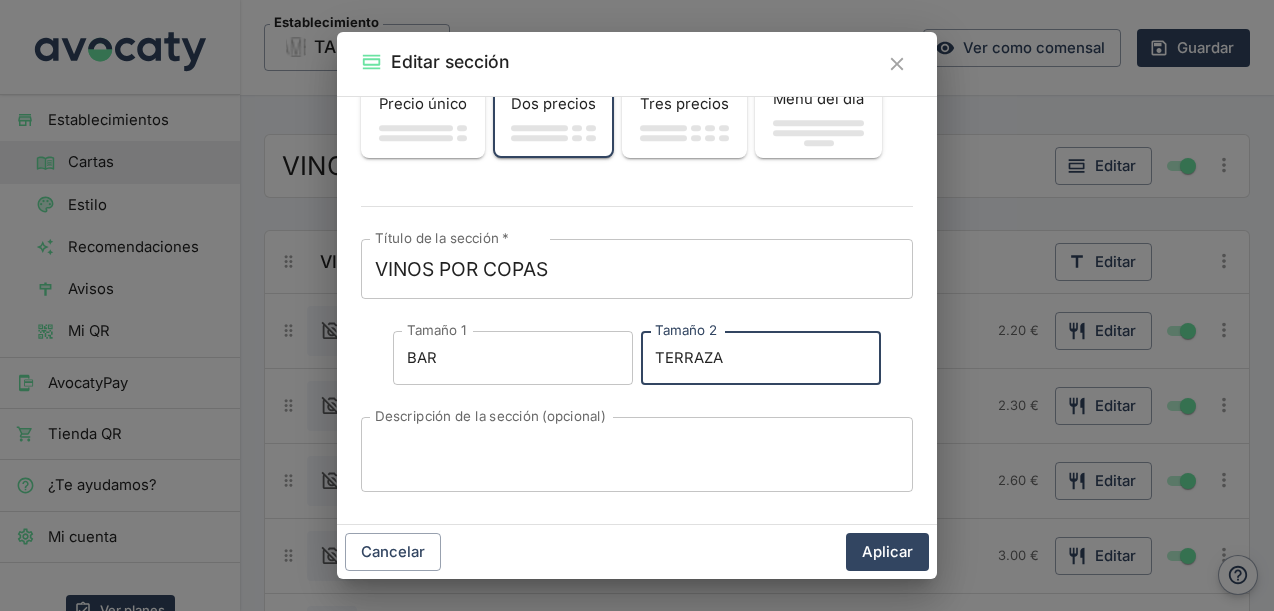 scroll, scrollTop: 80, scrollLeft: 0, axis: vertical 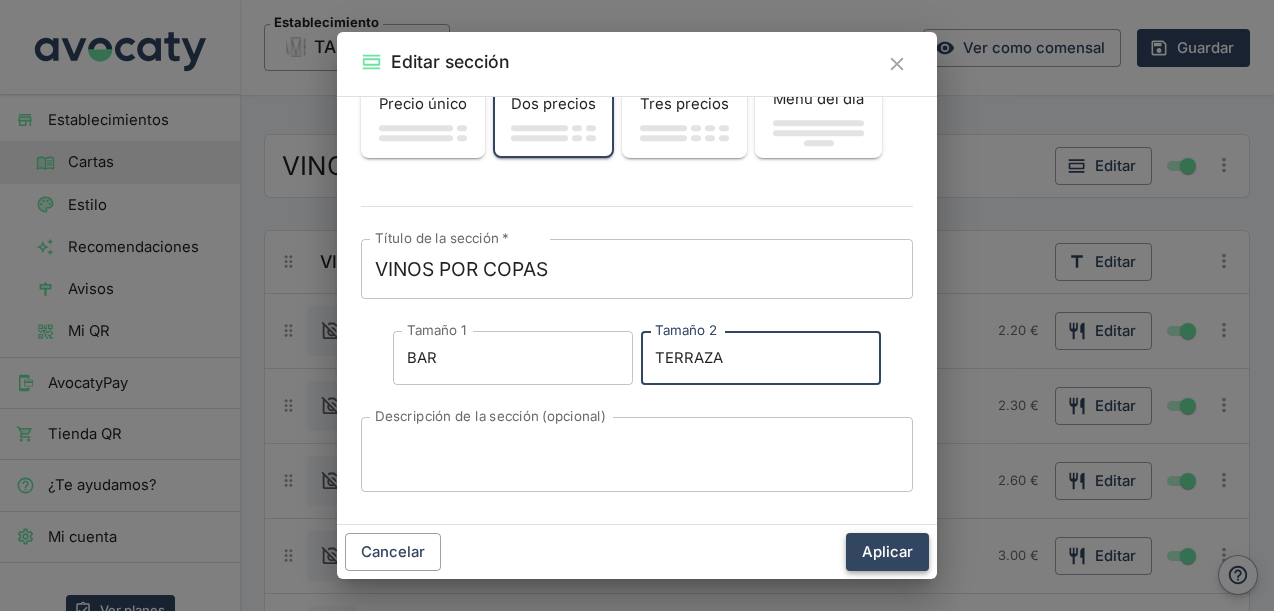 type on "TERRAZA" 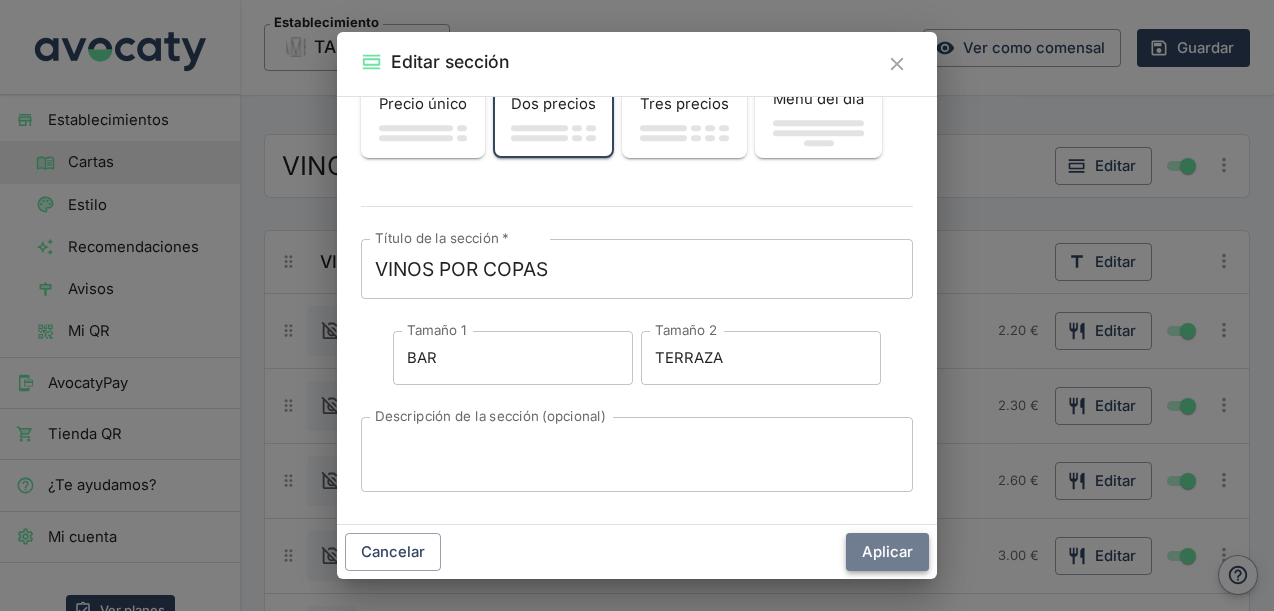 click on "Aplicar" at bounding box center [887, 552] 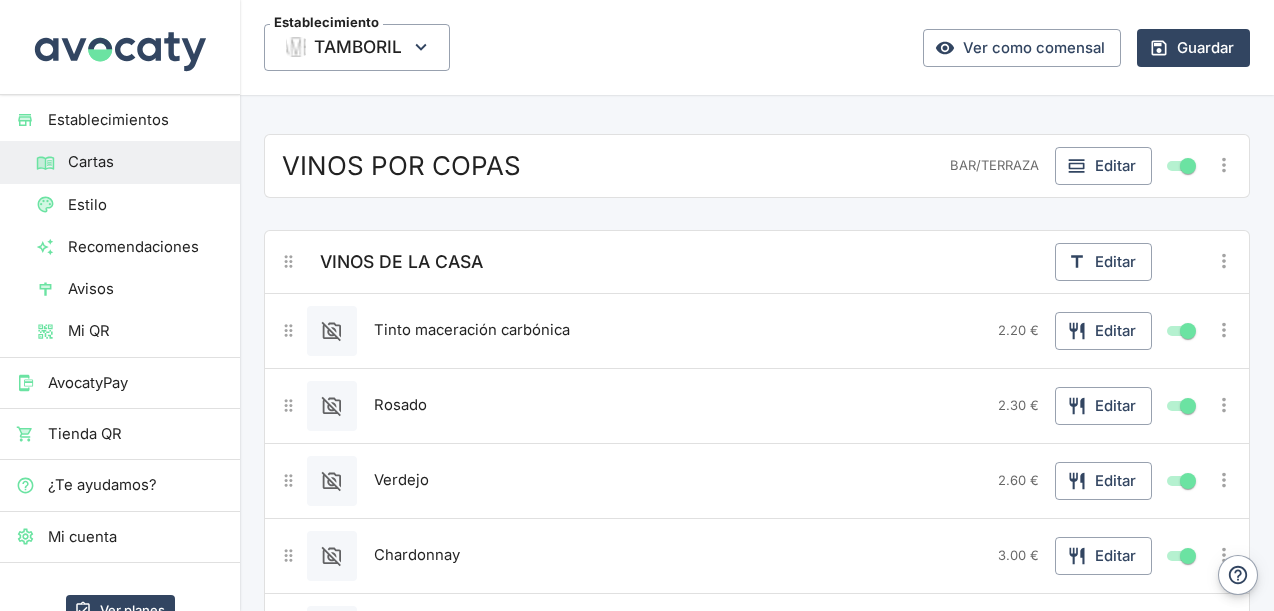 scroll, scrollTop: 95, scrollLeft: 0, axis: vertical 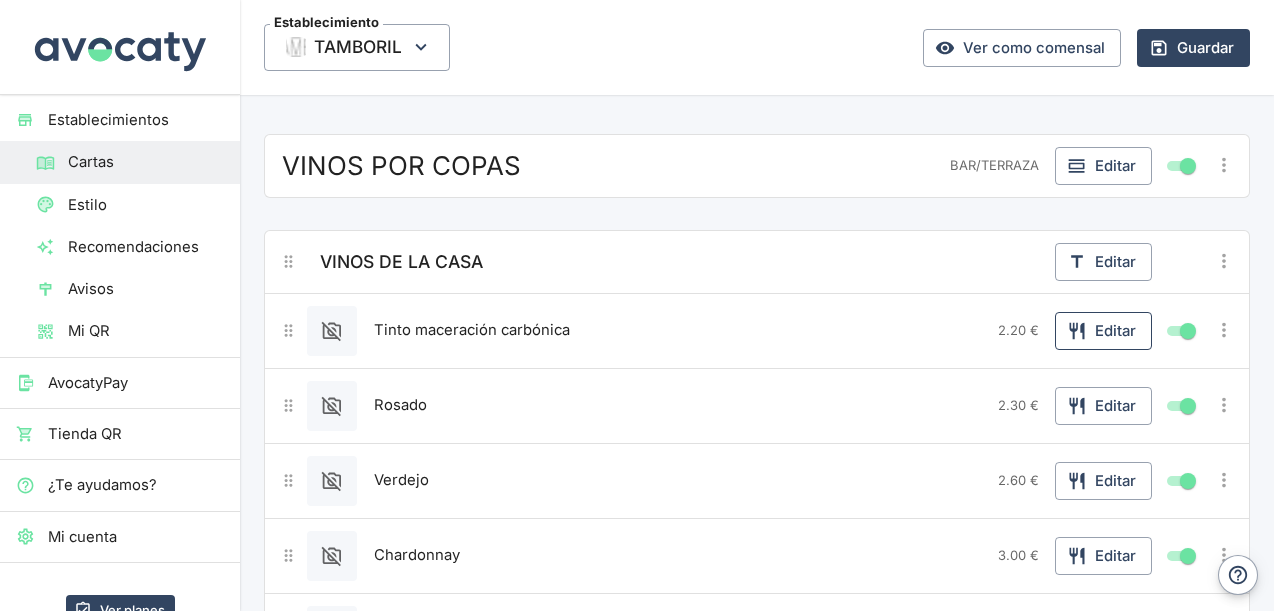 click on "Editar" at bounding box center (1103, 331) 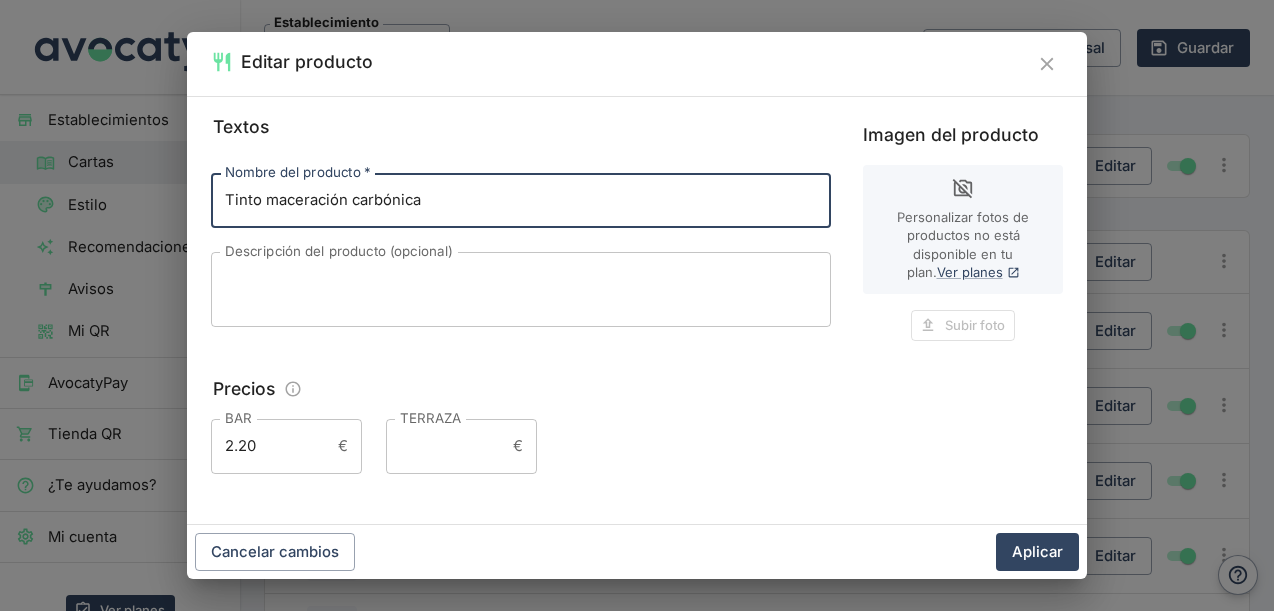 click 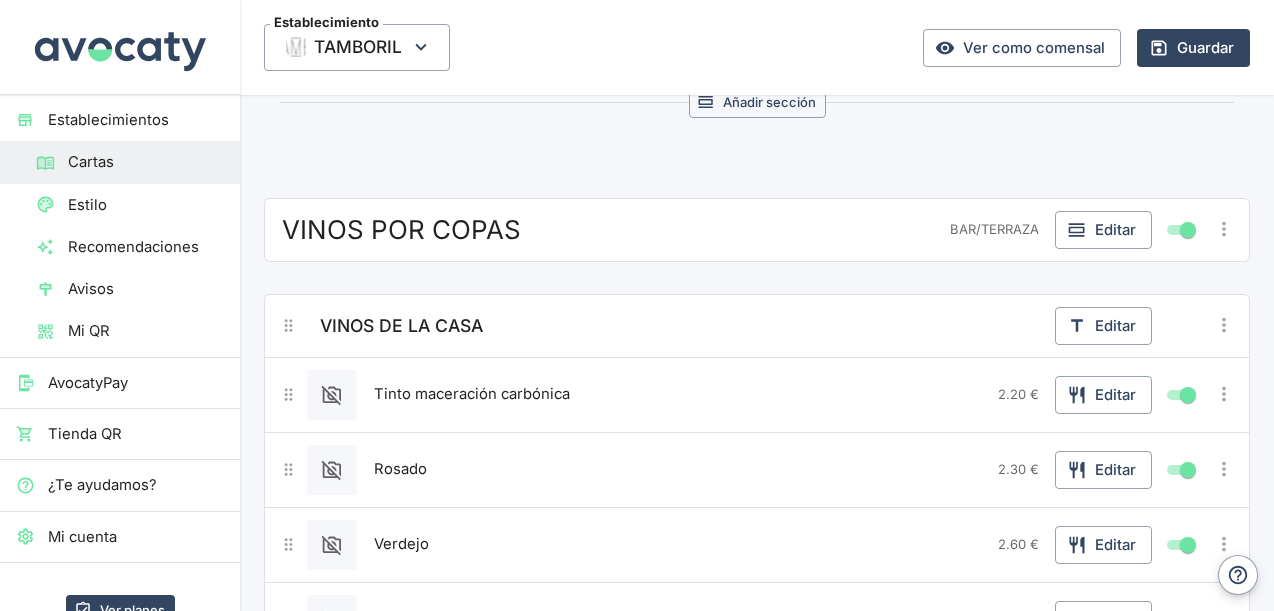 scroll, scrollTop: 3058, scrollLeft: 0, axis: vertical 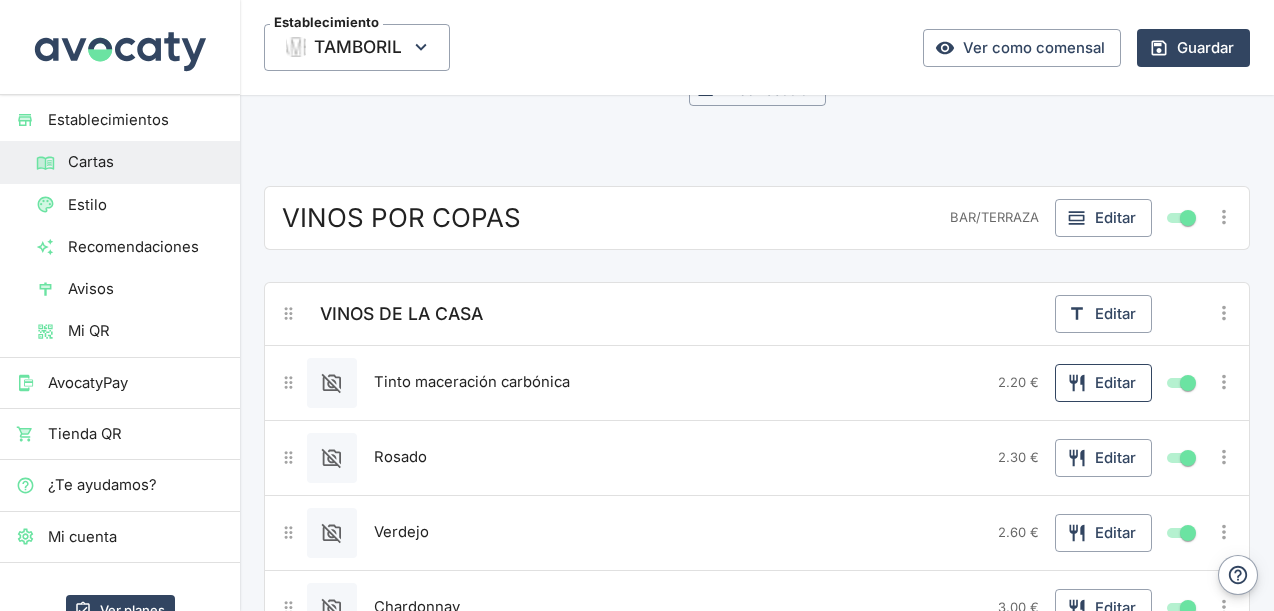 click on "Editar" at bounding box center (1103, 383) 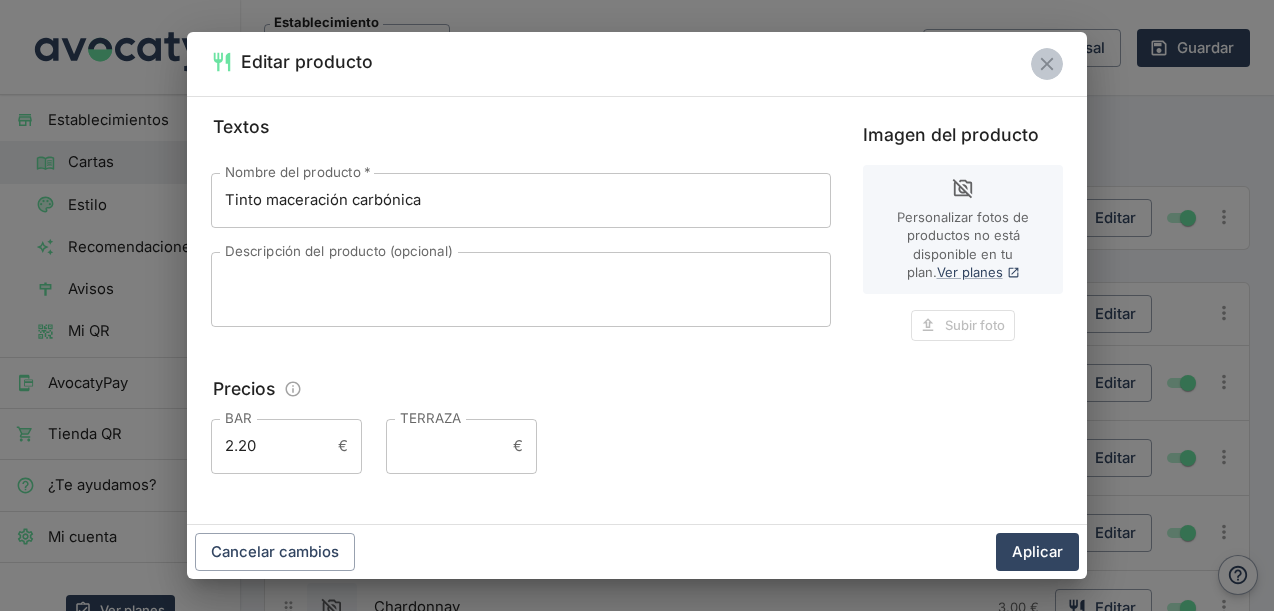 click 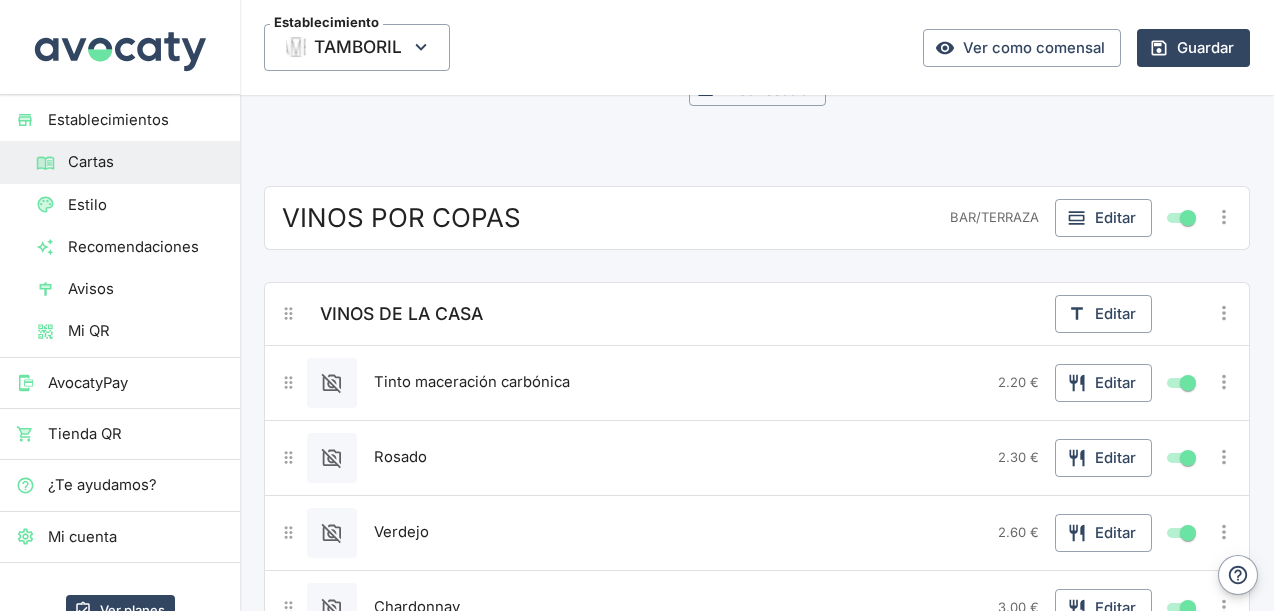 click on "Tinto maceración carbónica" at bounding box center [472, 382] 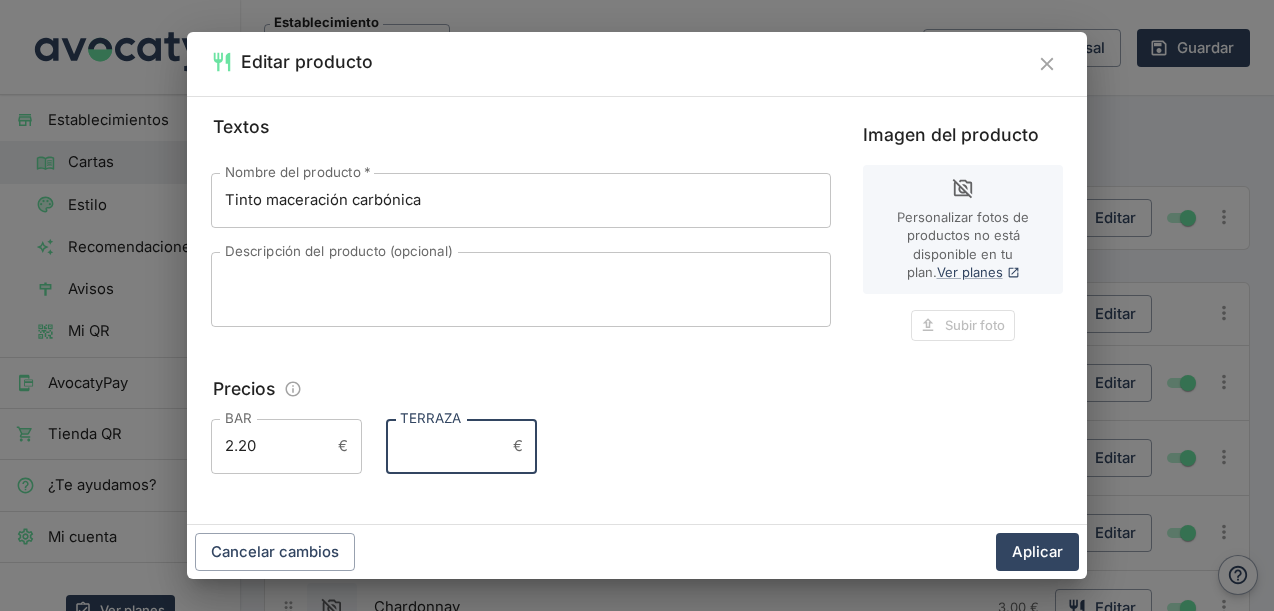 click on "TERRAZA" at bounding box center [445, 446] 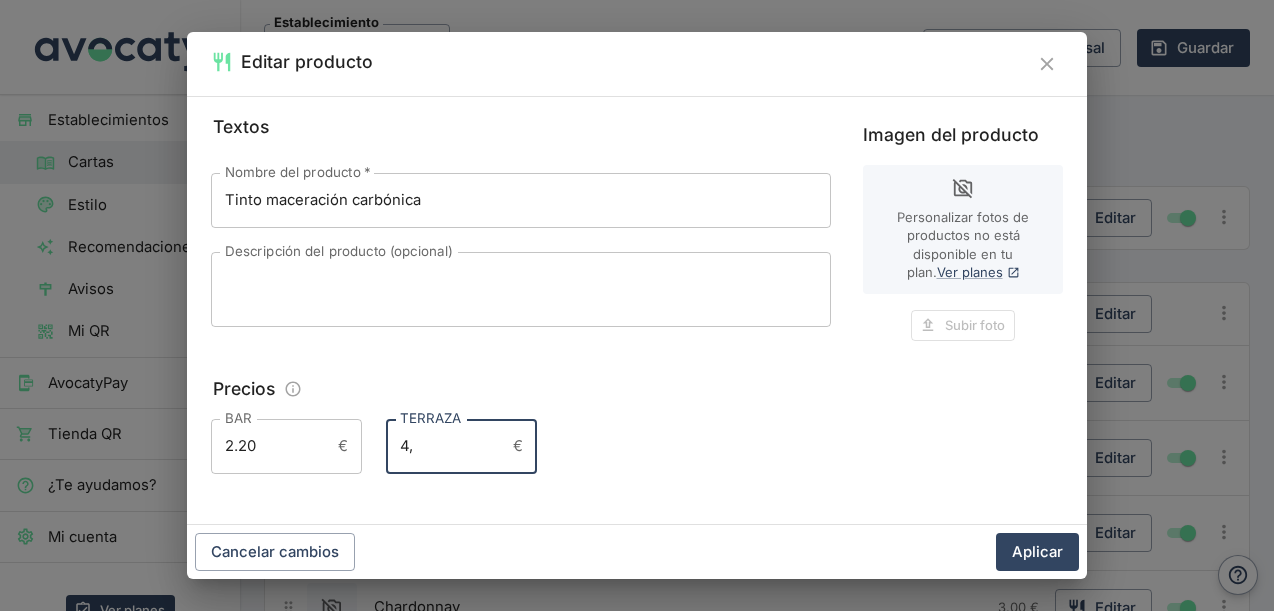 type on "4" 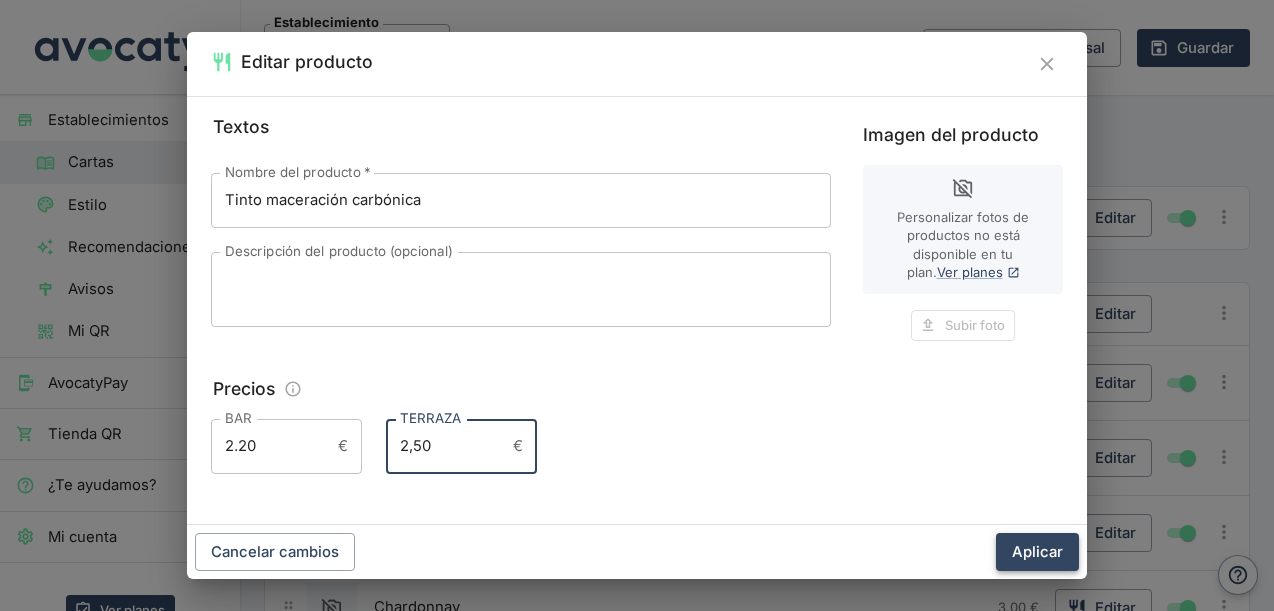 type on "2,50" 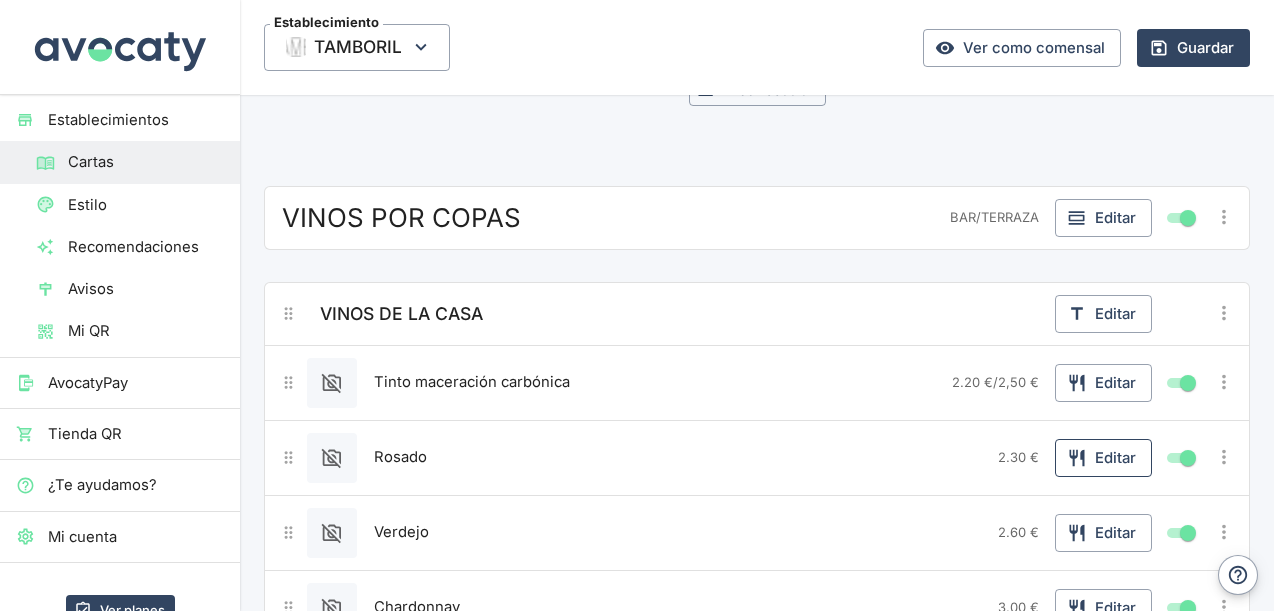 click on "Editar" at bounding box center [1103, 458] 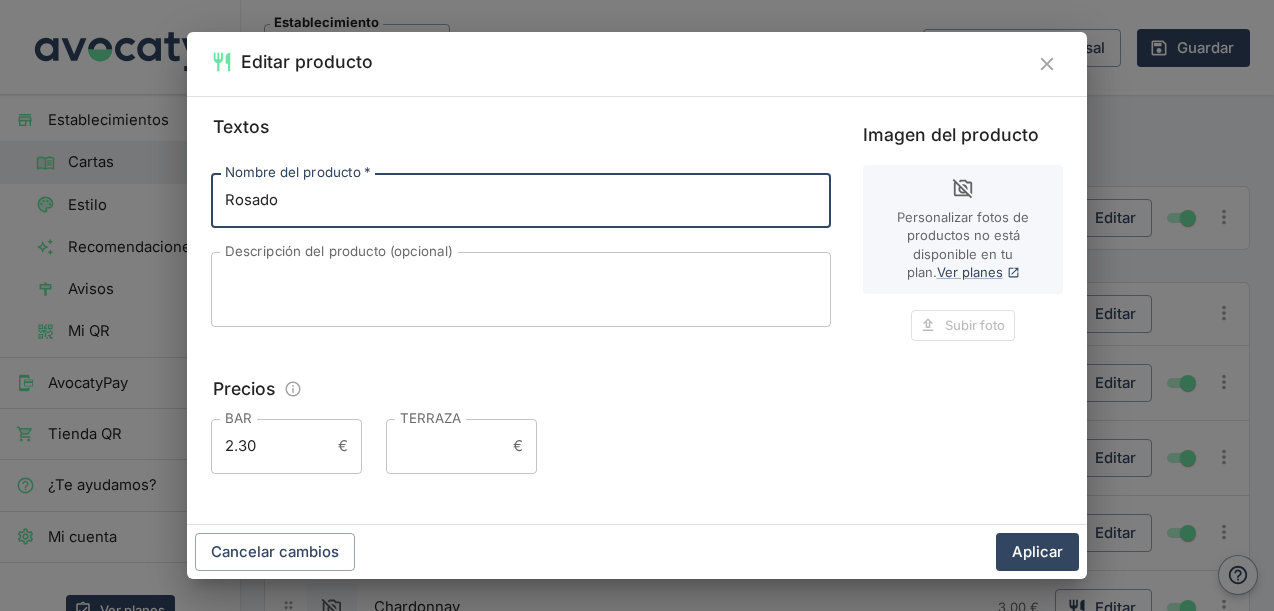 click on "TERRAZA" at bounding box center [445, 446] 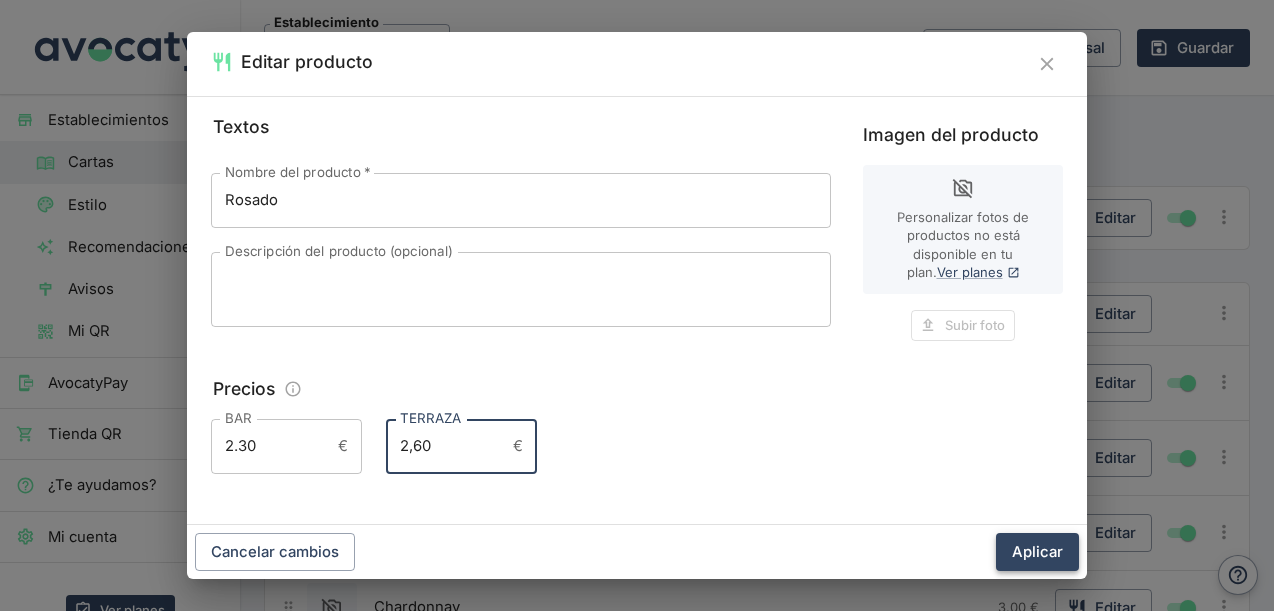 type on "2,60" 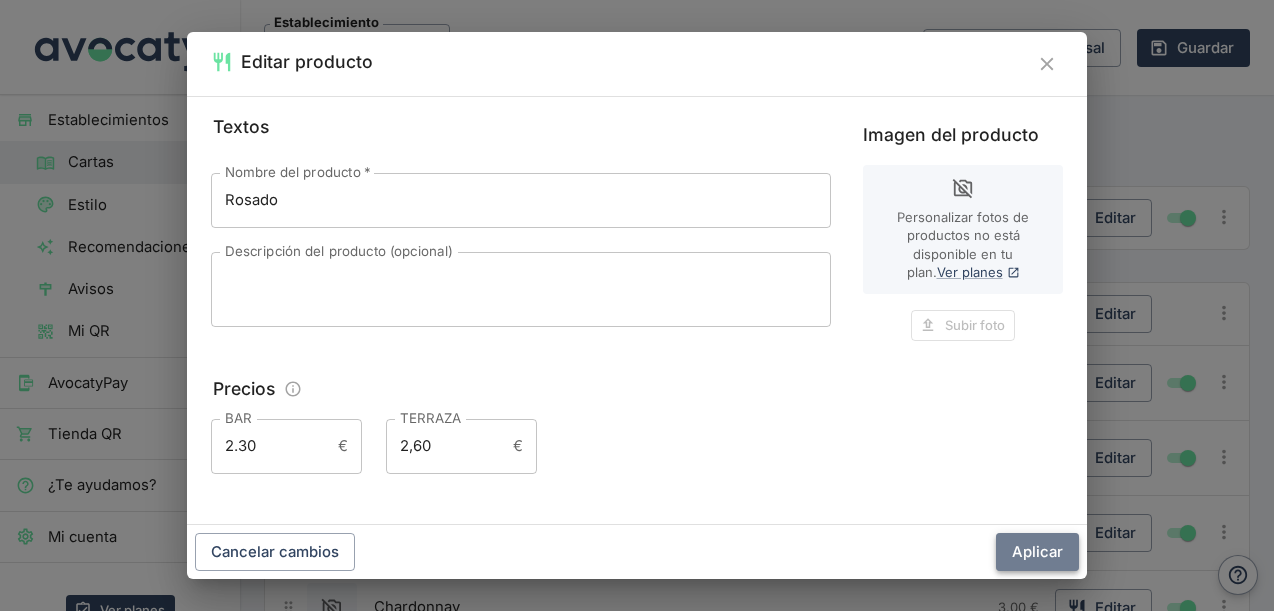 click on "Aplicar" at bounding box center (1037, 552) 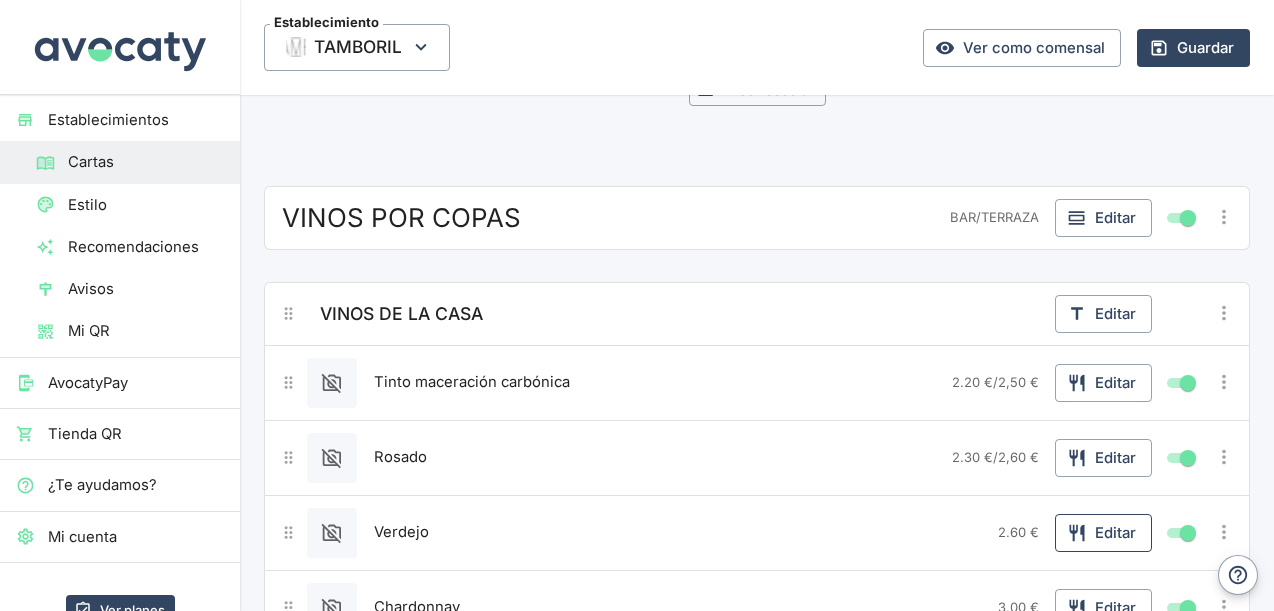 click on "Editar" at bounding box center (1103, 533) 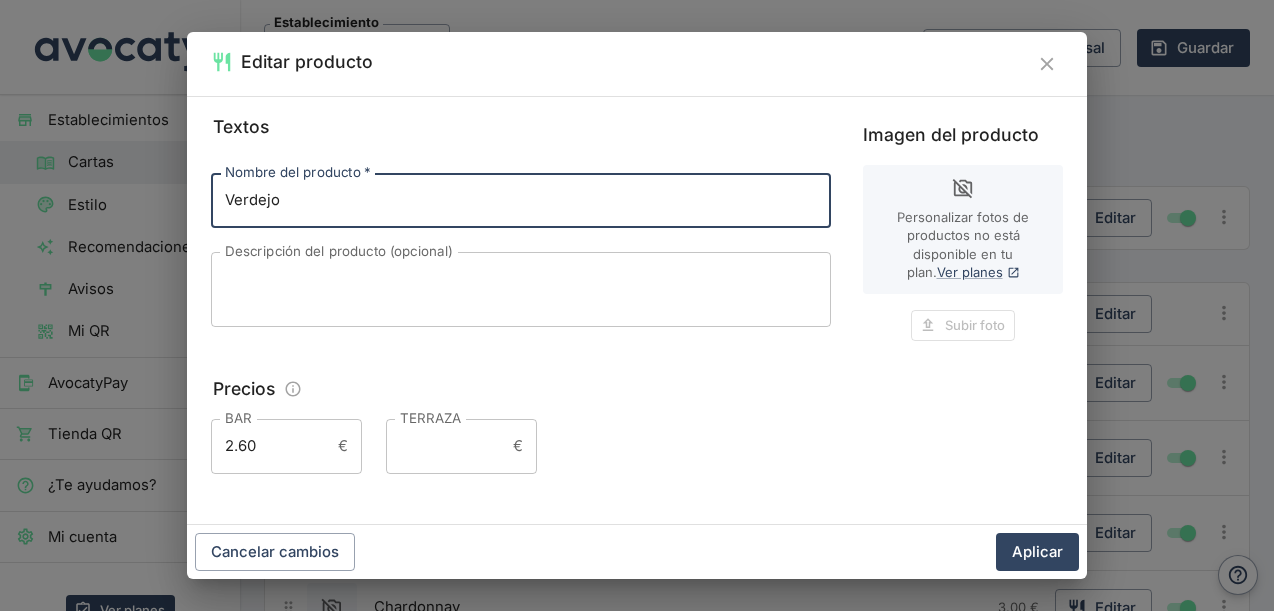 click on "TERRAZA" at bounding box center (445, 446) 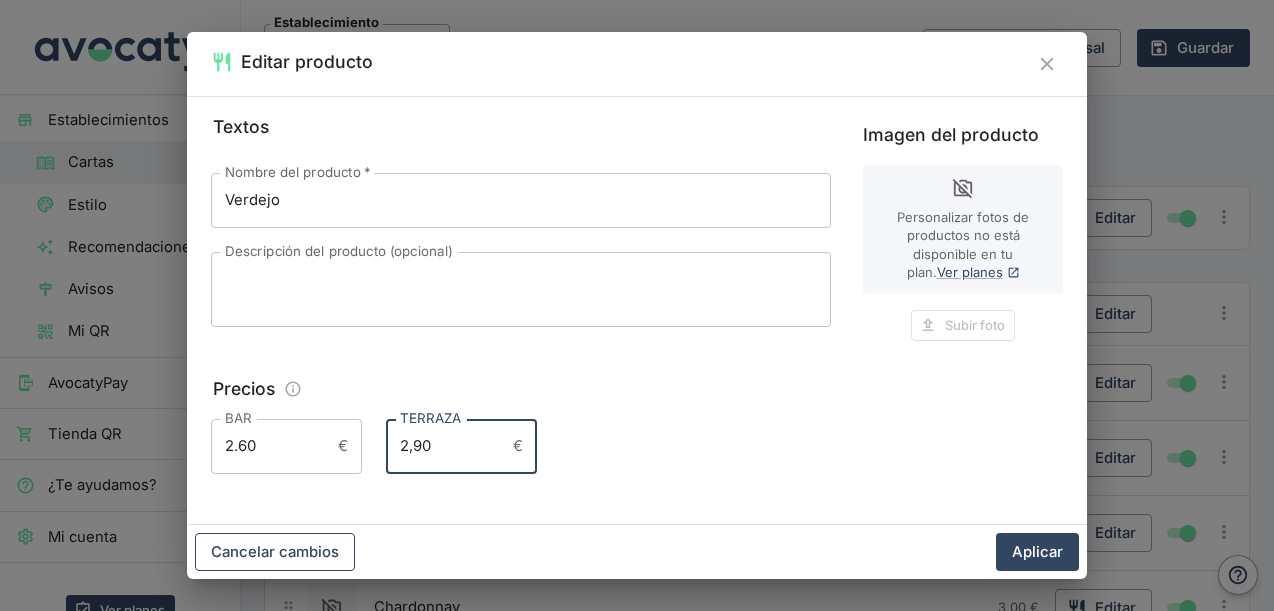 type on "2,90" 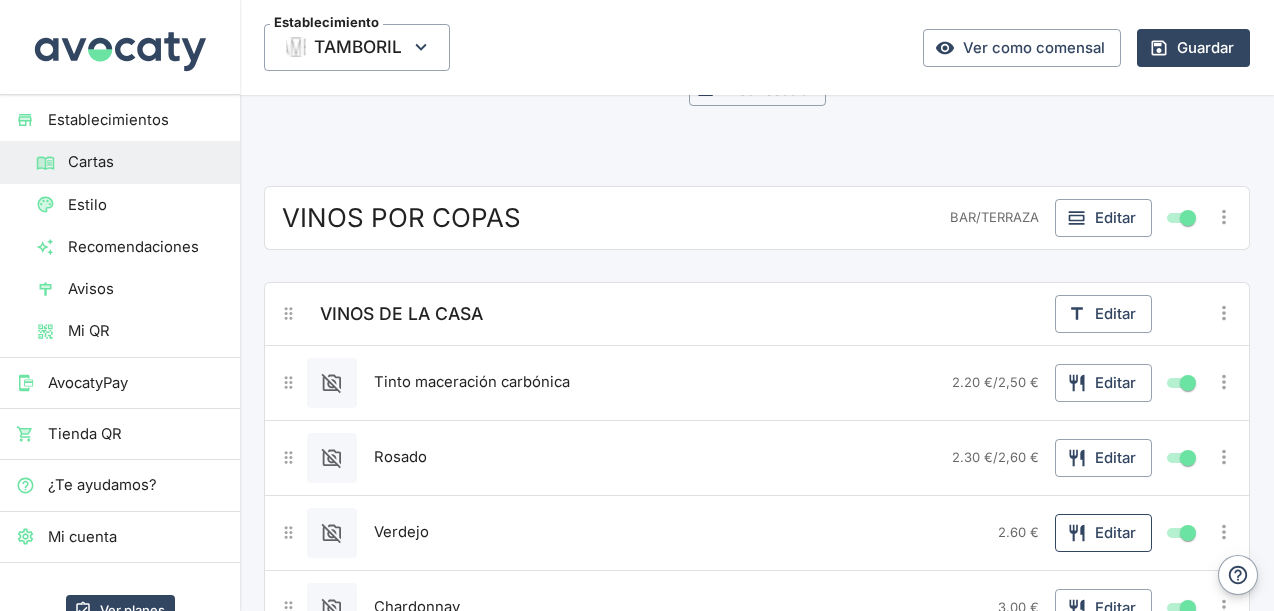 click on "Editar" at bounding box center [1103, 533] 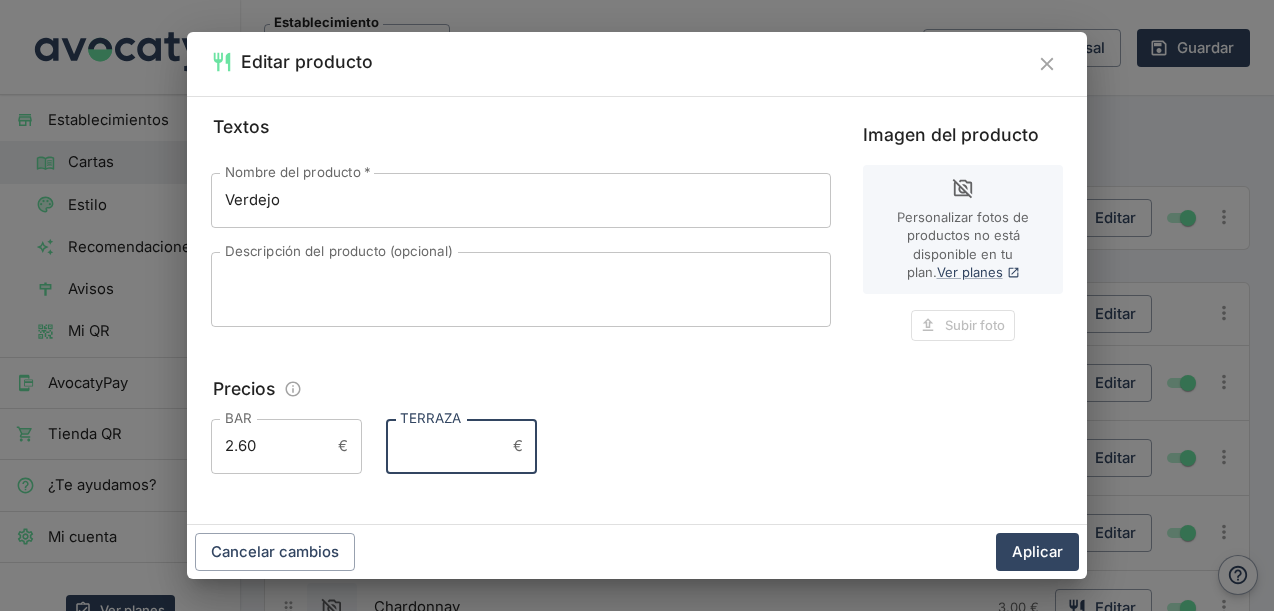 click on "TERRAZA" at bounding box center [445, 446] 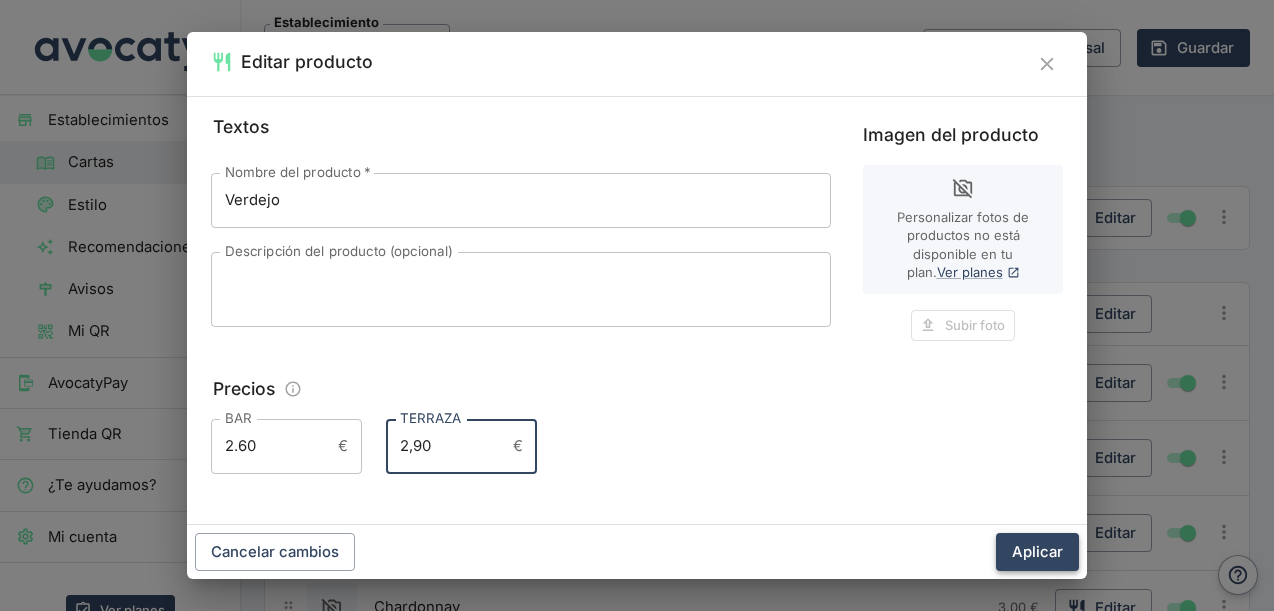 type on "2,90" 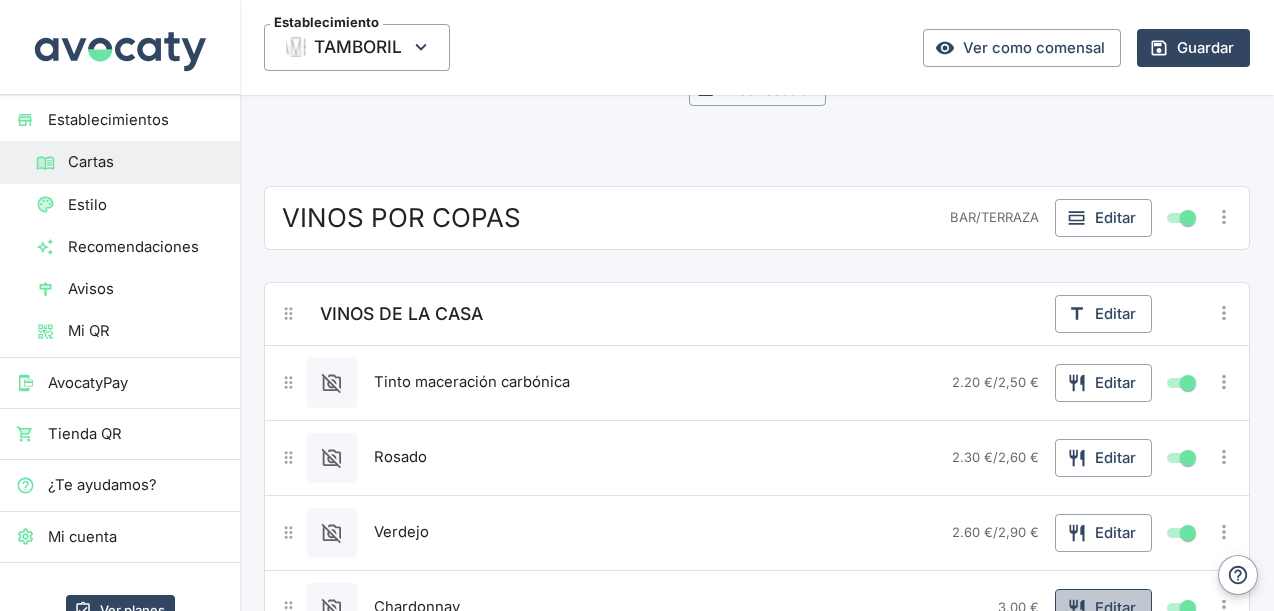 click on "Editar" at bounding box center [1103, 608] 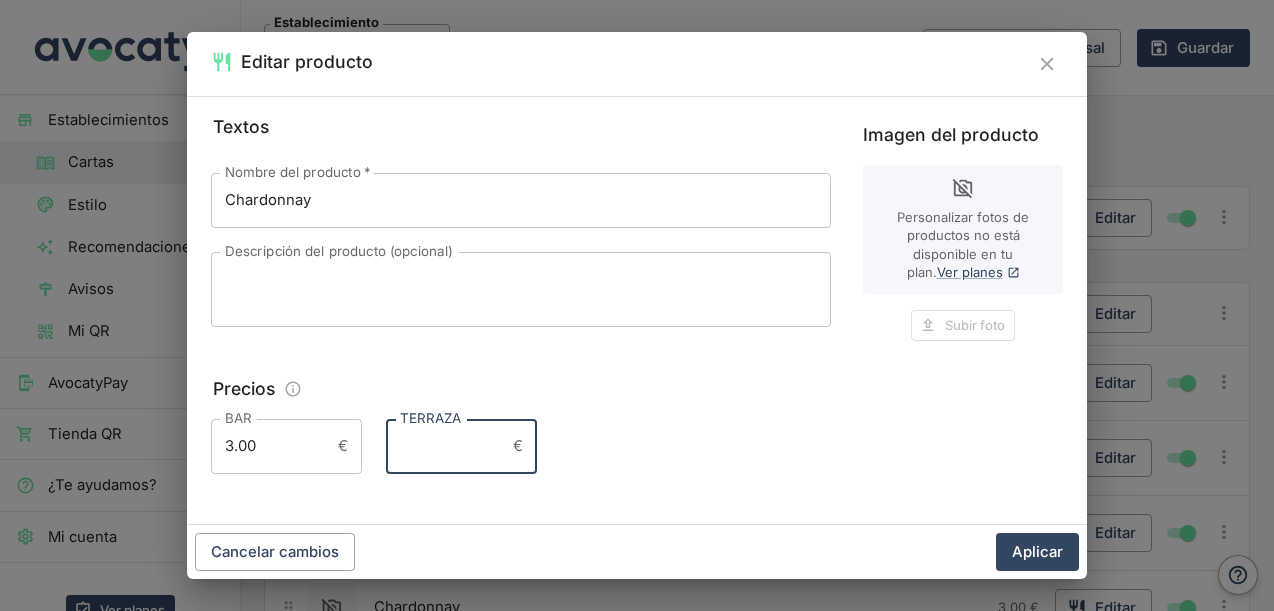 click on "TERRAZA" at bounding box center [445, 446] 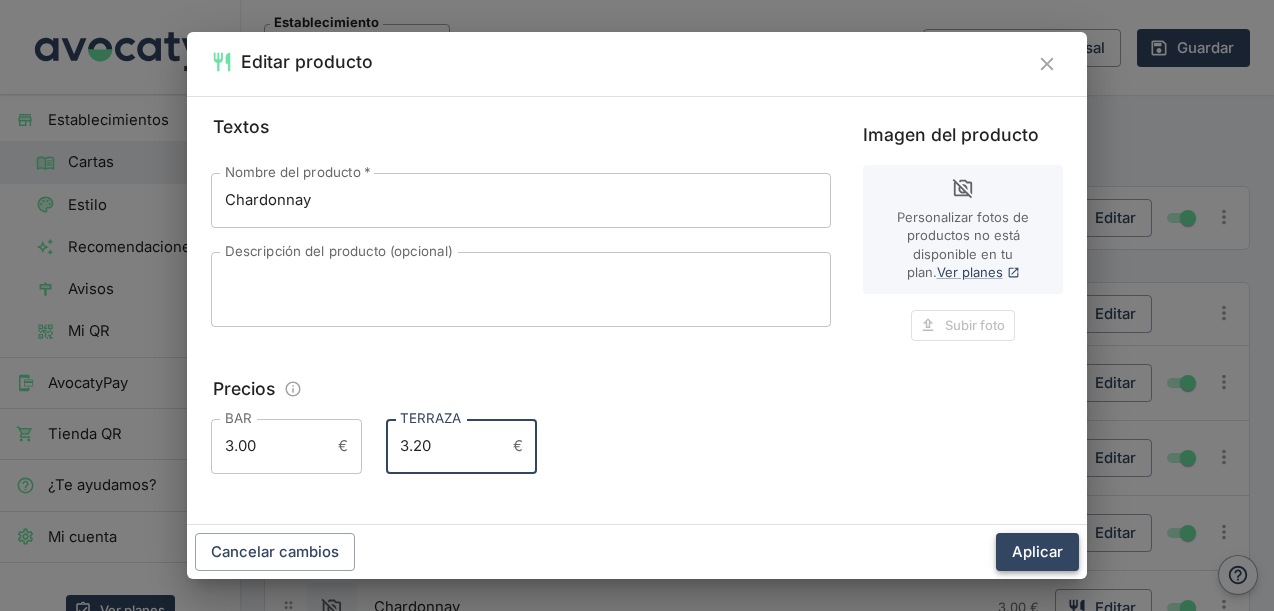 type on "3.20" 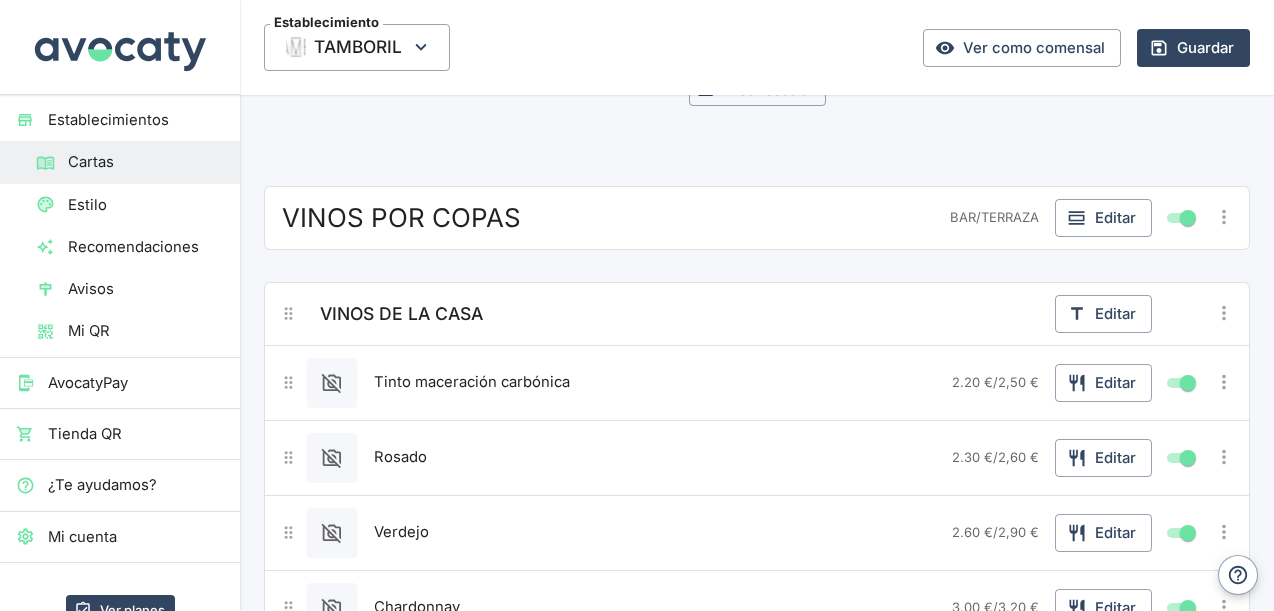 click on "Editar" at bounding box center (1103, 683) 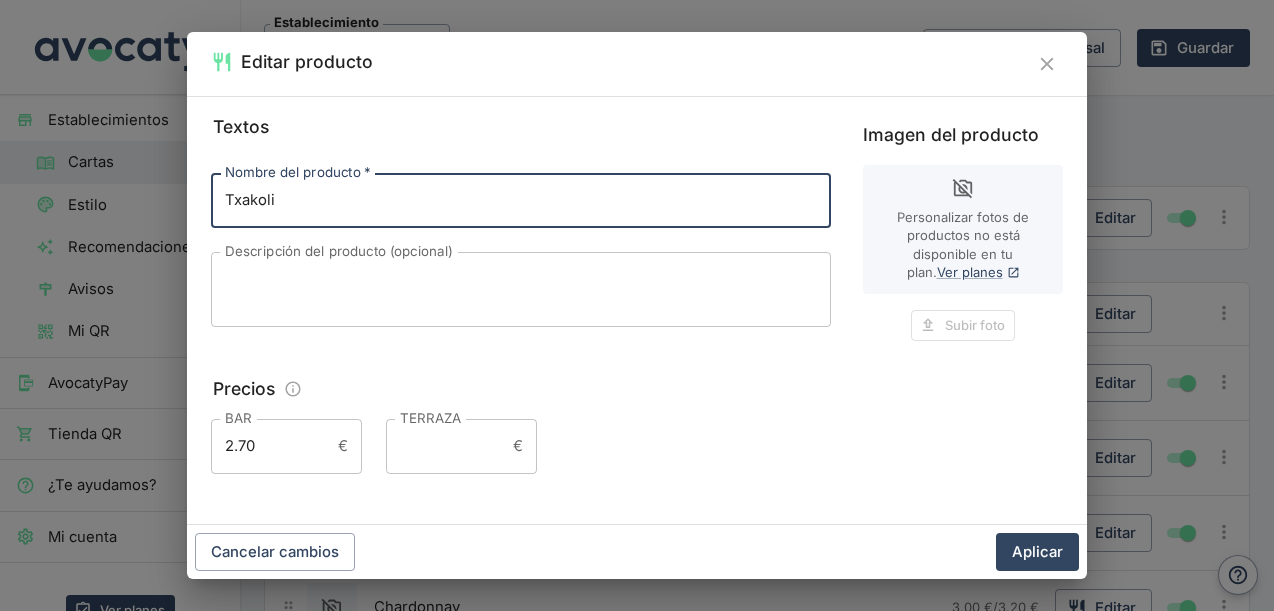 click on "TERRAZA" at bounding box center [445, 446] 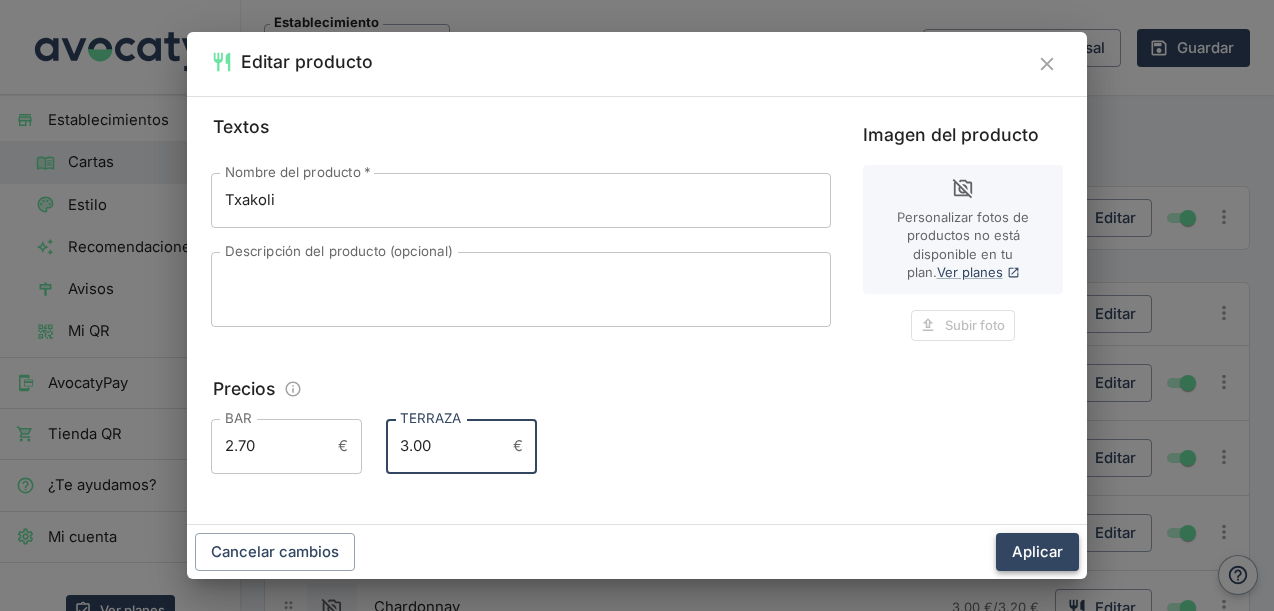 type on "3.00" 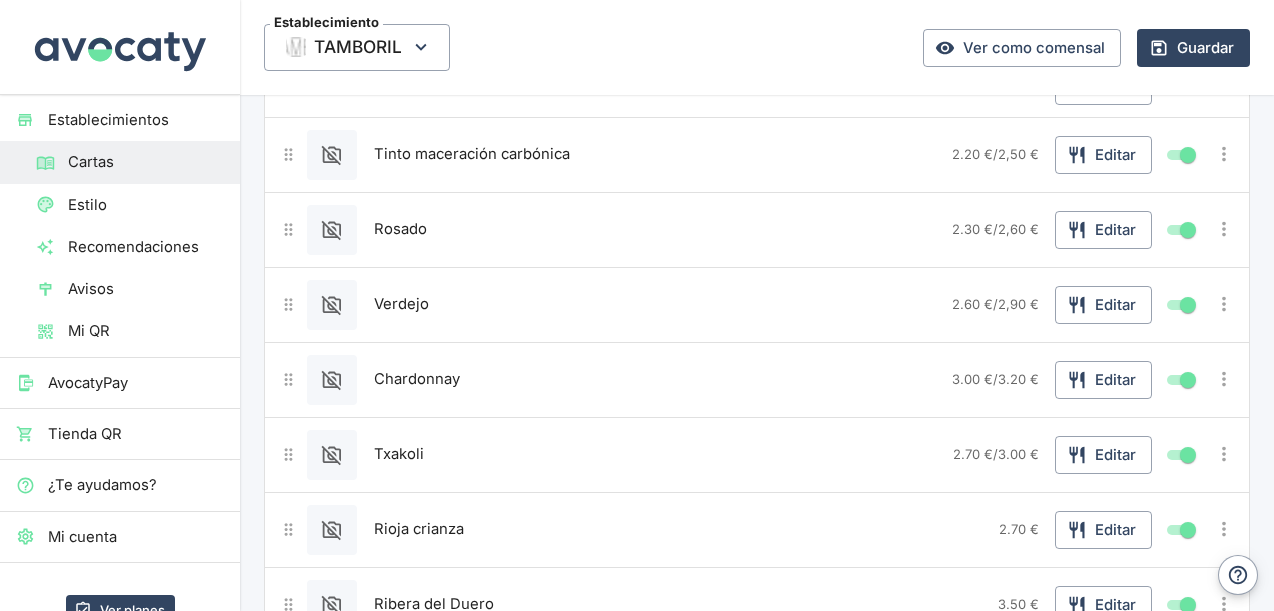 scroll, scrollTop: 3335, scrollLeft: 0, axis: vertical 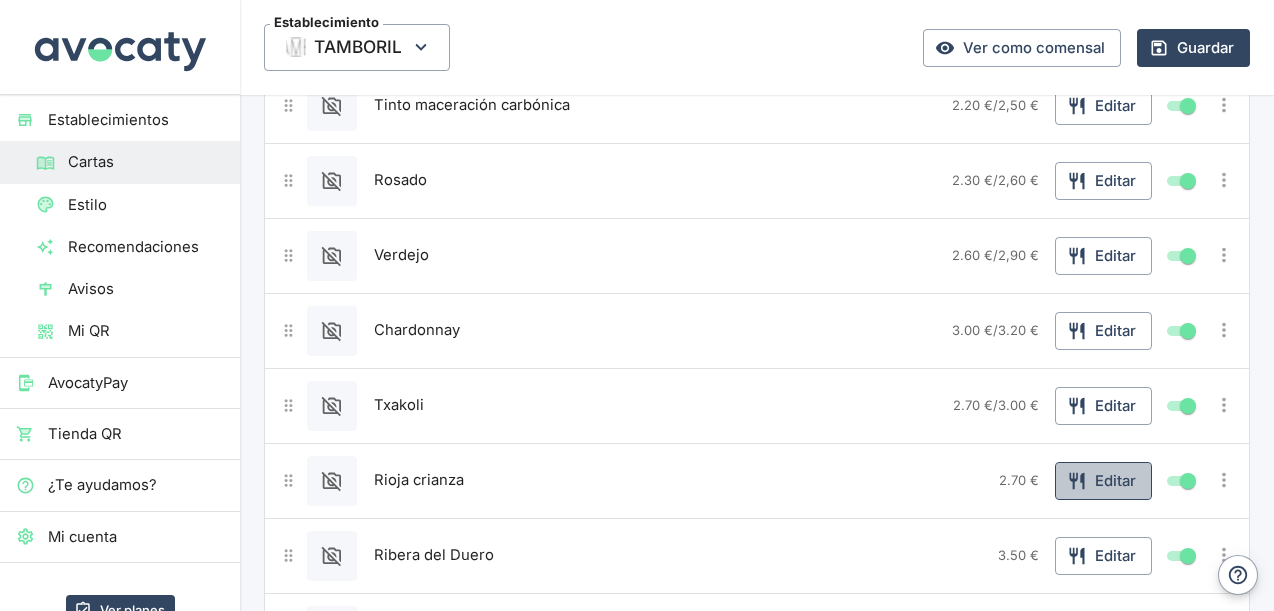 click on "Editar" at bounding box center (1103, 481) 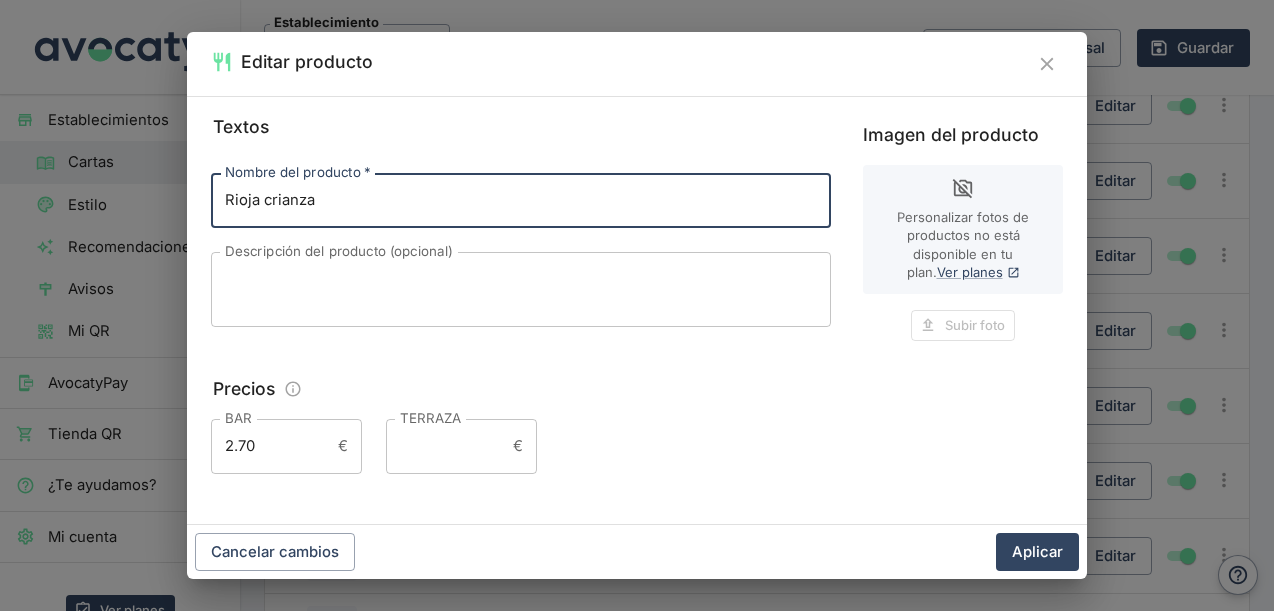 click on "TERRAZA" at bounding box center [445, 446] 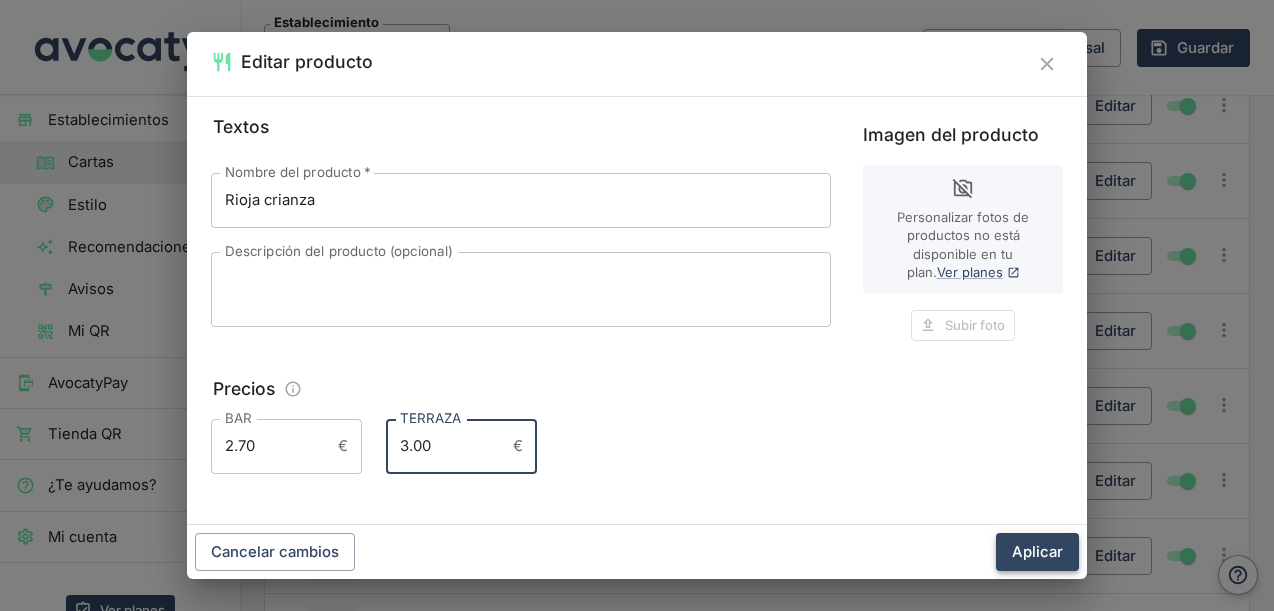 type on "3.00" 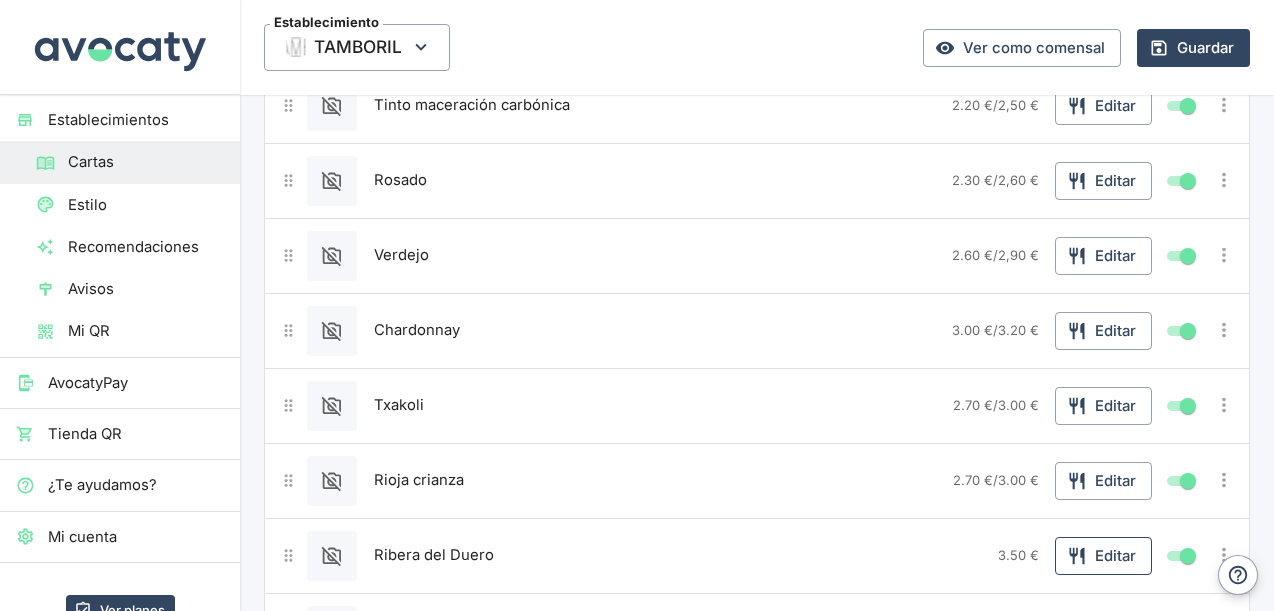 click on "Editar" at bounding box center (1103, 556) 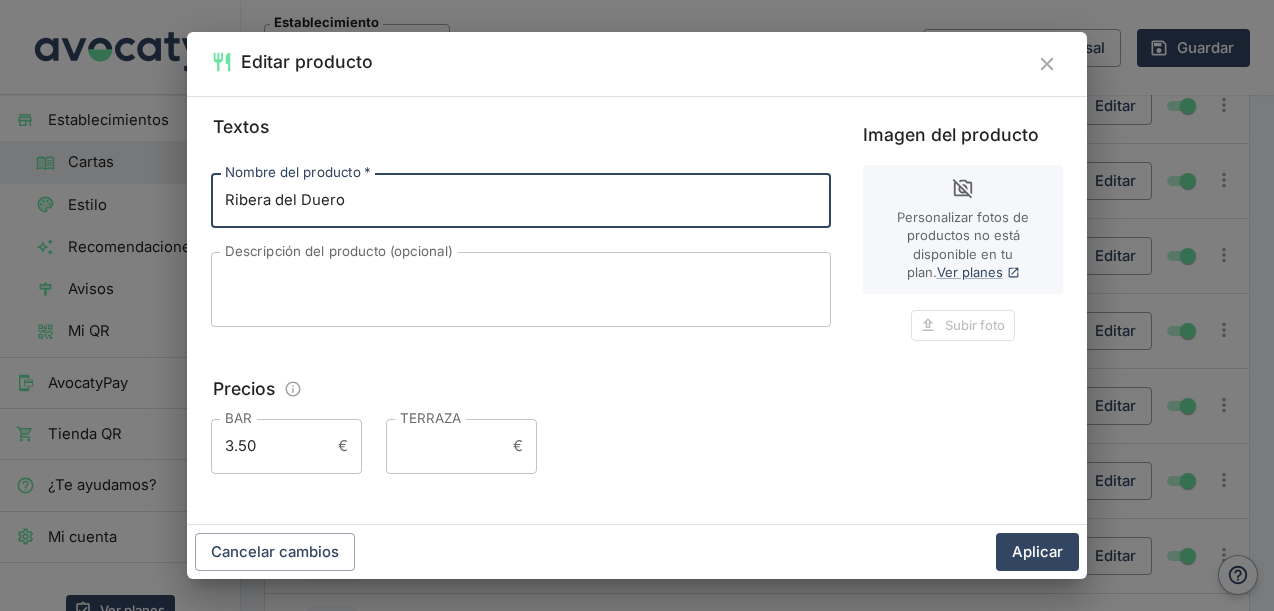 click on "TERRAZA" at bounding box center [445, 446] 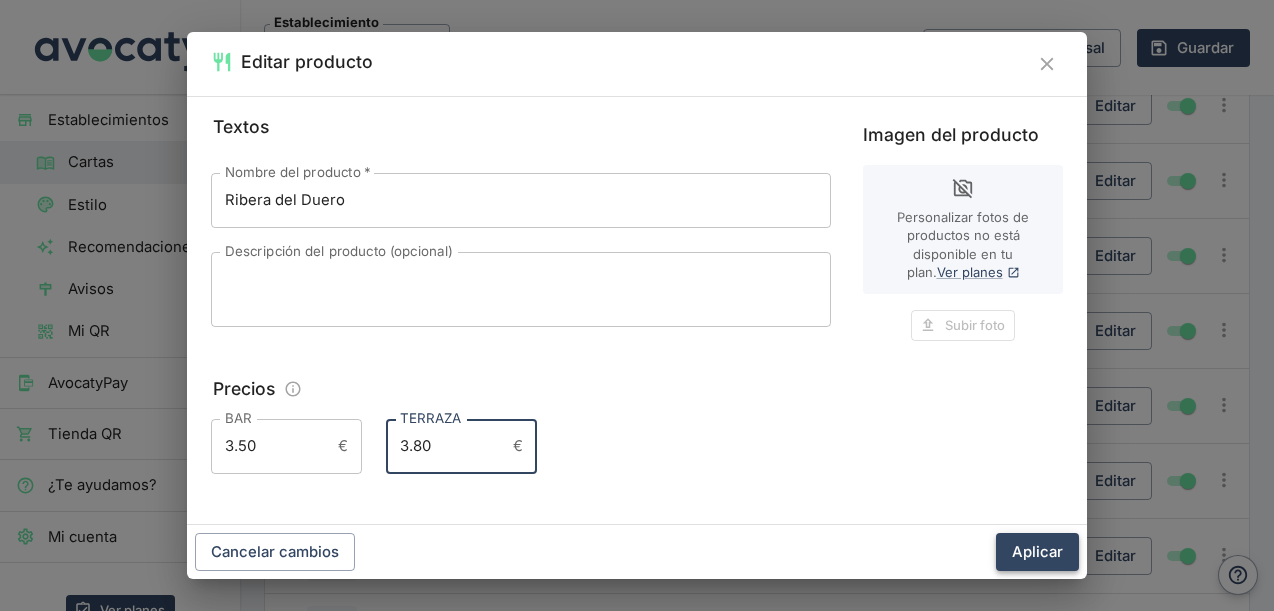 type on "3.80" 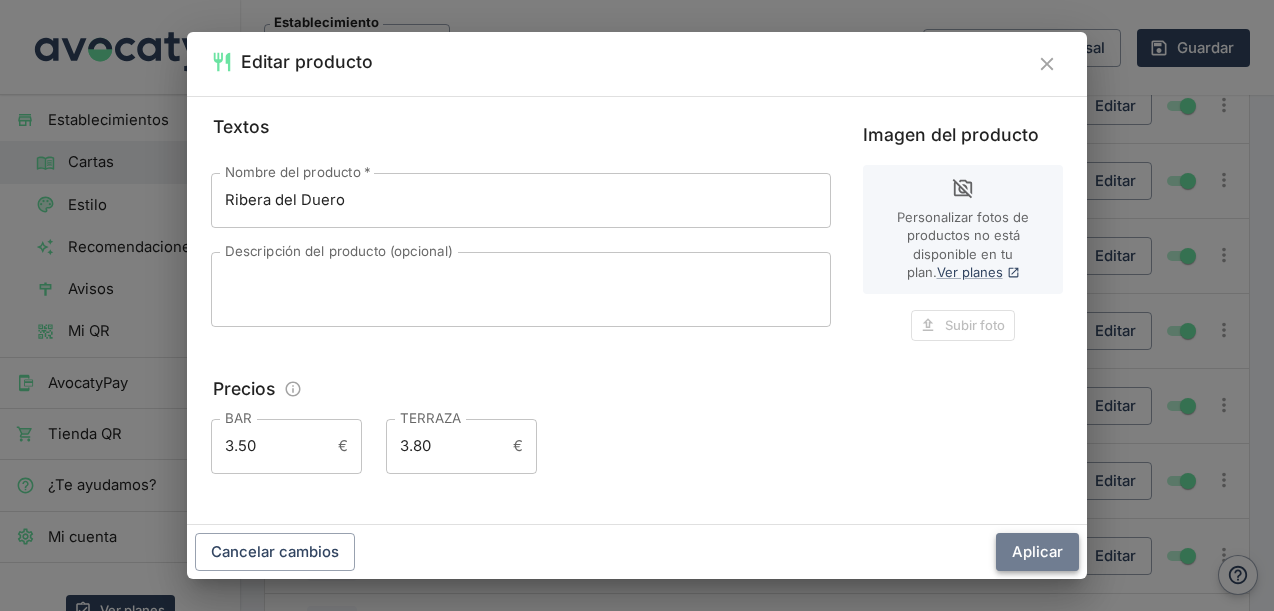 click on "Aplicar" at bounding box center [1037, 552] 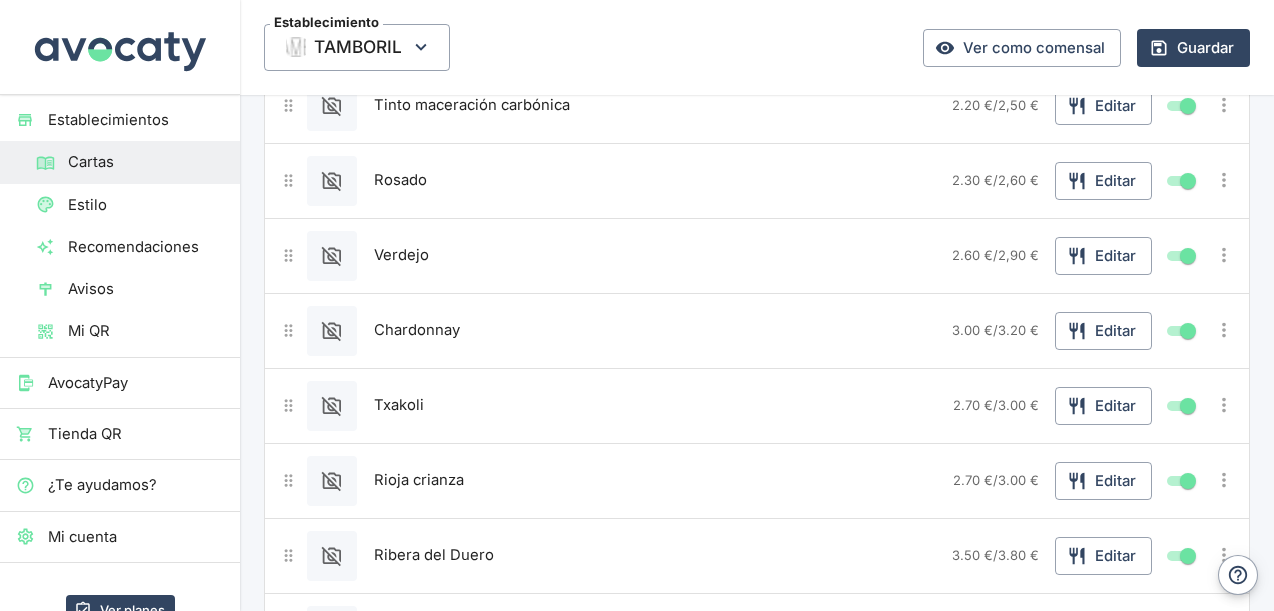 click on "Editar" at bounding box center [1103, 631] 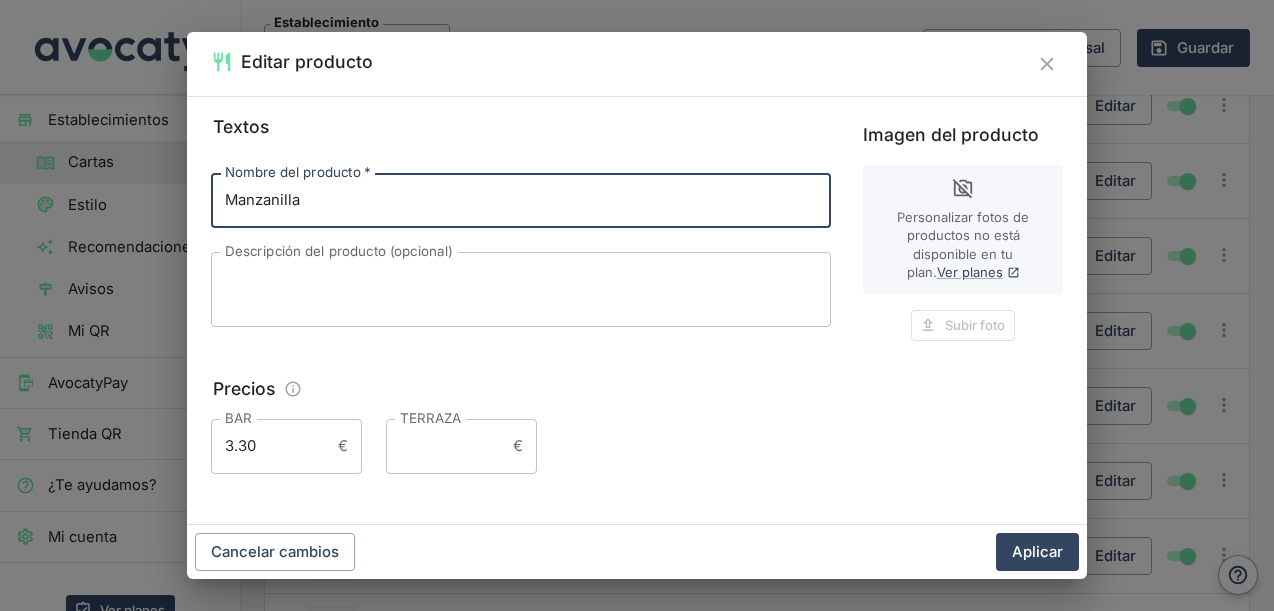 click on "3.30" at bounding box center [270, 446] 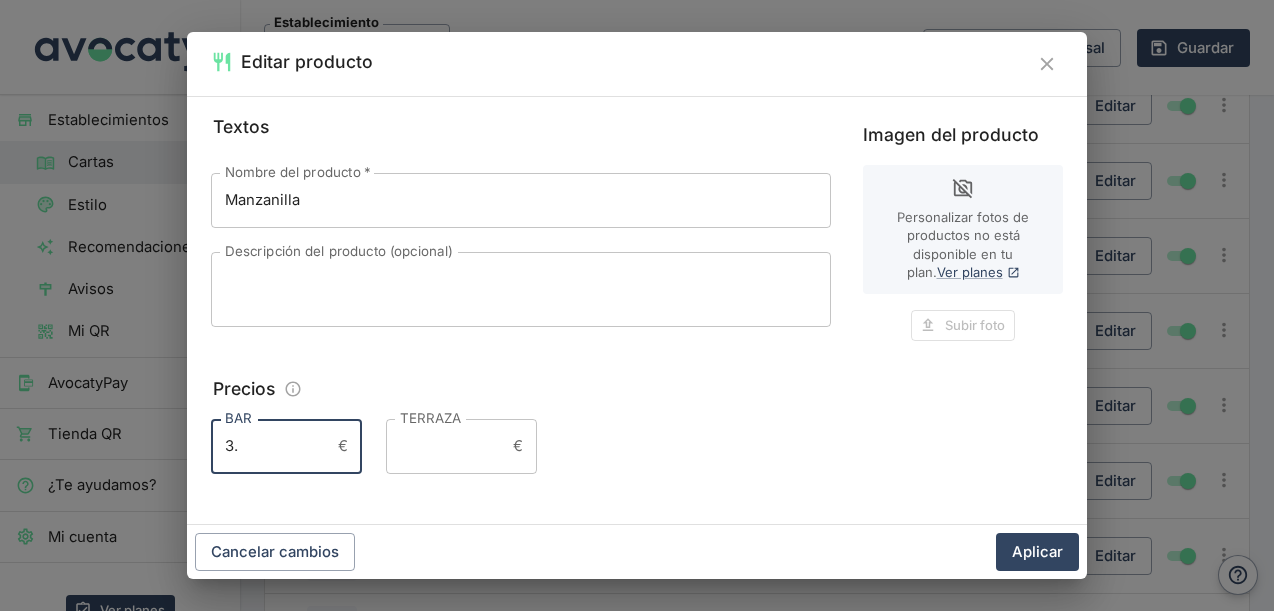 type on "3" 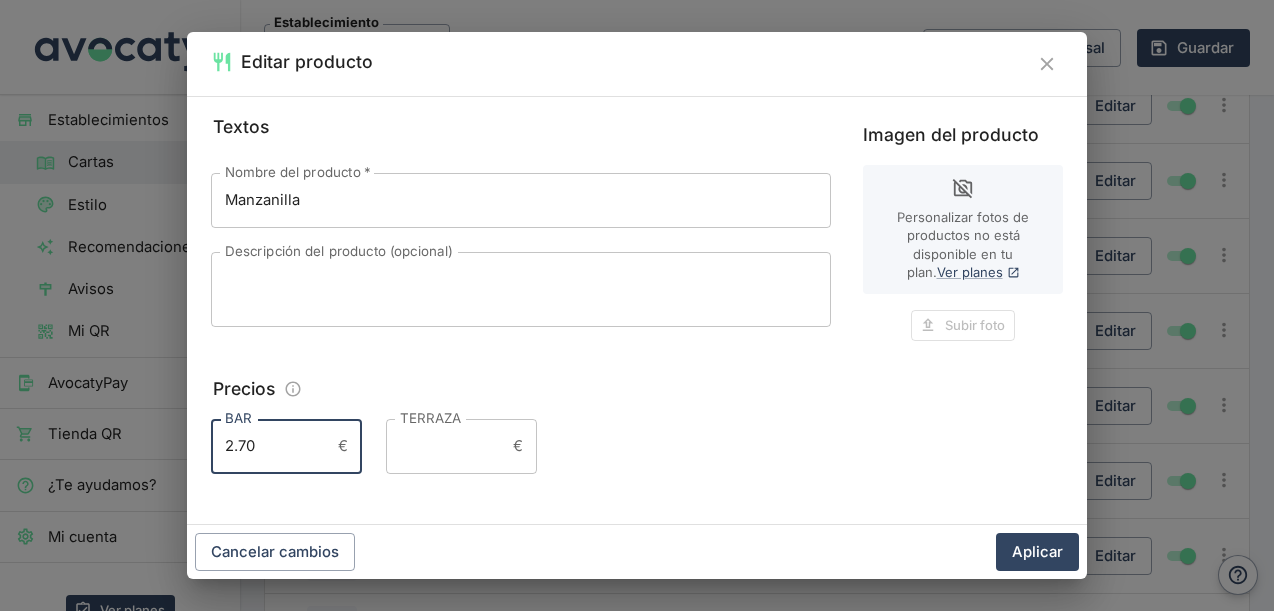 type on "2.70" 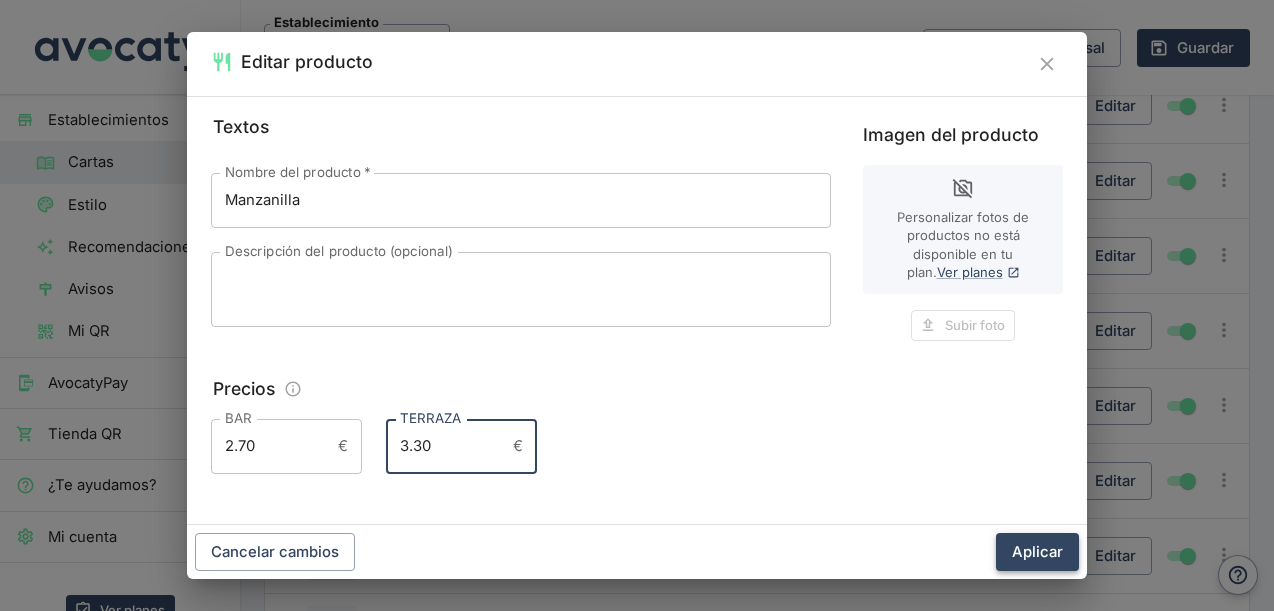type on "3.30" 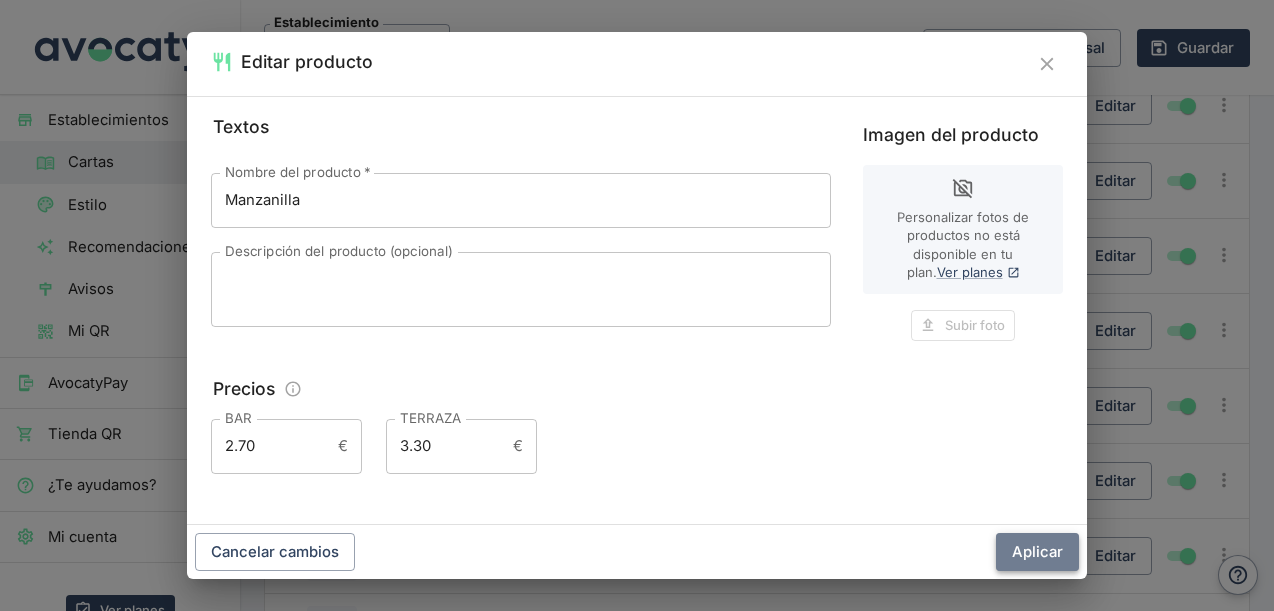 click on "Aplicar" at bounding box center (1037, 552) 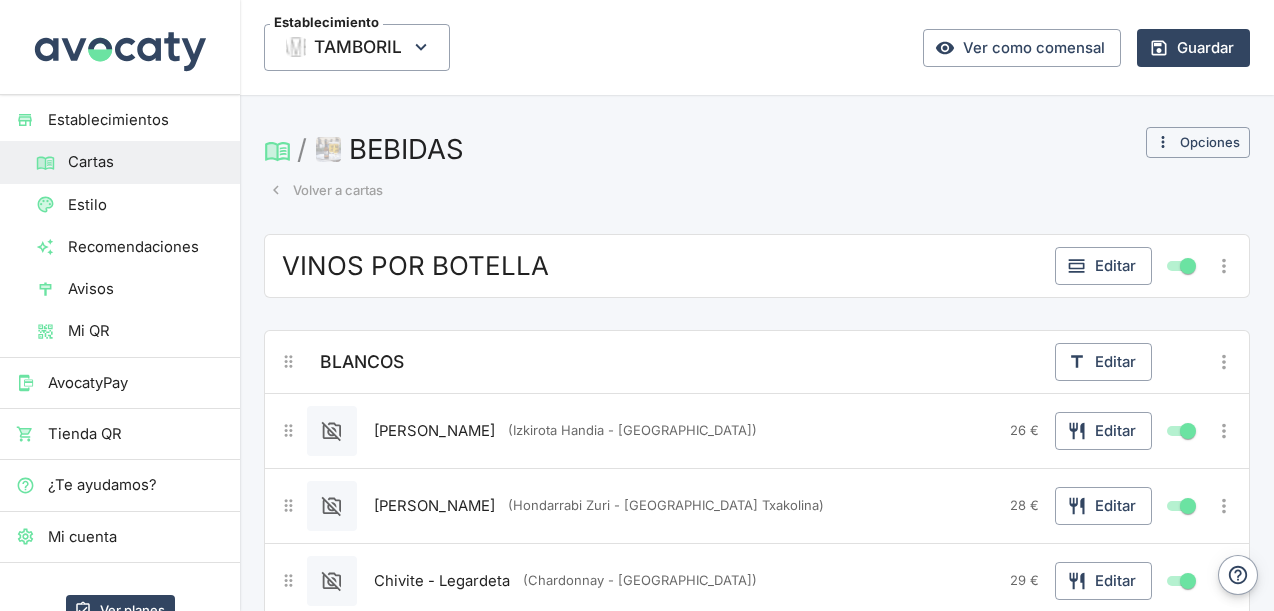 scroll, scrollTop: 0, scrollLeft: 0, axis: both 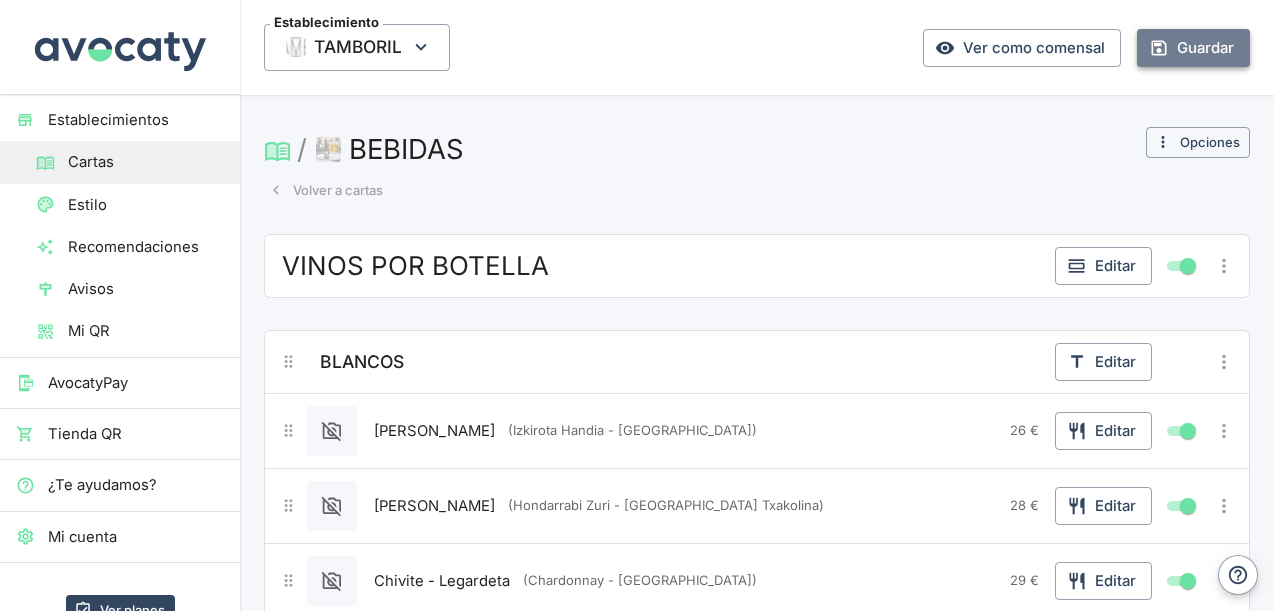 click on "Guardar" at bounding box center [1193, 48] 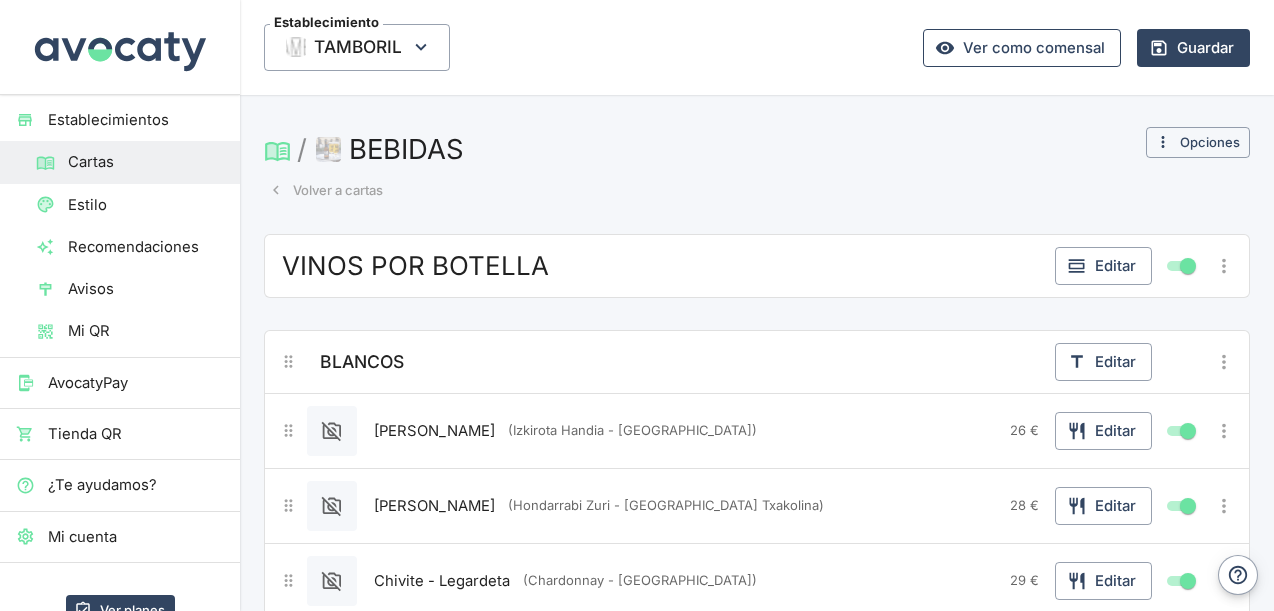 click on "Ver como comensal" at bounding box center [1022, 48] 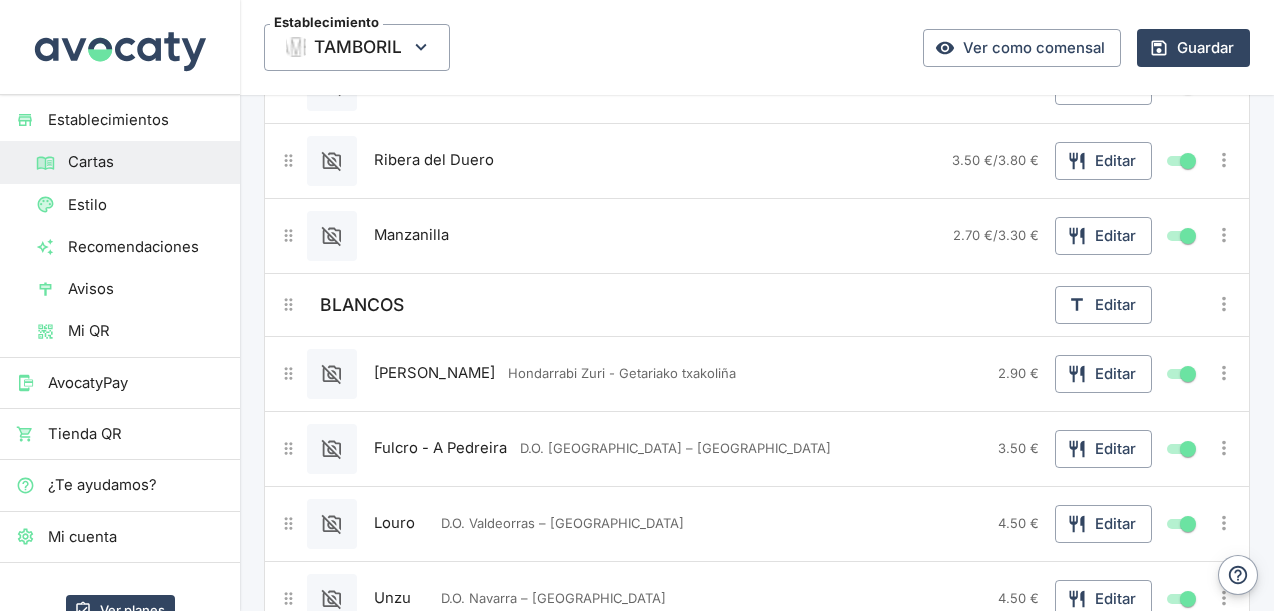 scroll, scrollTop: 3878, scrollLeft: 0, axis: vertical 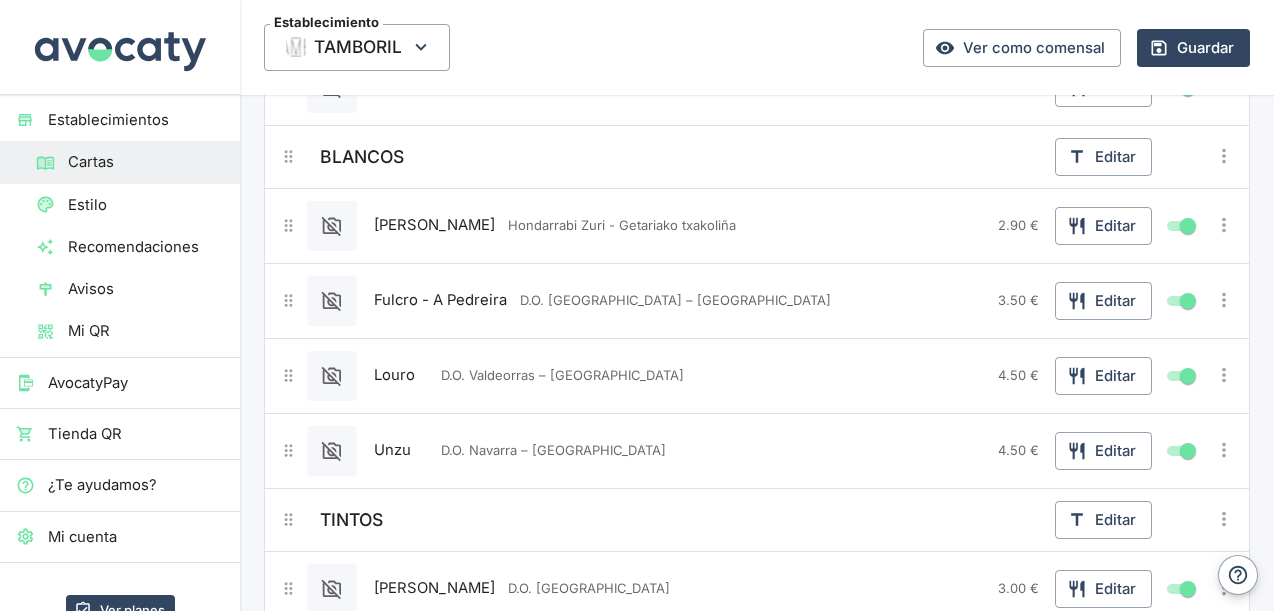 click on "BLANCOS" at bounding box center (681, 157) 